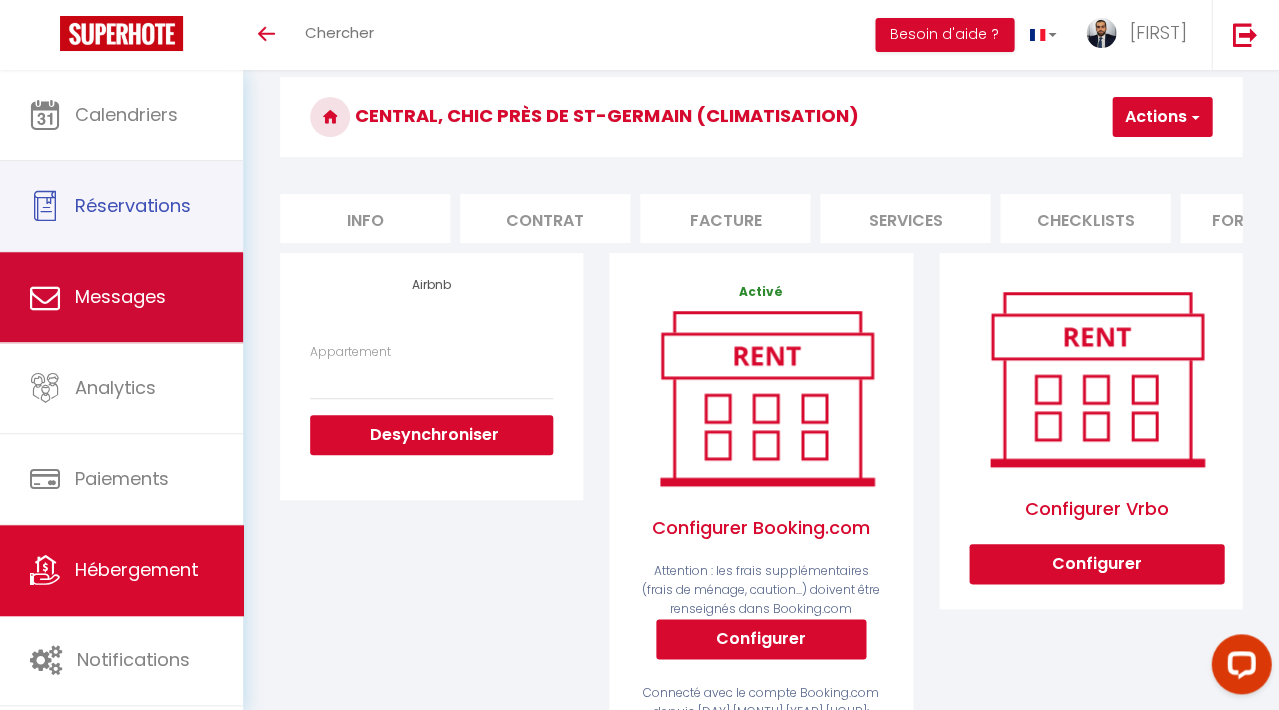 scroll, scrollTop: 0, scrollLeft: 0, axis: both 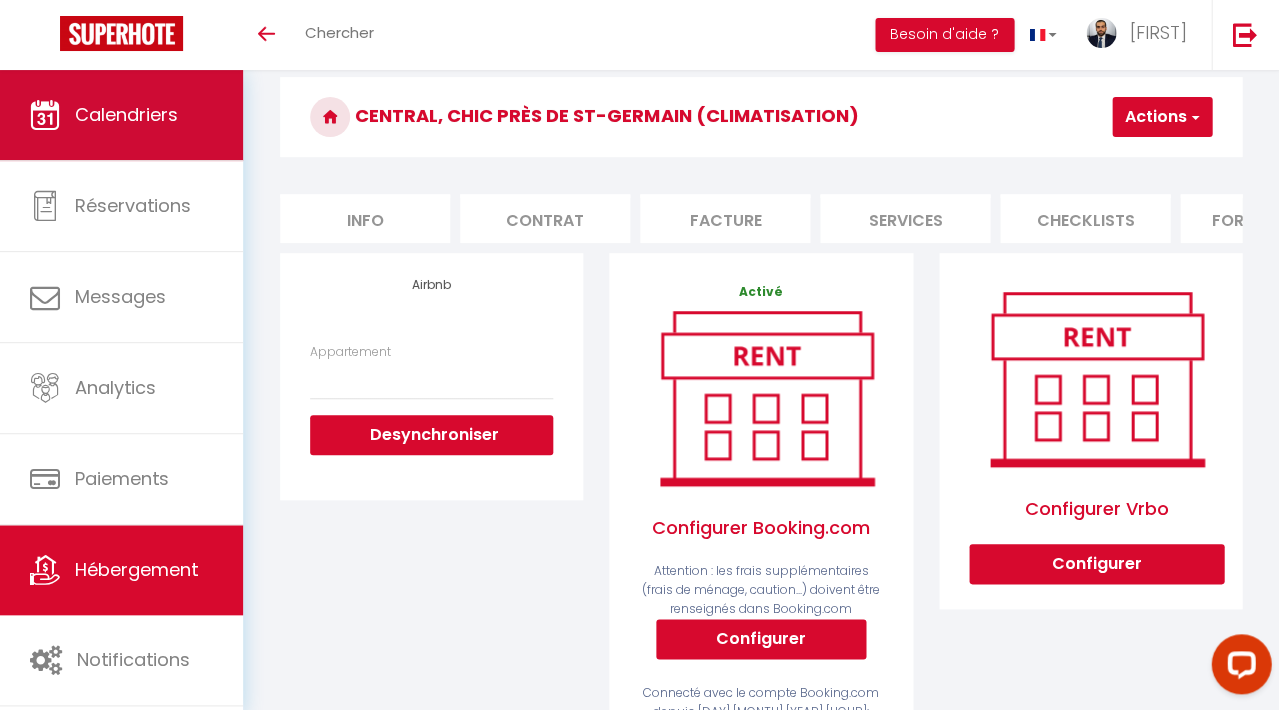 click on "Calendriers" at bounding box center [126, 114] 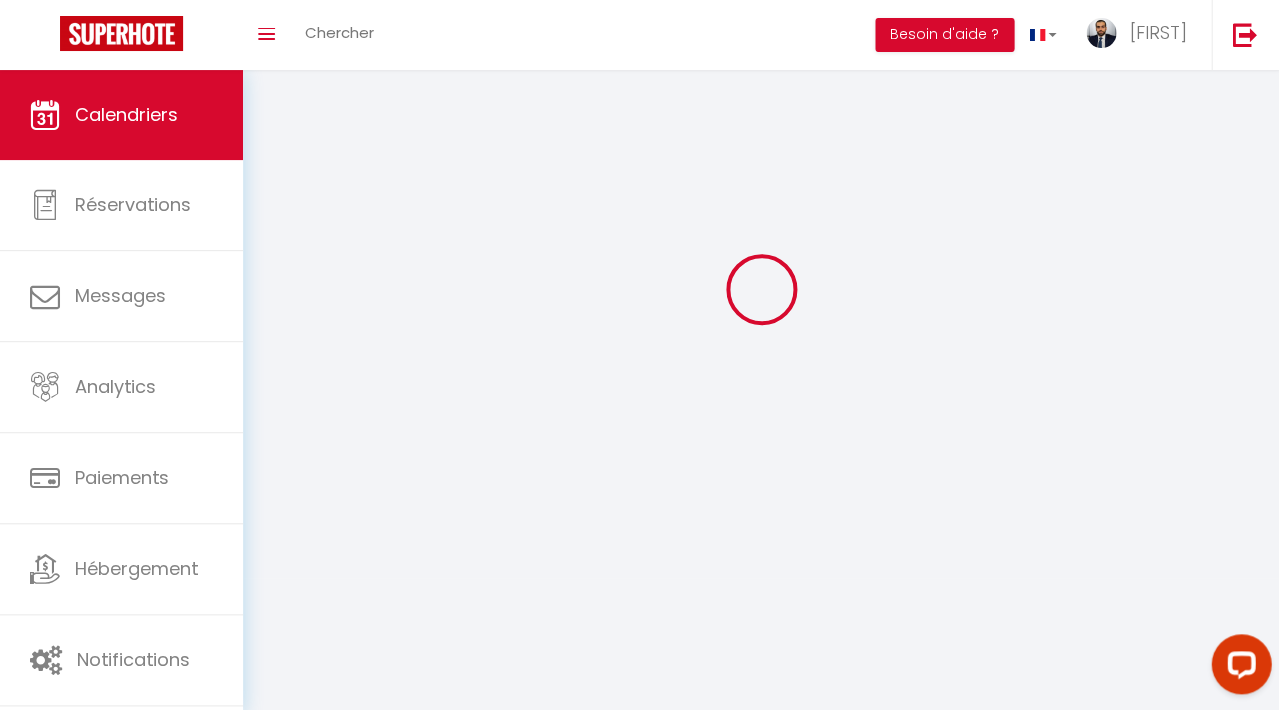 scroll, scrollTop: 0, scrollLeft: 0, axis: both 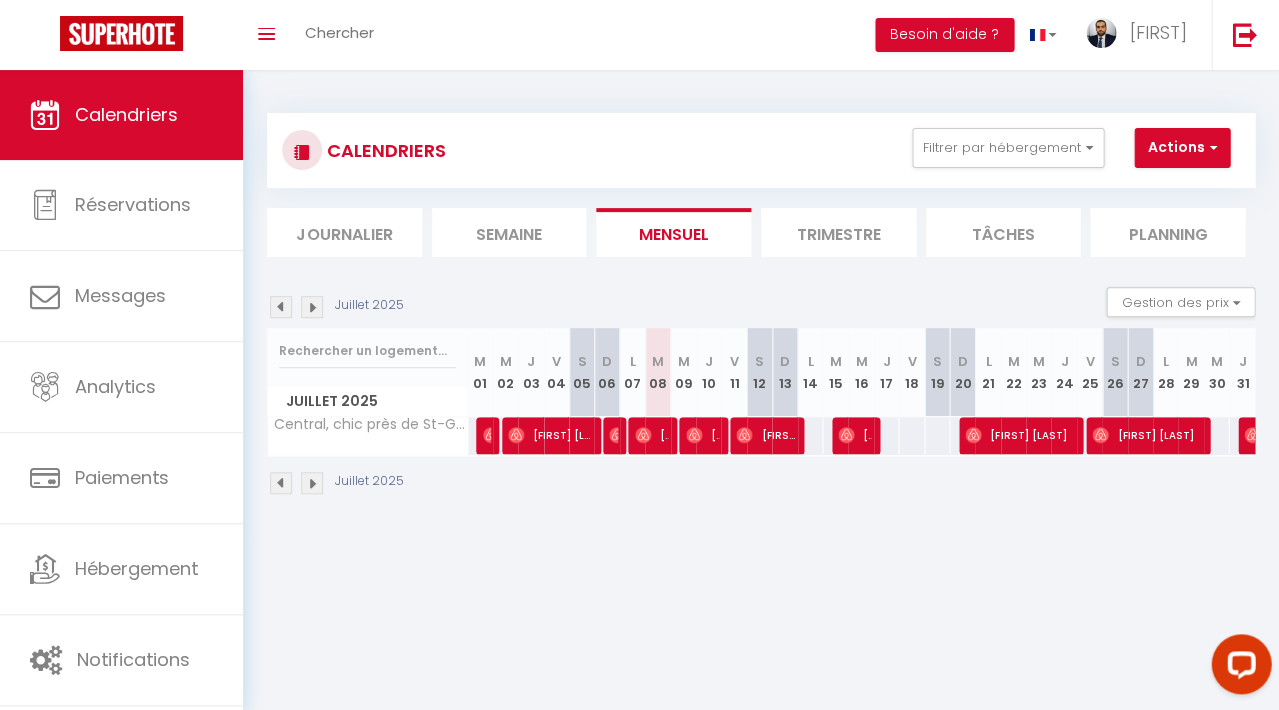 click on "Trimestre" at bounding box center (838, 232) 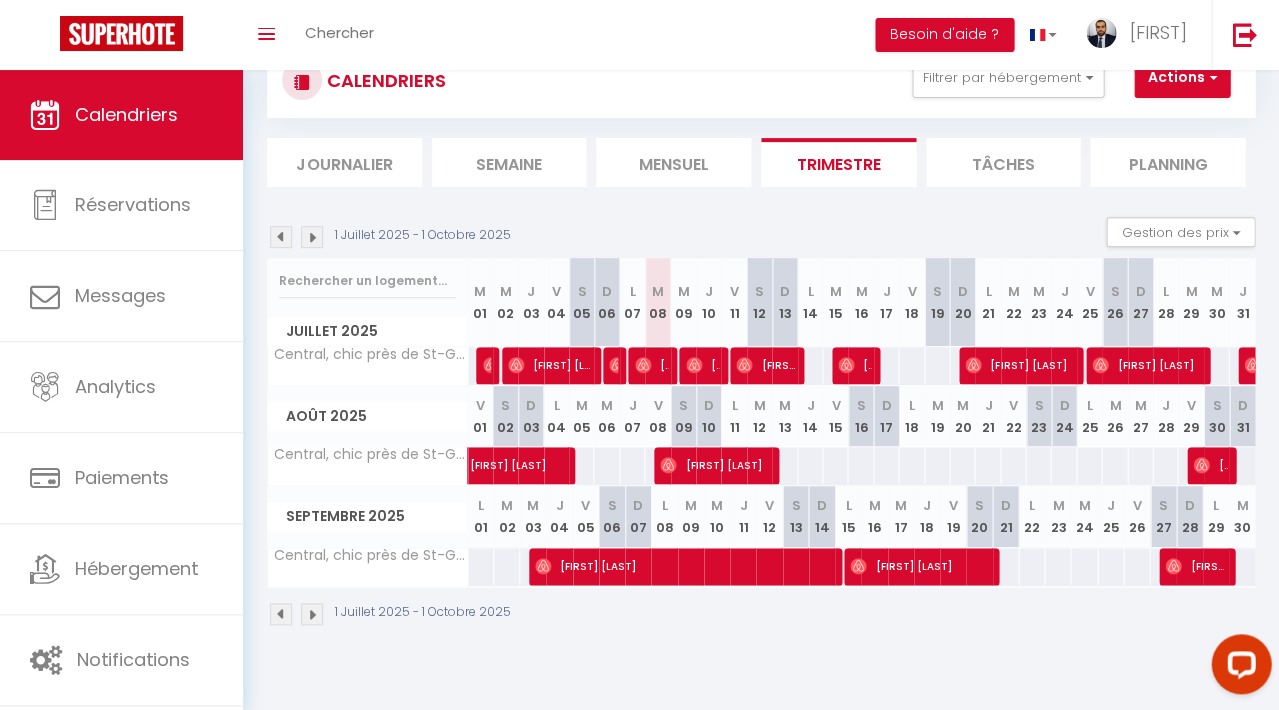 scroll, scrollTop: 70, scrollLeft: 0, axis: vertical 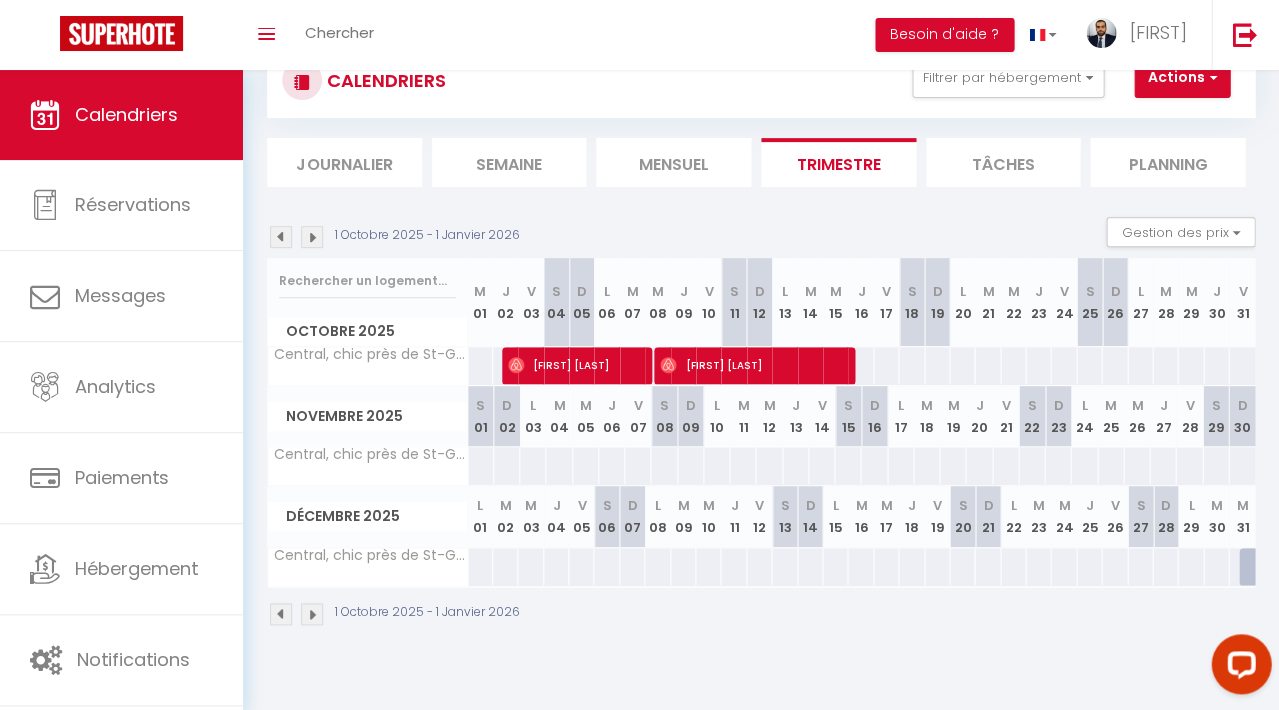 click at bounding box center [281, 237] 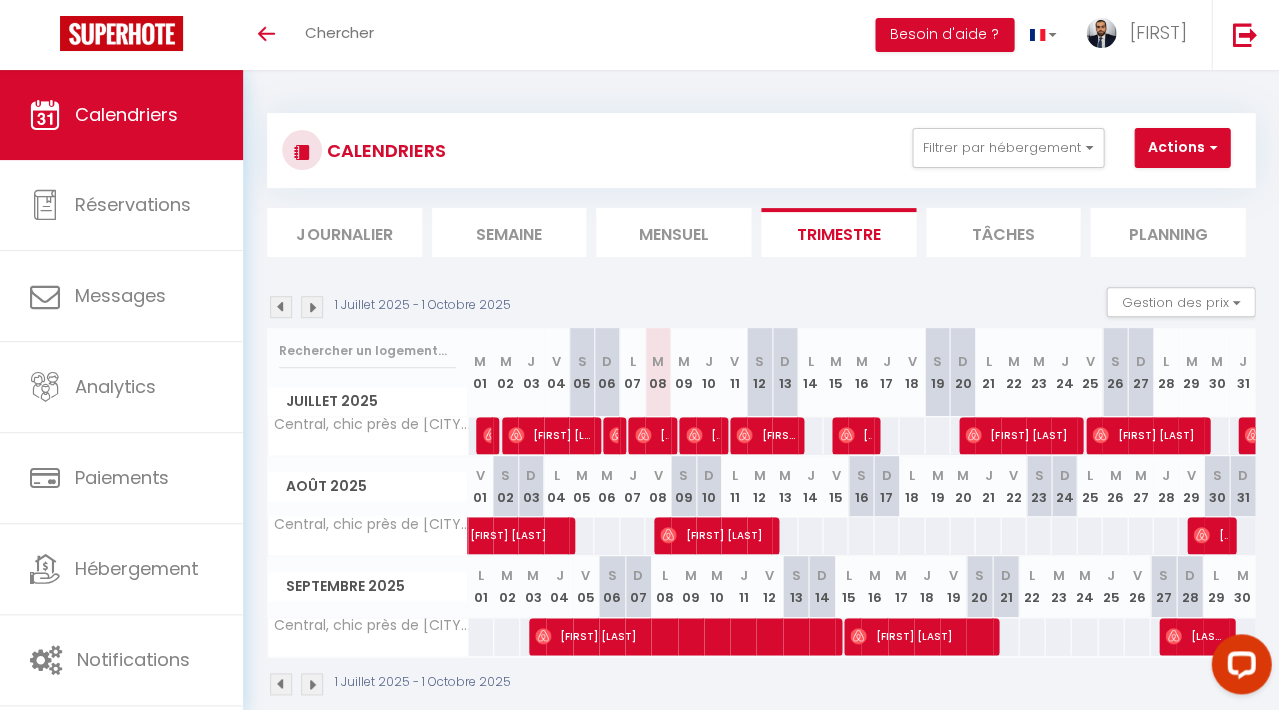 scroll, scrollTop: 0, scrollLeft: 0, axis: both 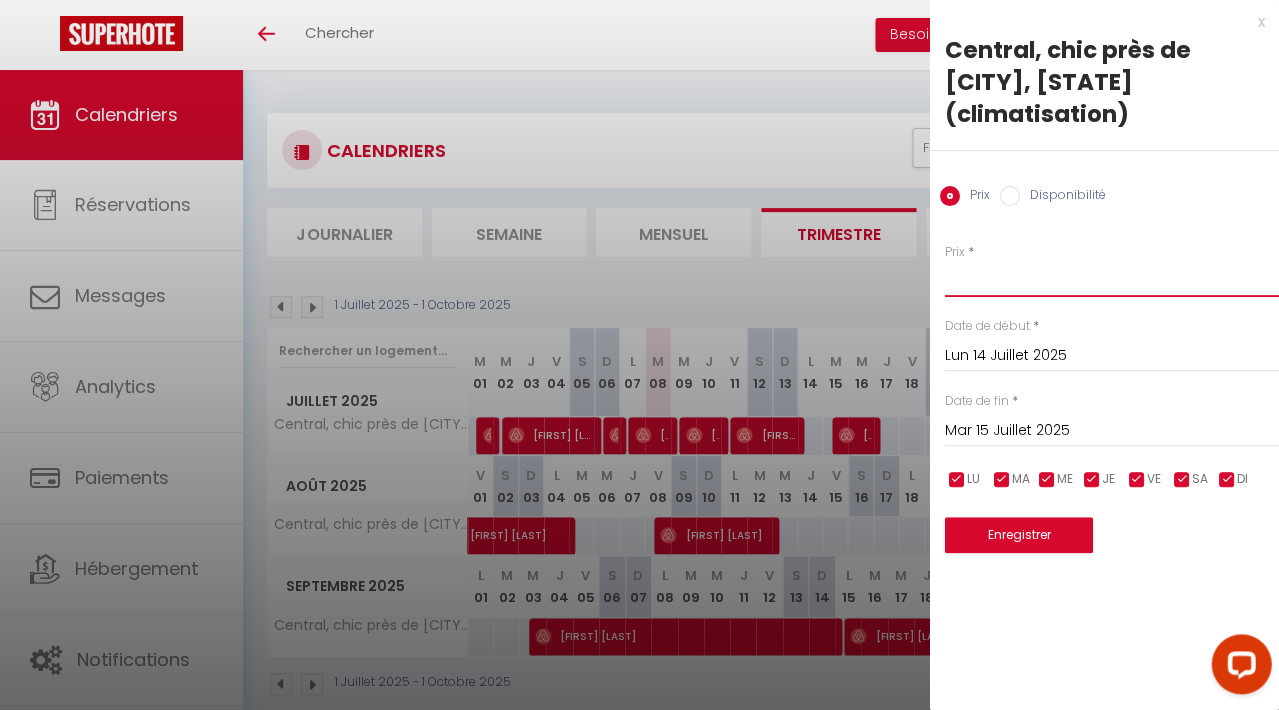click on "Prix" at bounding box center [1111, 279] 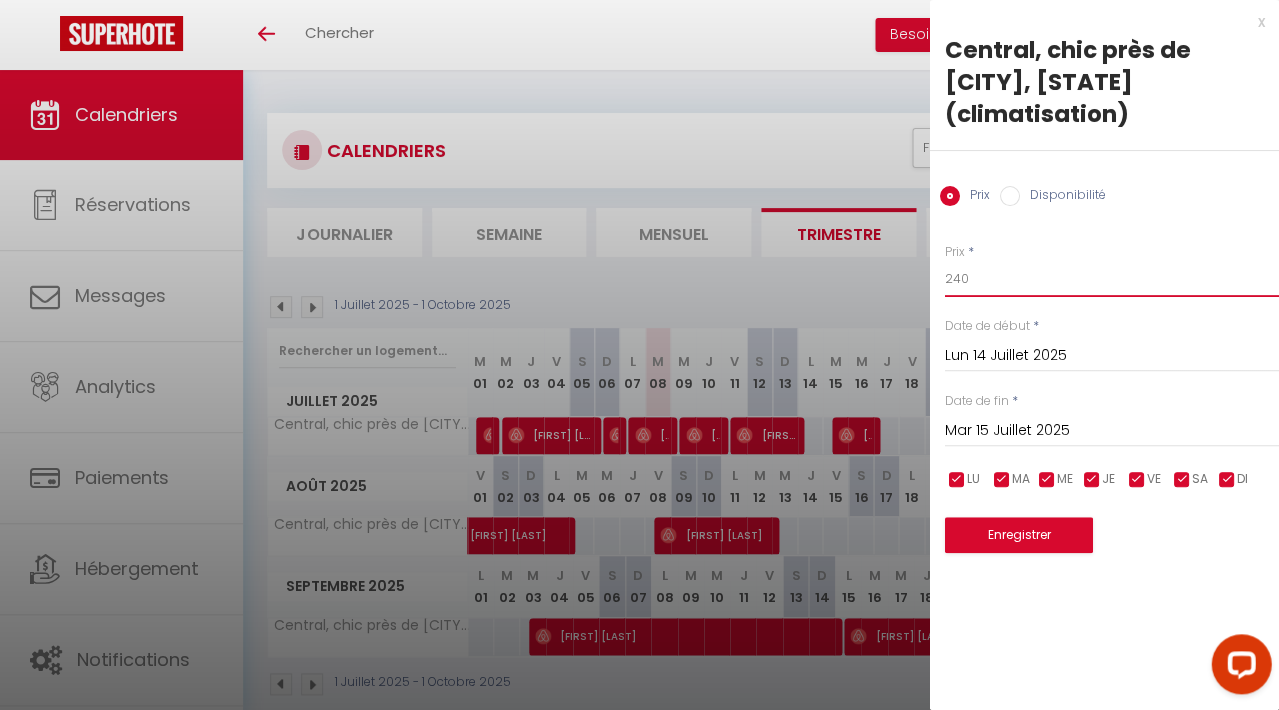 type on "240" 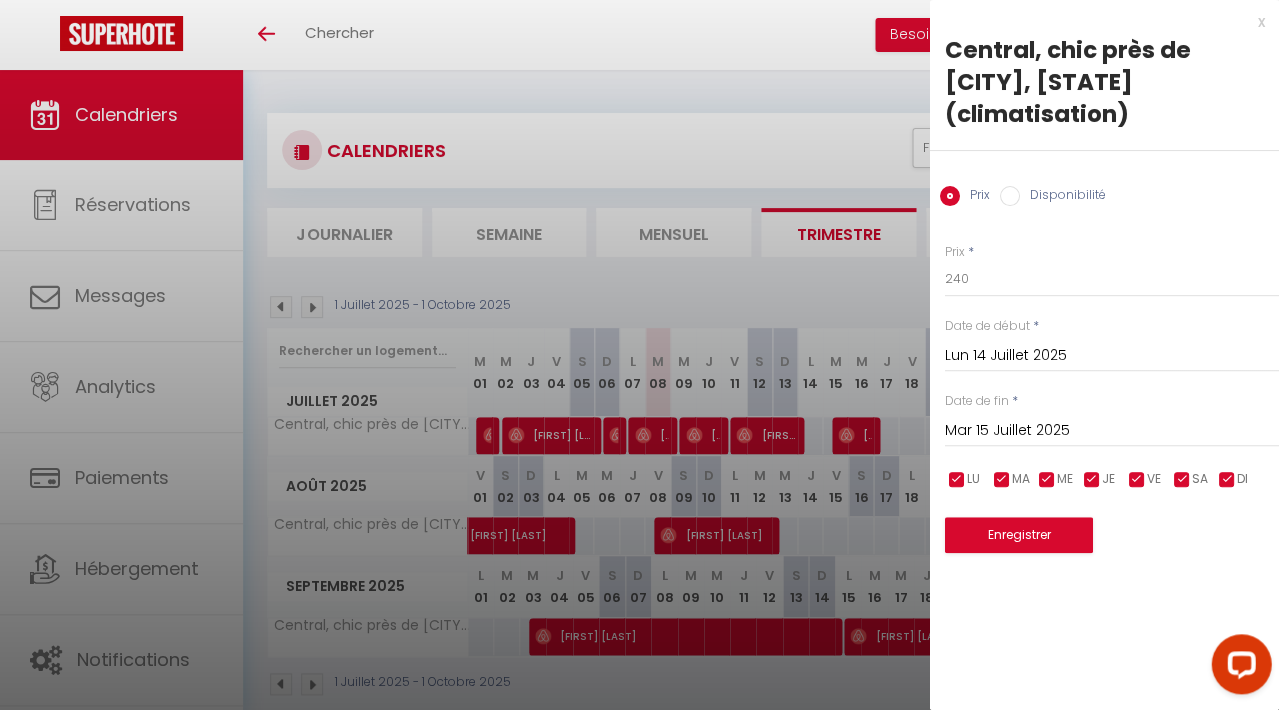 click on "Mar 15 Juillet 2025" at bounding box center [1111, 431] 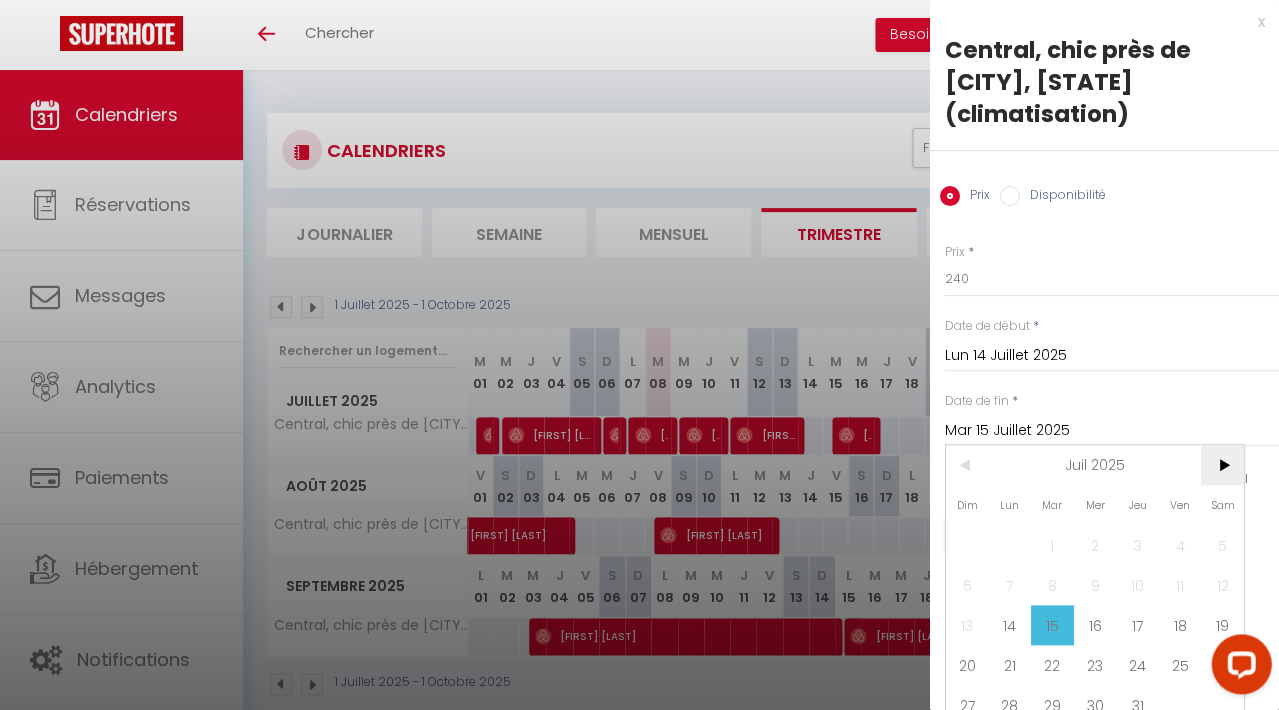 click on ">" at bounding box center [0, 0] 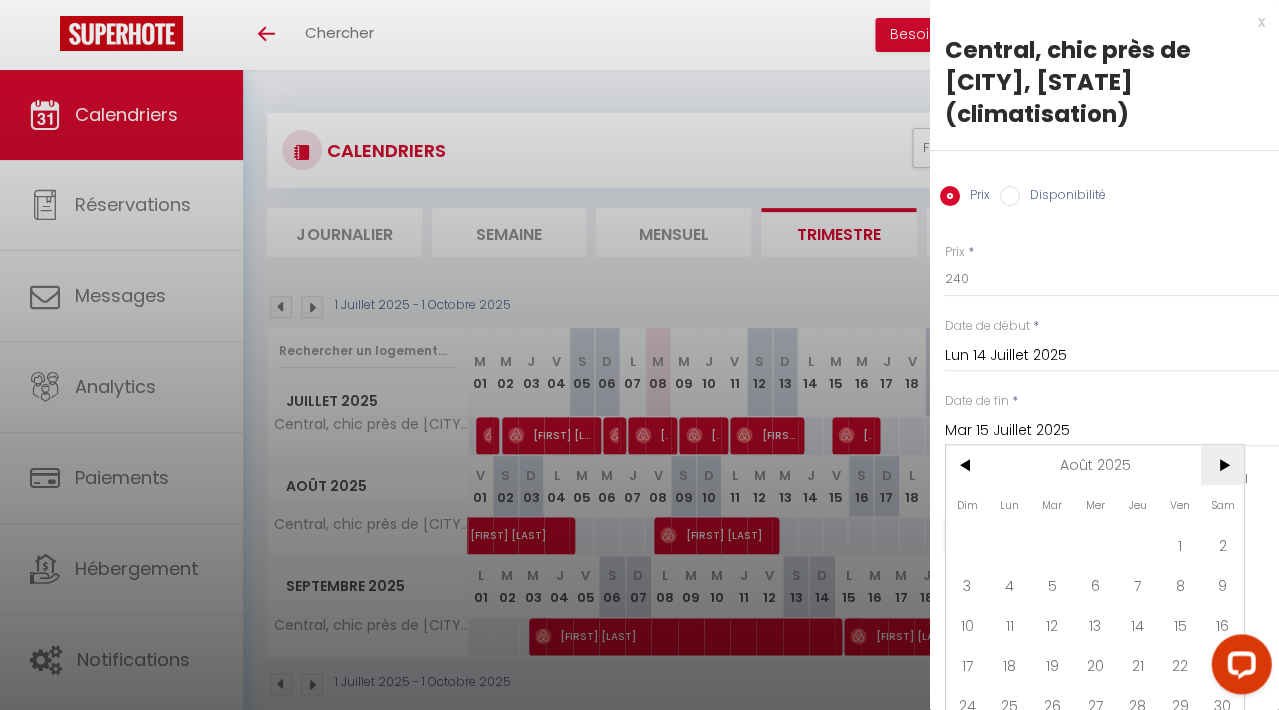 click on ">" at bounding box center [0, 0] 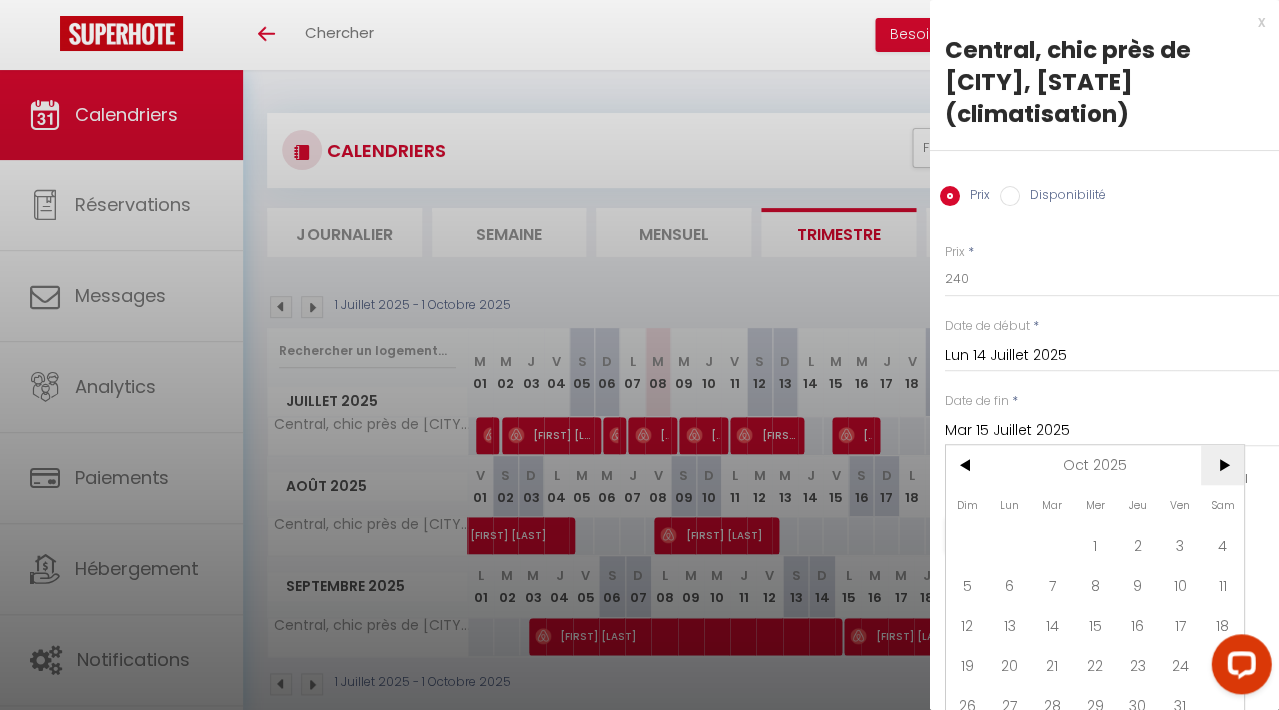 click on ">" at bounding box center [0, 0] 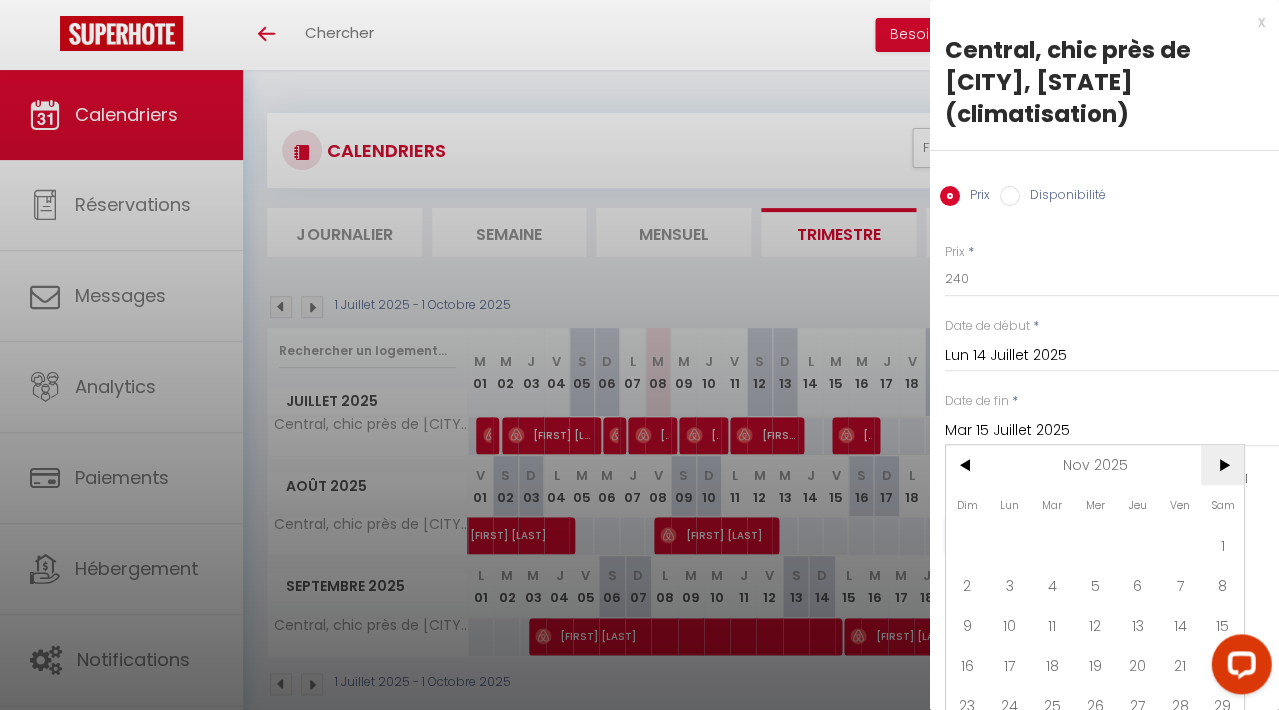click on ">" at bounding box center [0, 0] 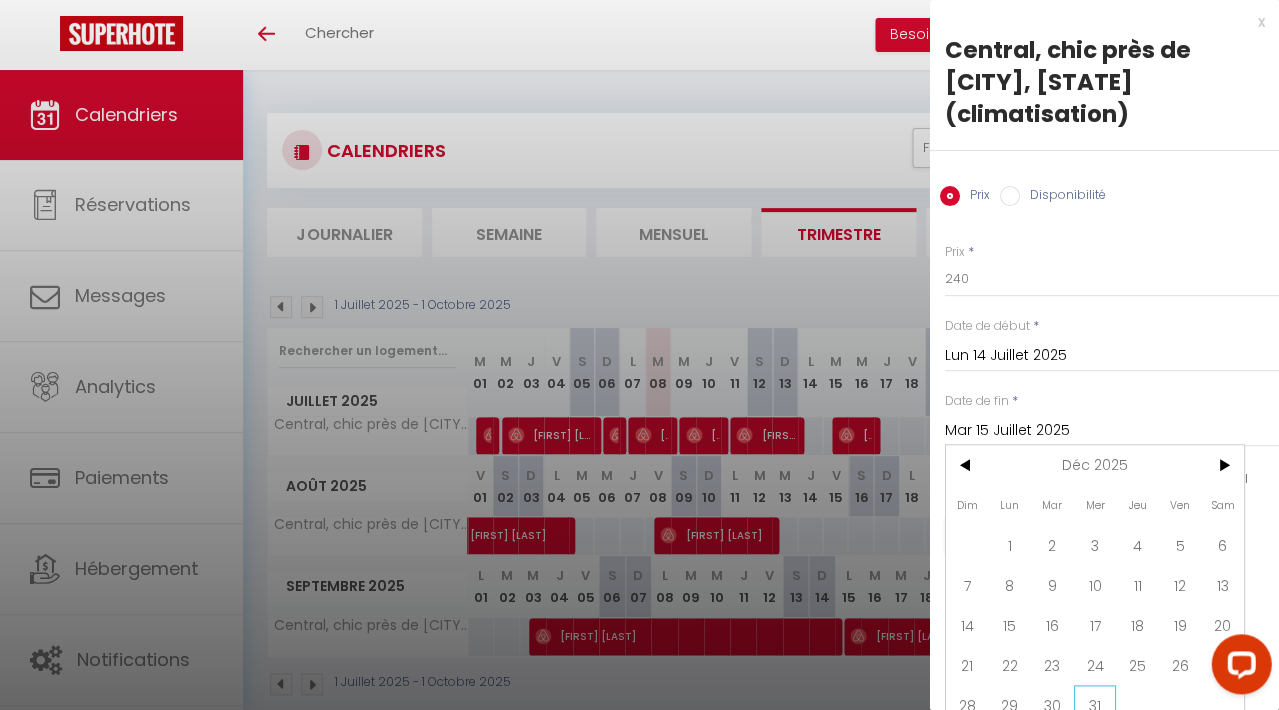 click on "31" at bounding box center [0, 0] 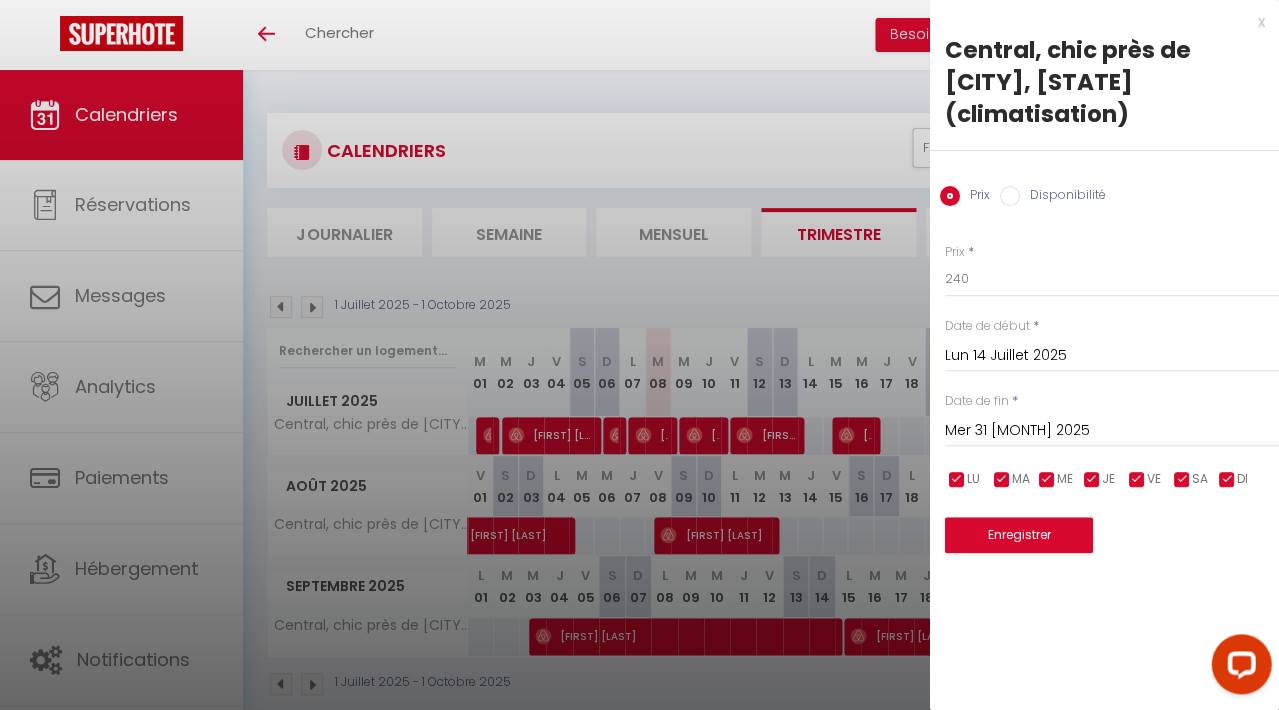 click on "Enregistrer" at bounding box center (1018, 535) 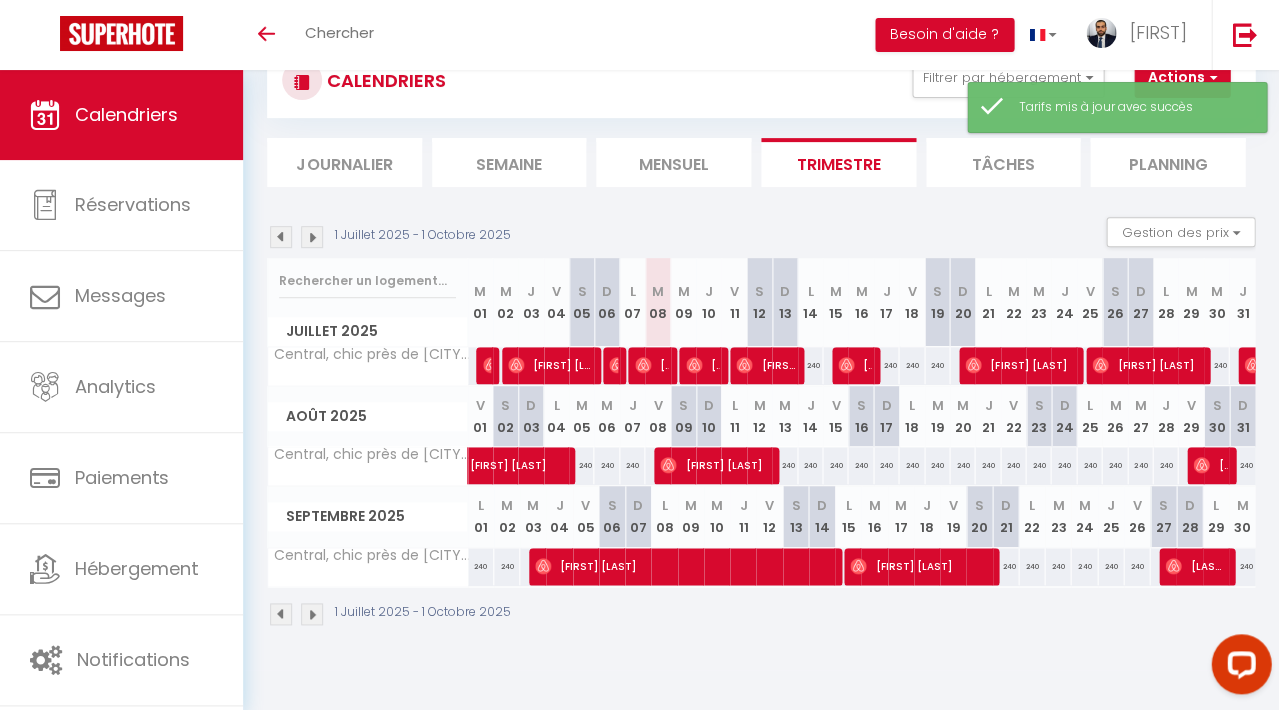 scroll, scrollTop: 70, scrollLeft: 0, axis: vertical 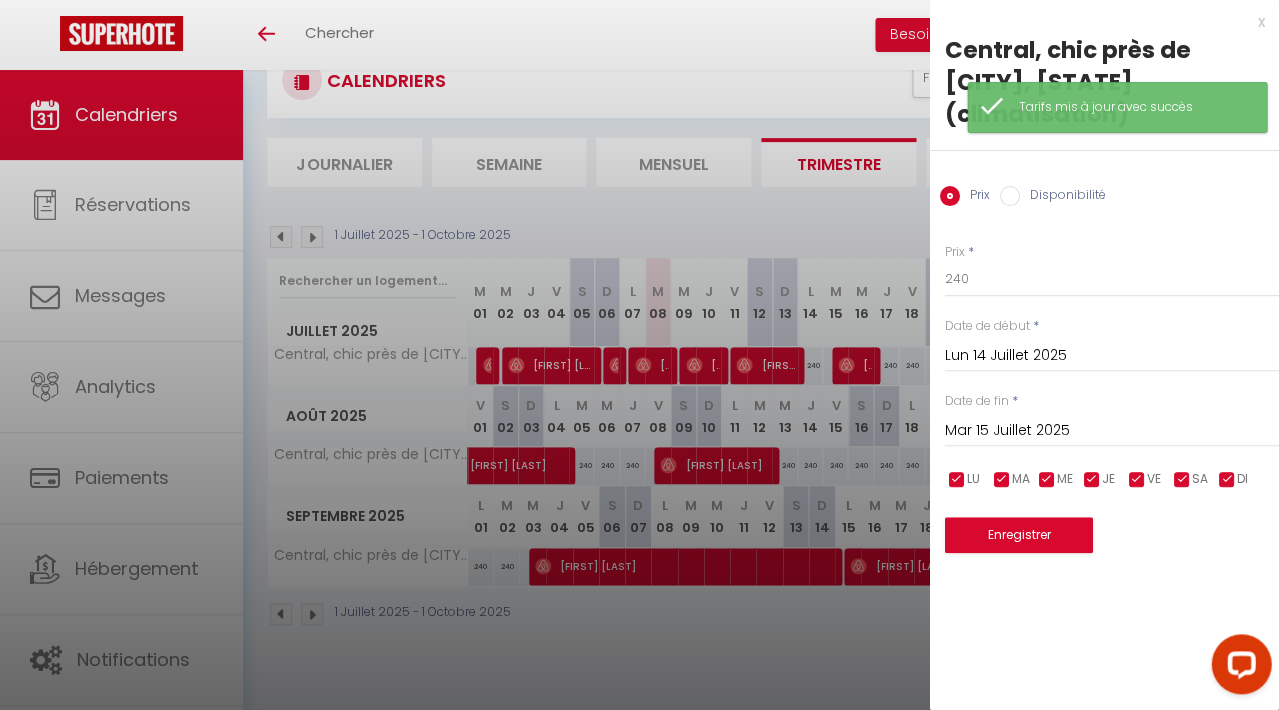click on "Disponibilité" at bounding box center (1009, 196) 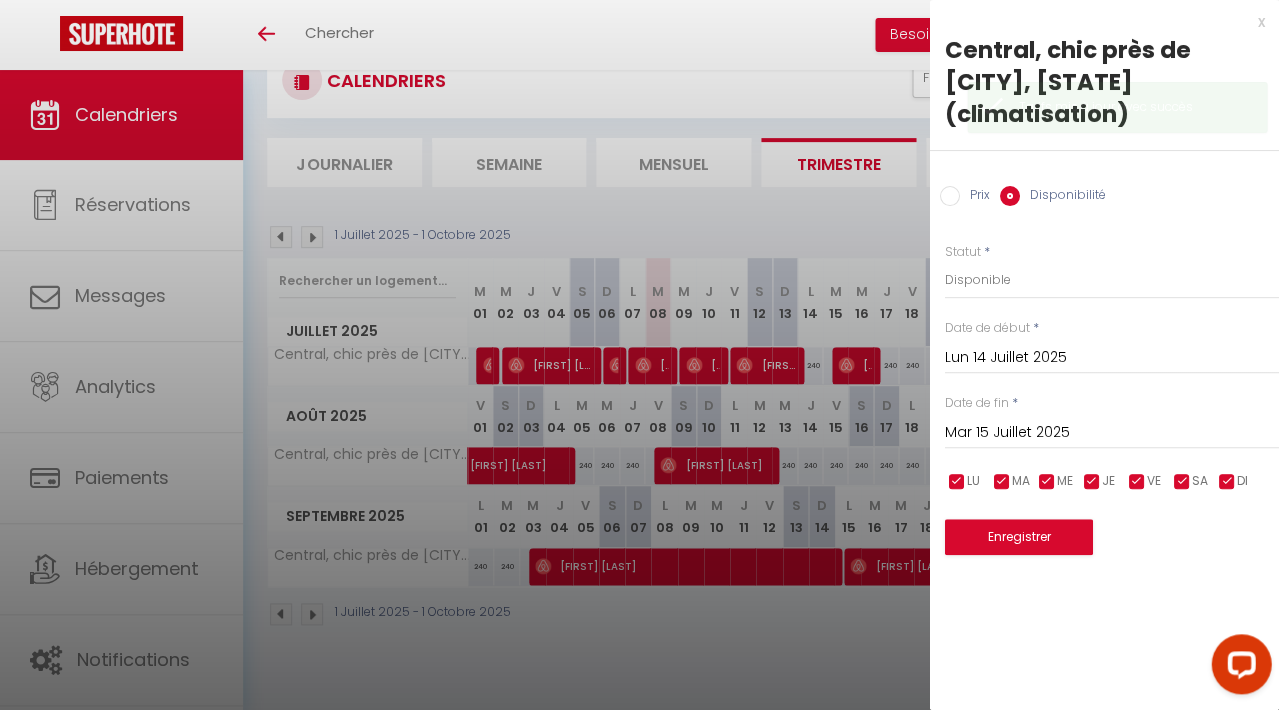 click on "Mar 15 Juillet 2025" at bounding box center [1111, 433] 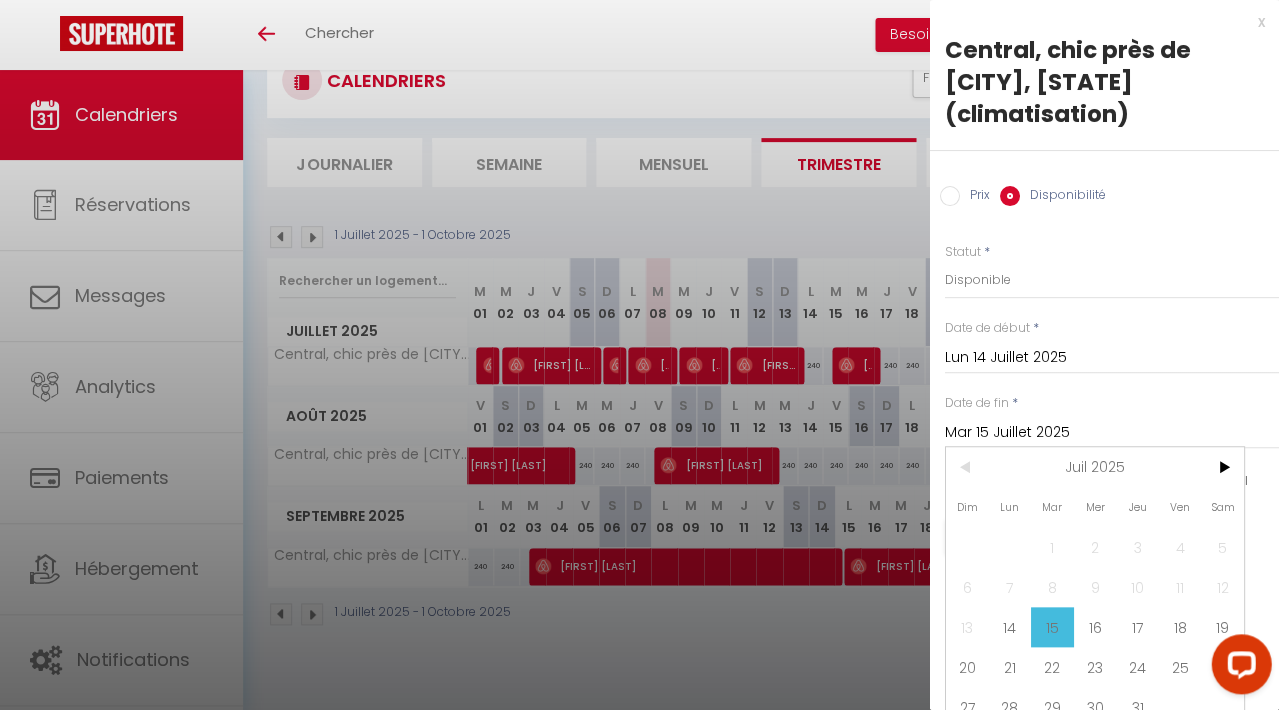 click on "Juil 2025" at bounding box center (0, 0) 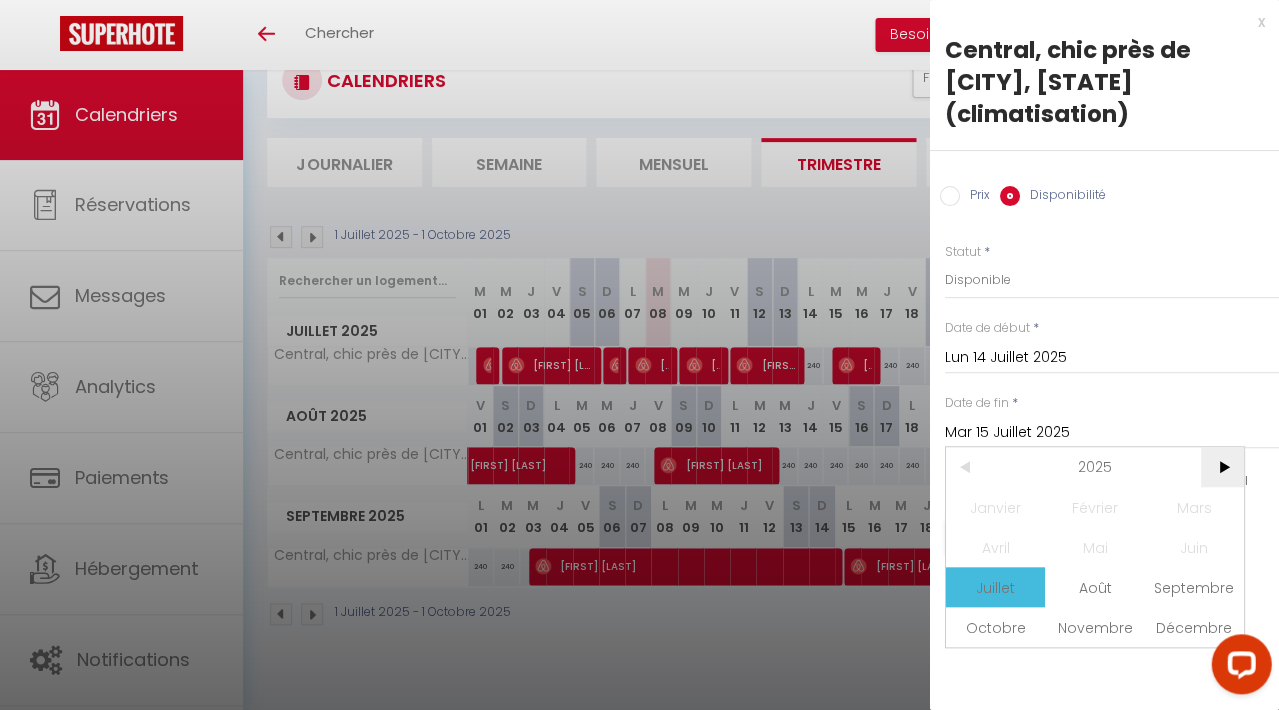 click on ">" at bounding box center (0, 0) 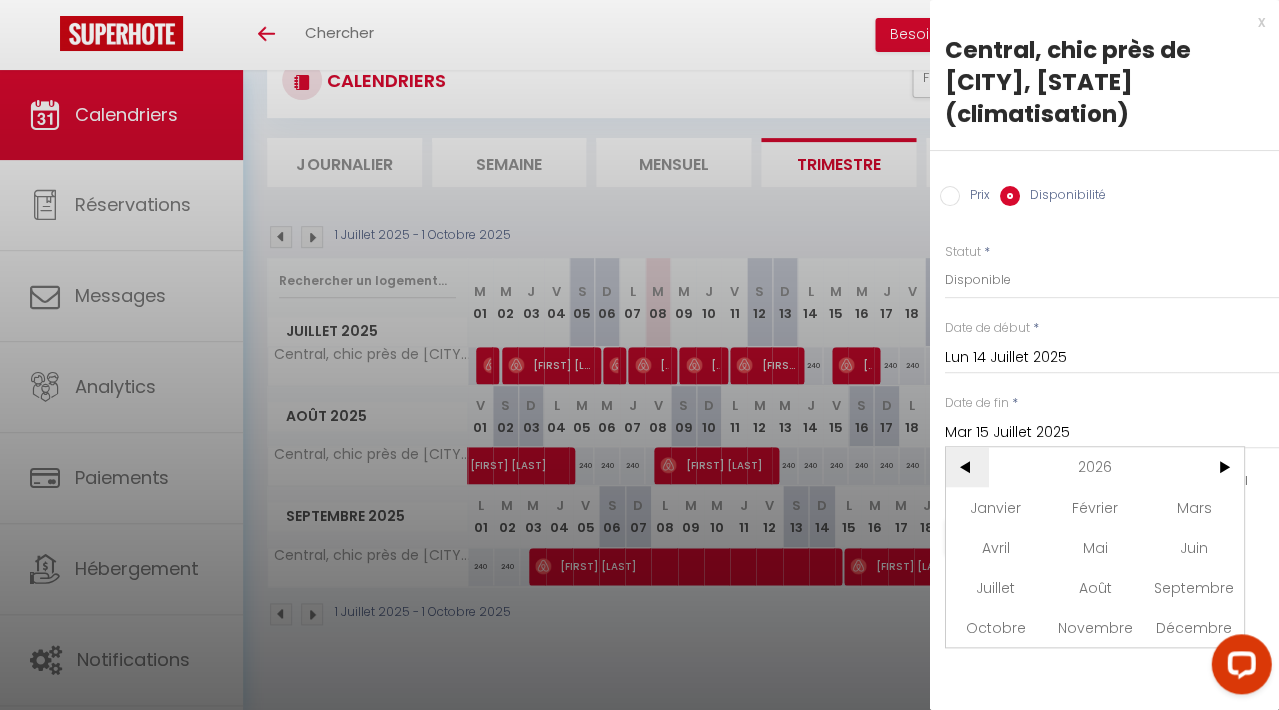 click on "<" at bounding box center (0, 0) 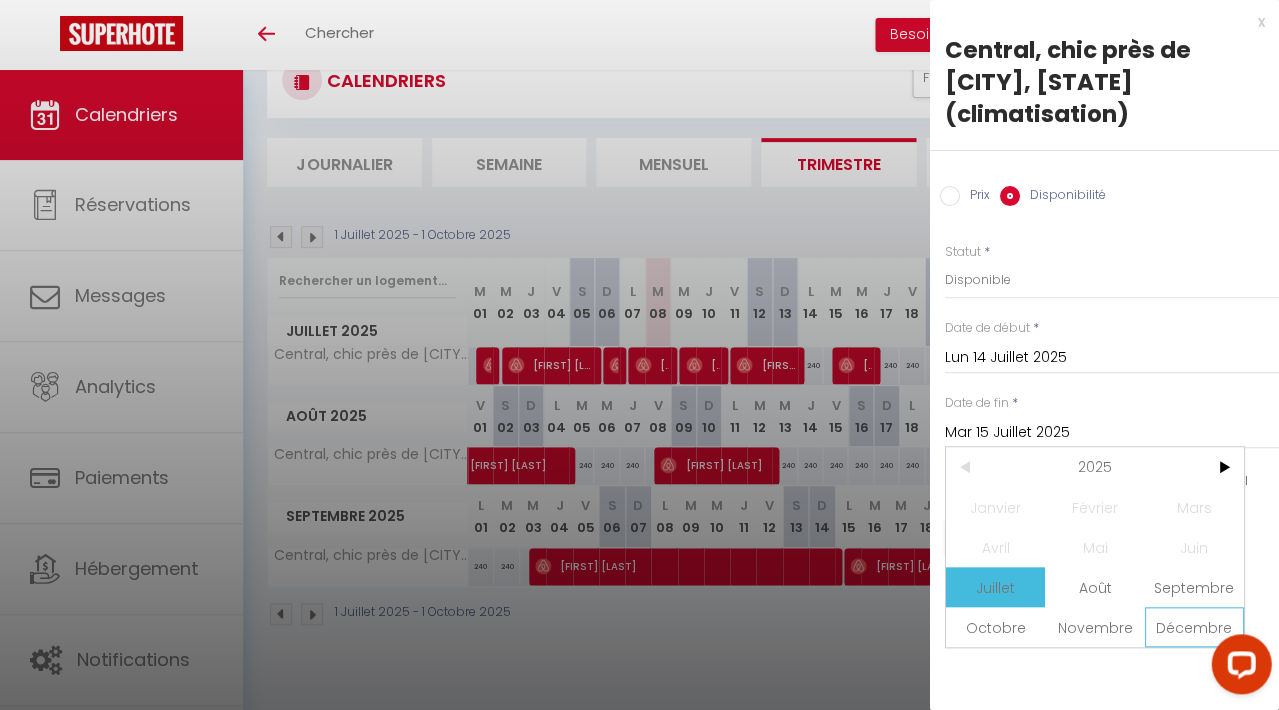 click on "Décembre" at bounding box center [0, 0] 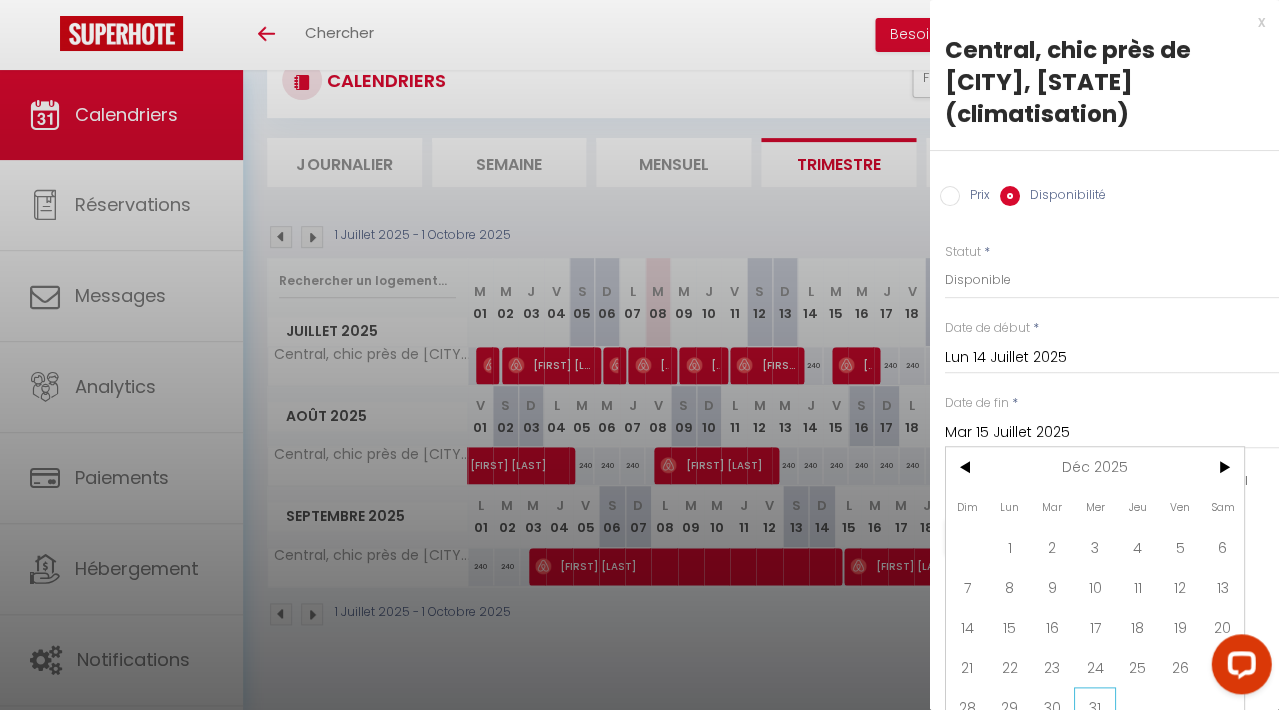 click on "31" at bounding box center [0, 0] 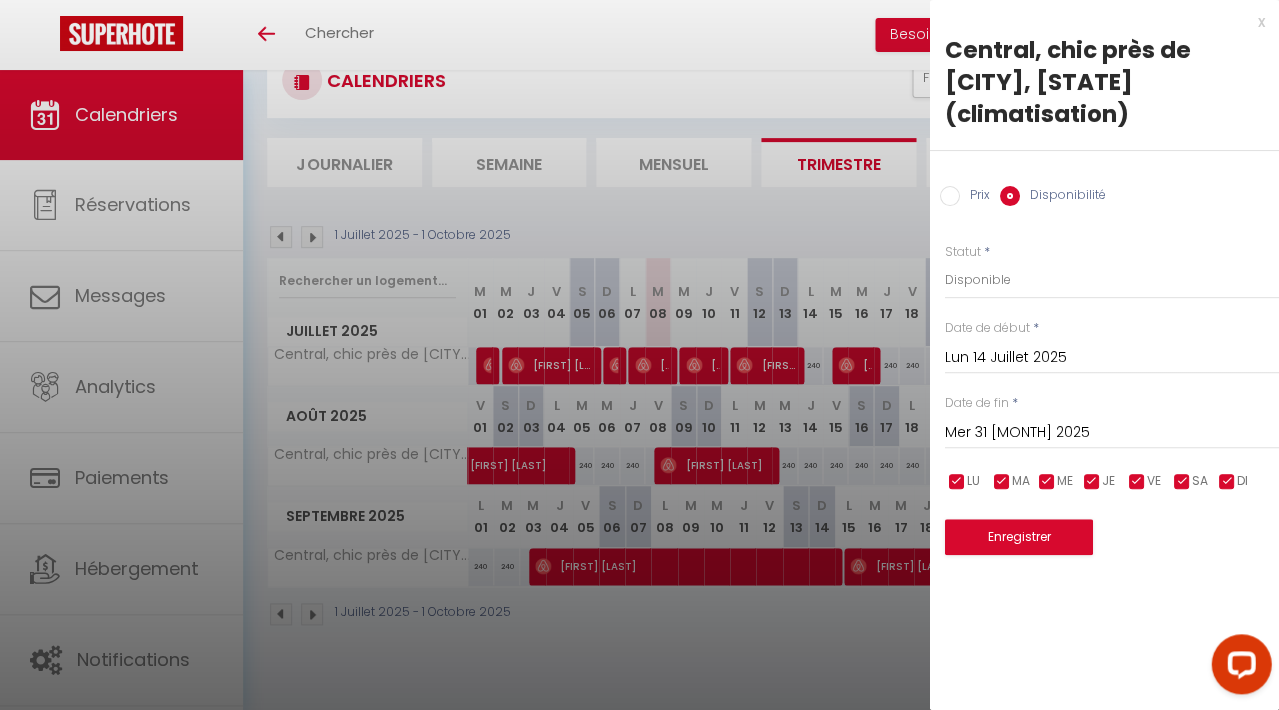 click on "Enregistrer" at bounding box center (1018, 537) 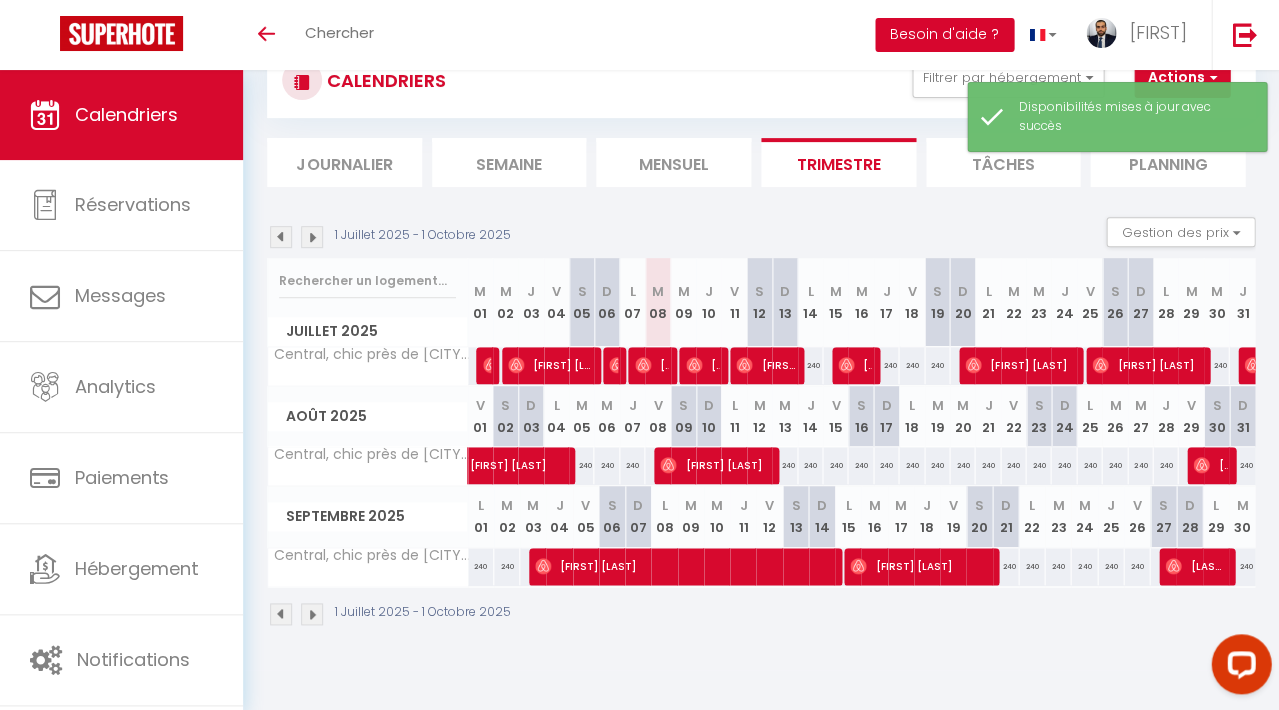 scroll, scrollTop: 70, scrollLeft: 0, axis: vertical 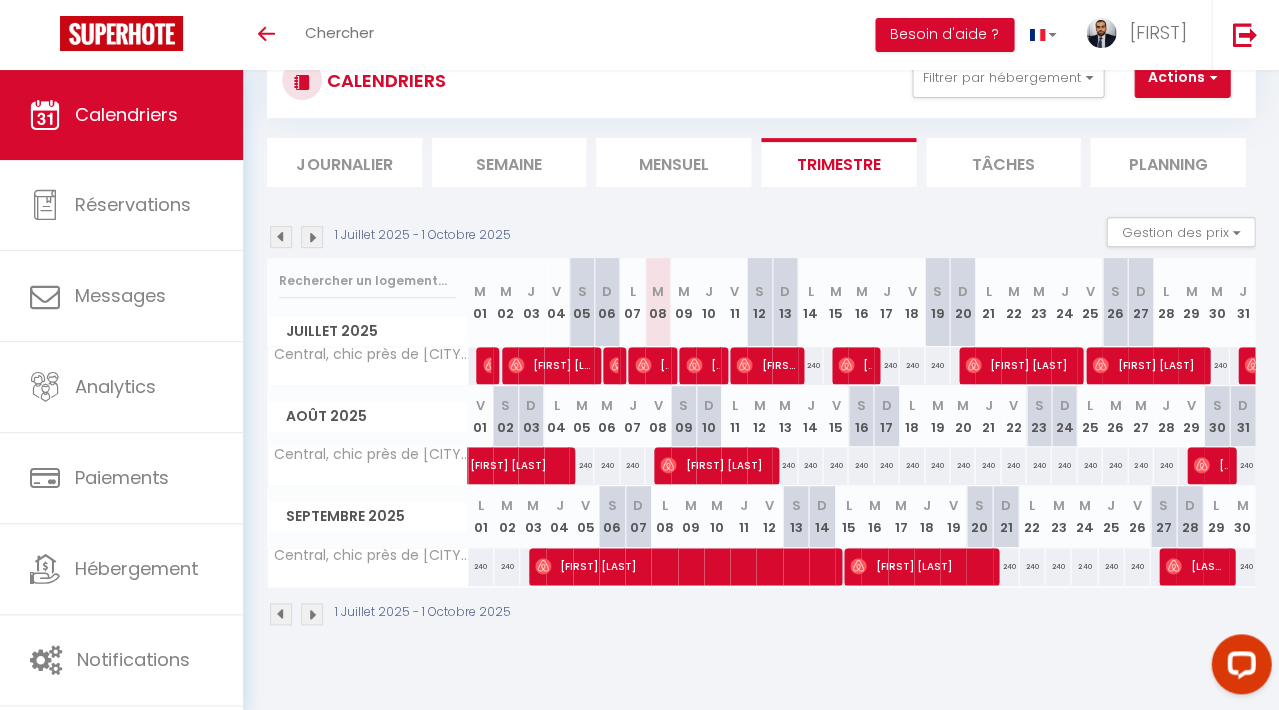 click on "Actions" at bounding box center [1182, 78] 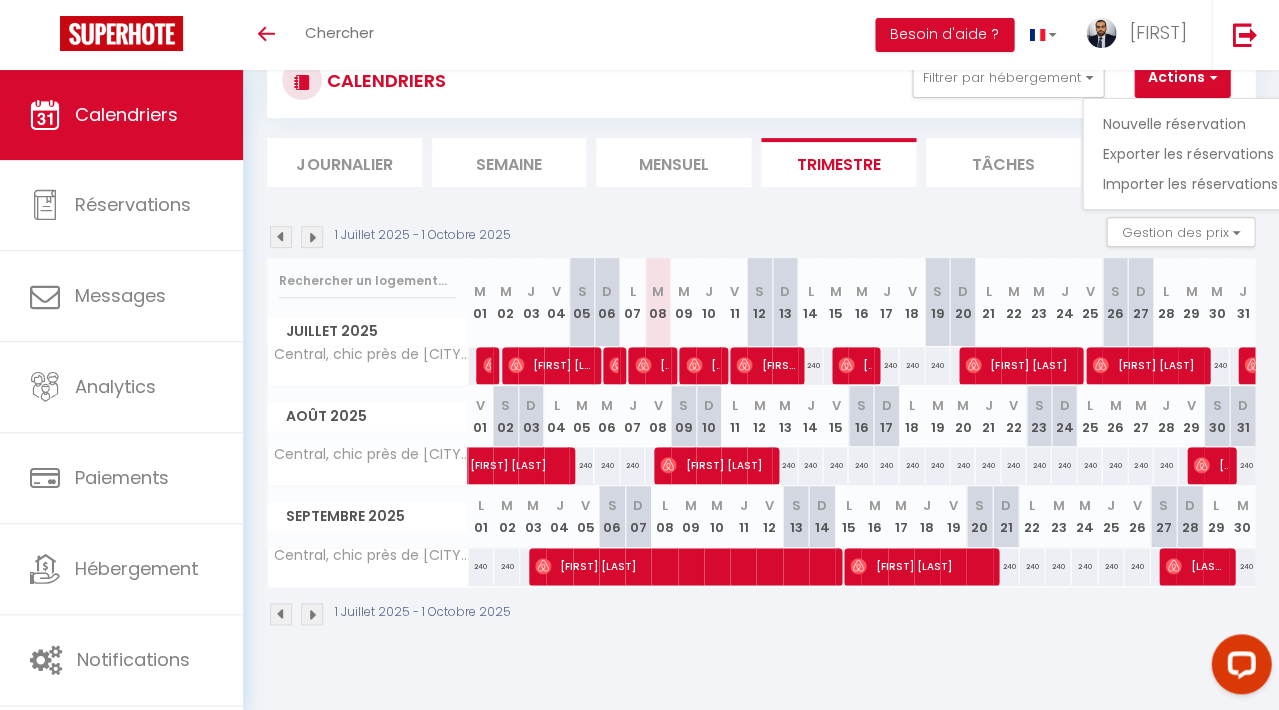 click on "CALENDRIERS
Filtrer par hébergement
Tous       Central, chic près de St-Germain (climatisation)    Effacer   Sauvegarder
Actions
Nouvelle réservation   Exporter les réservations   Importer les réservations
Journalier
Semaine
Mensuel
Trimestre
Tâches
Planning
1 Juillet 2025 - 1 Octobre 2025
Gestion des prix
Nb Nuits minimum   Règles   Disponibilité           Juillet 2025
M
01
M
02
J   V   S   D   L   M   M   J   V   S   D" at bounding box center [761, 335] 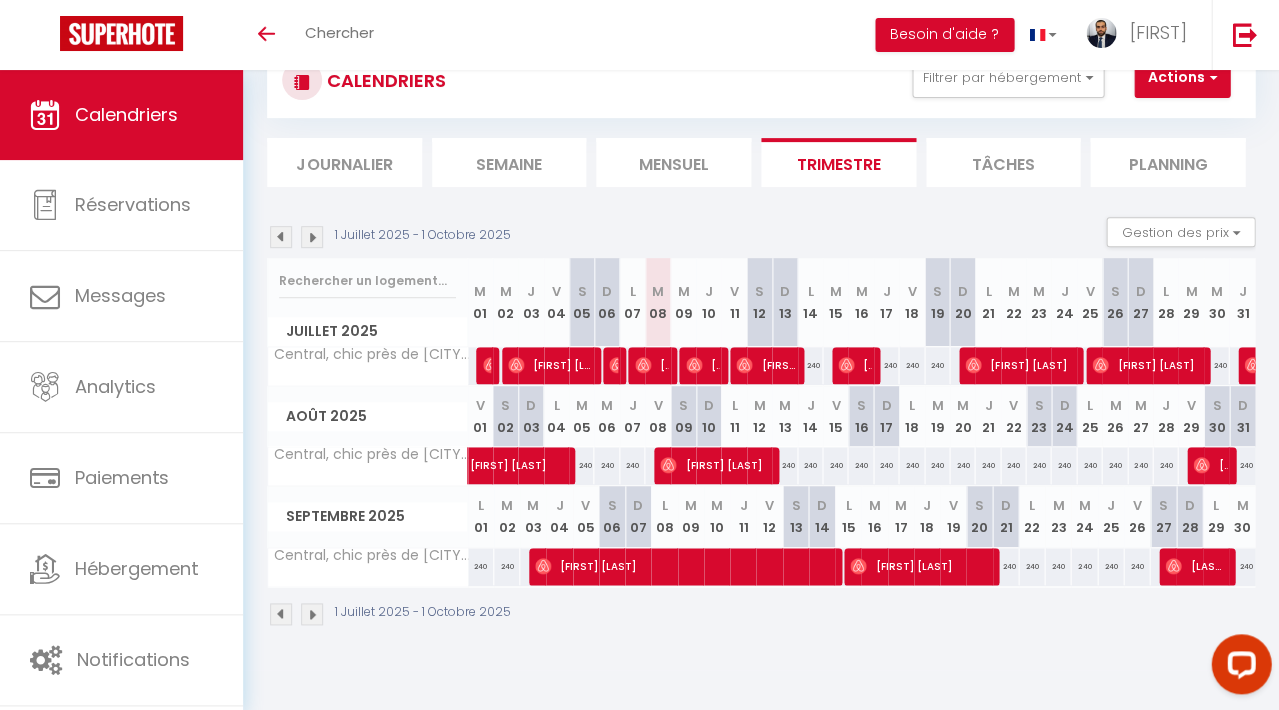 scroll, scrollTop: 70, scrollLeft: 0, axis: vertical 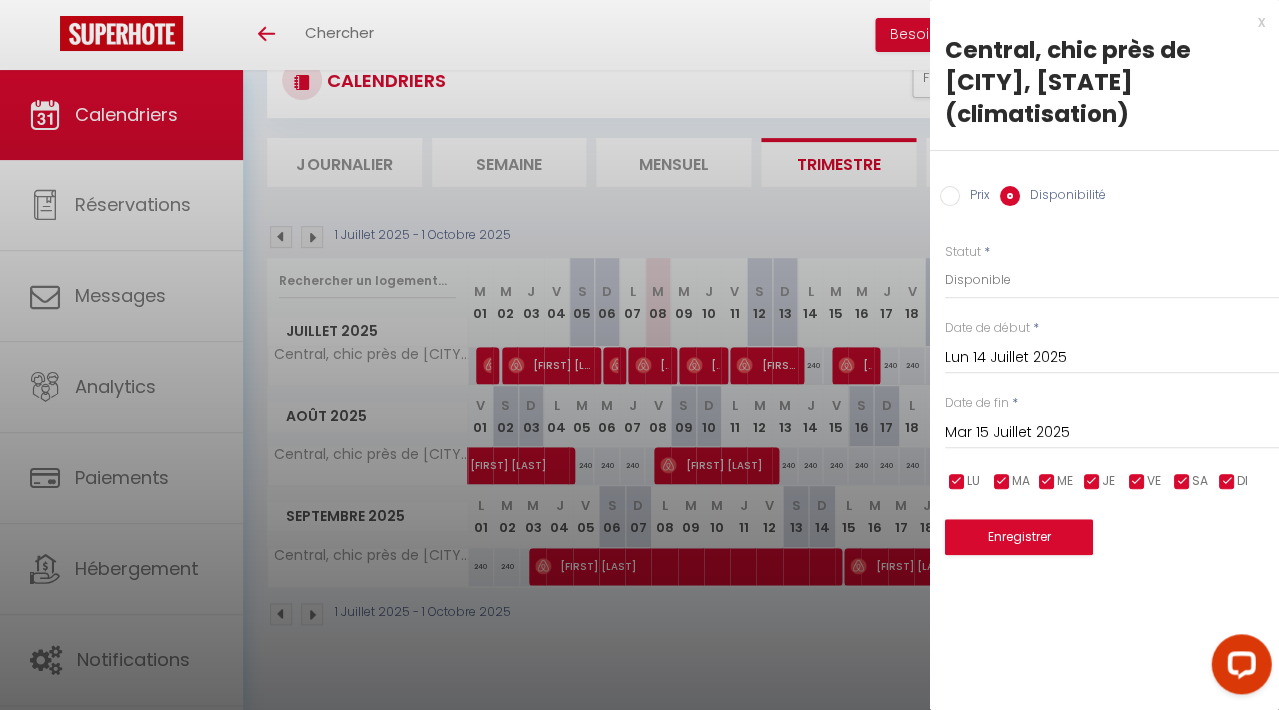 click on "Prix" at bounding box center (949, 196) 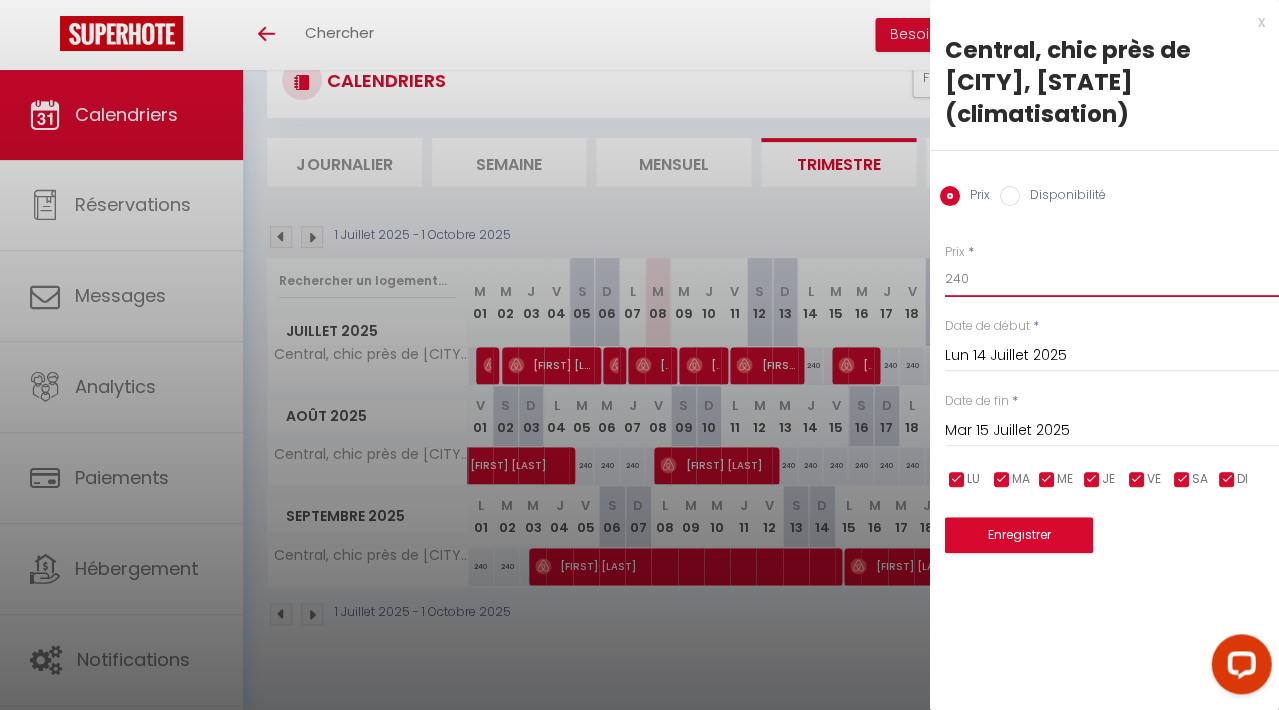 drag, startPoint x: 986, startPoint y: 241, endPoint x: 826, endPoint y: 227, distance: 160.61133 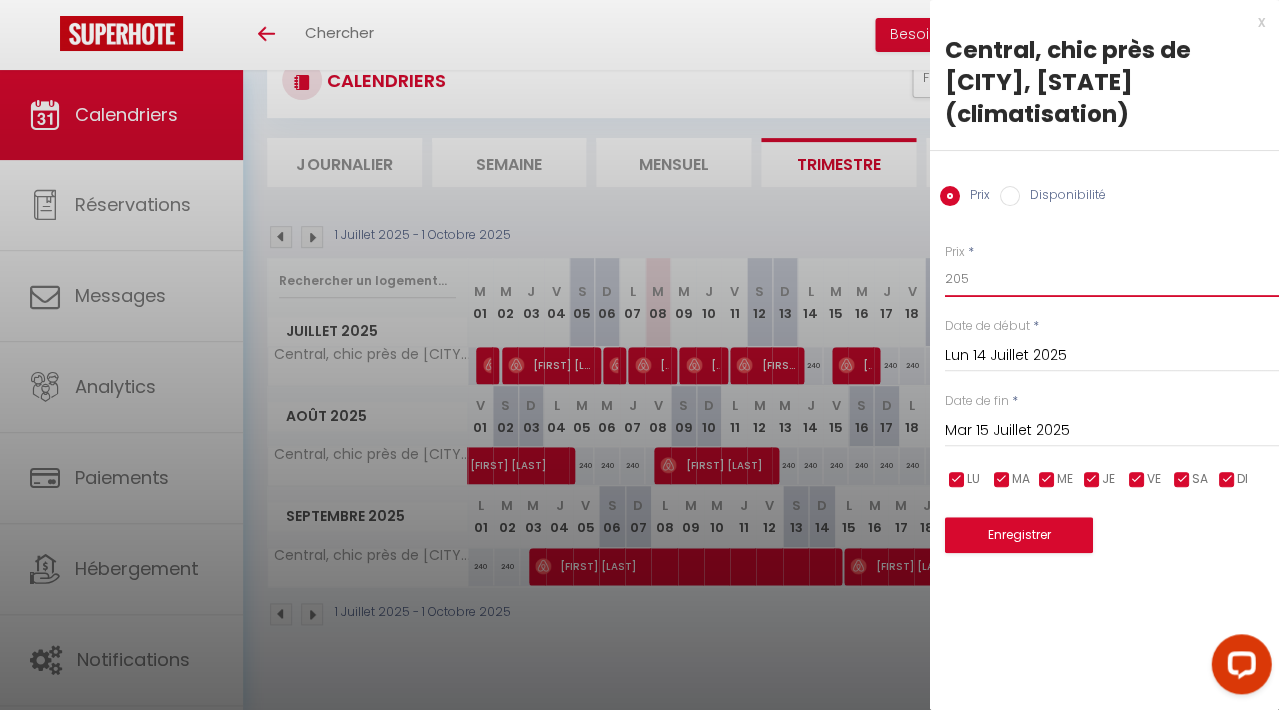 type on "205" 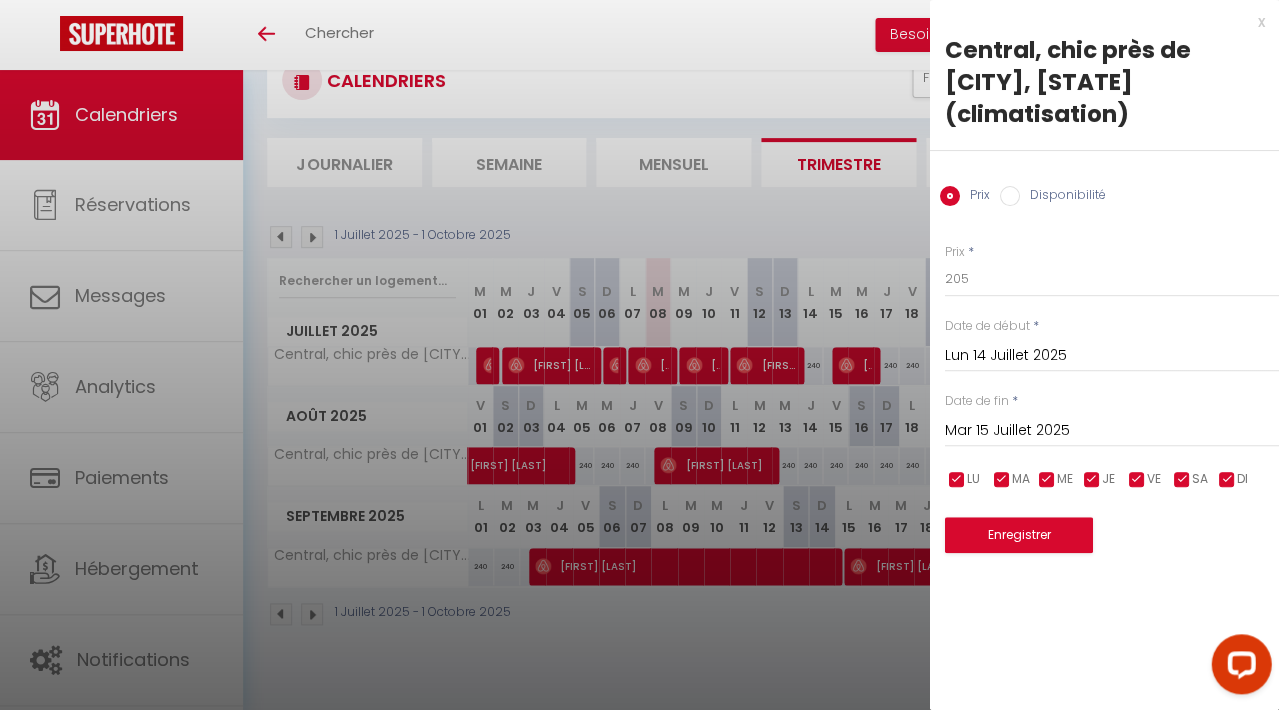 click on "Enregistrer" at bounding box center (1018, 535) 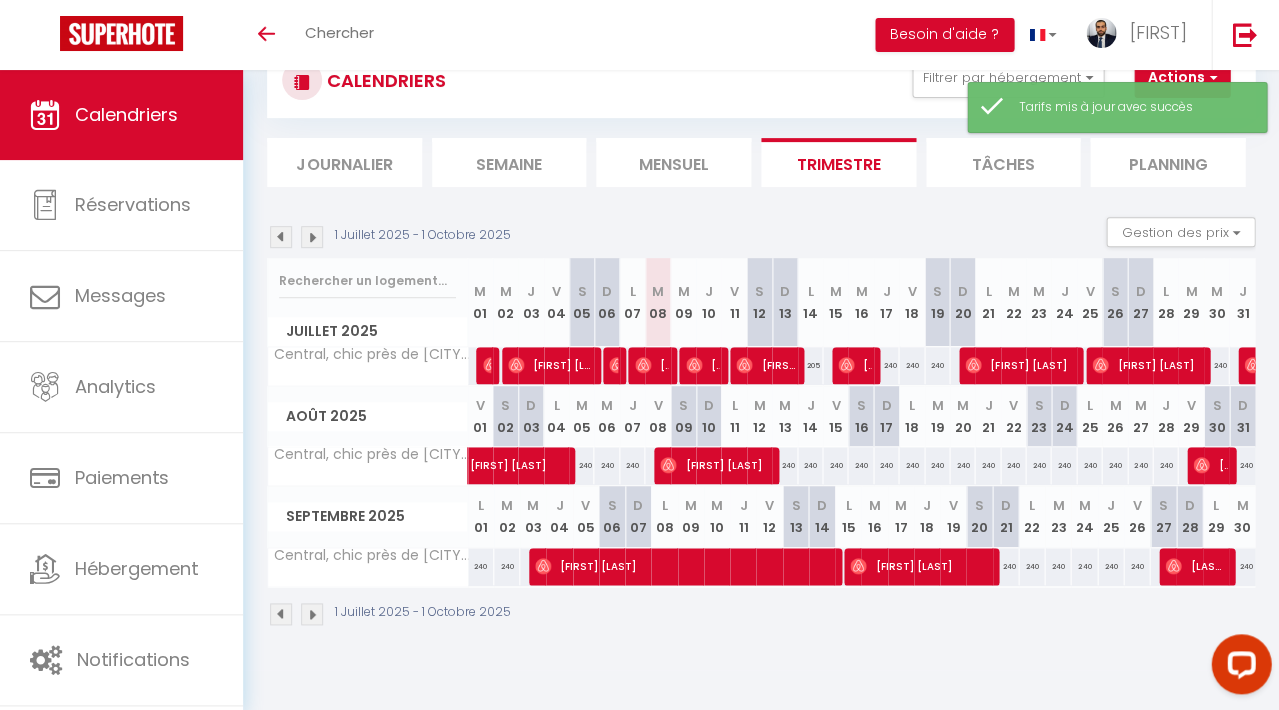 click on "240" at bounding box center (1216, 365) 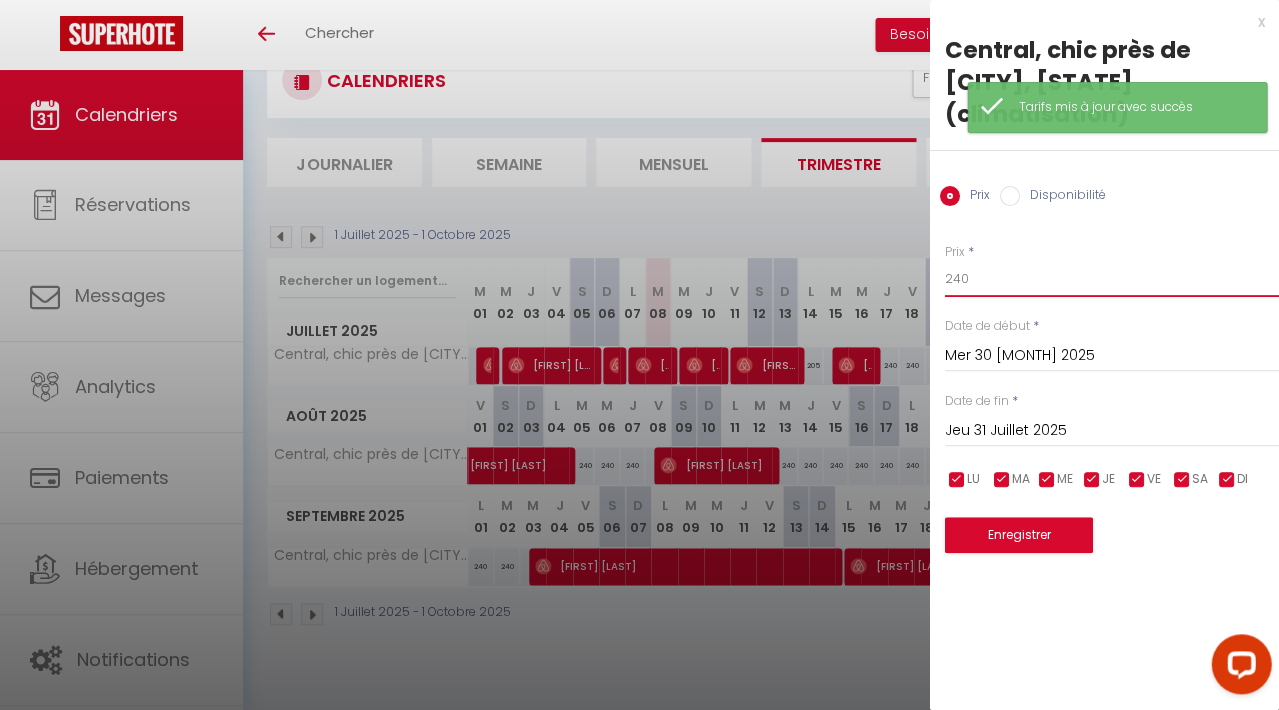 drag, startPoint x: 1058, startPoint y: 251, endPoint x: 868, endPoint y: 251, distance: 190 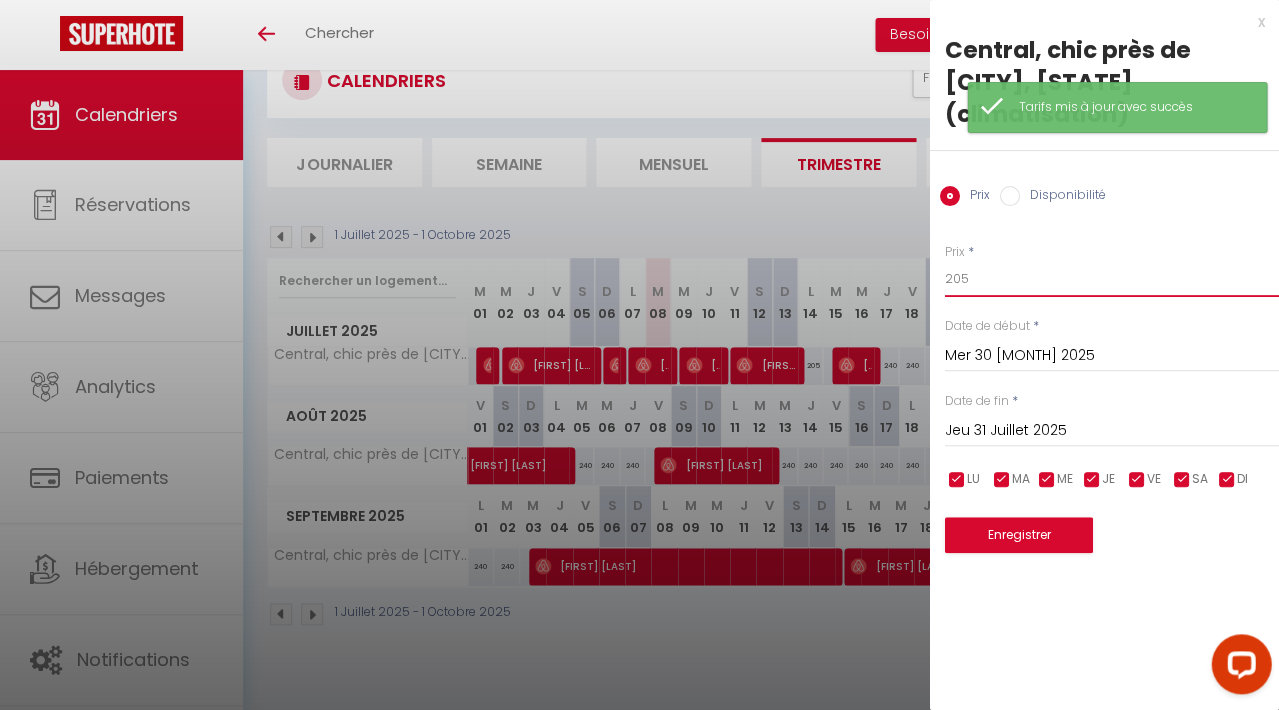 type on "205" 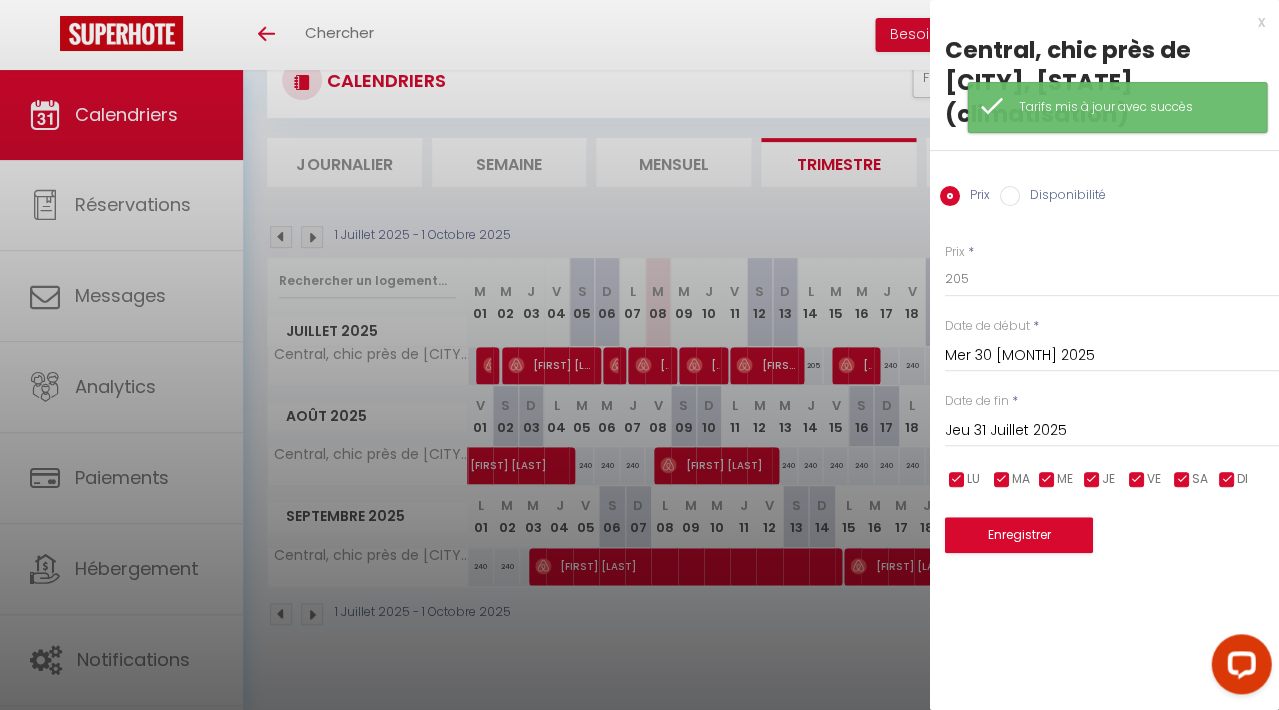 click on "Enregistrer" at bounding box center (1018, 535) 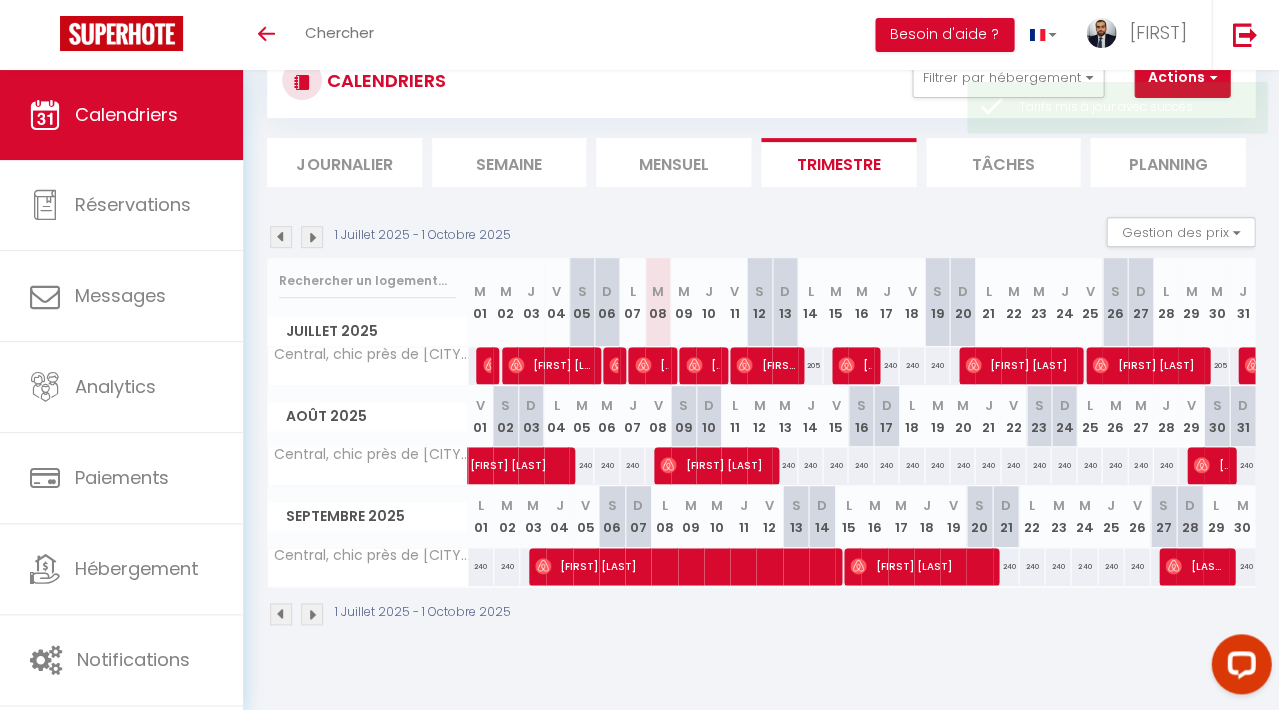 scroll, scrollTop: 70, scrollLeft: 0, axis: vertical 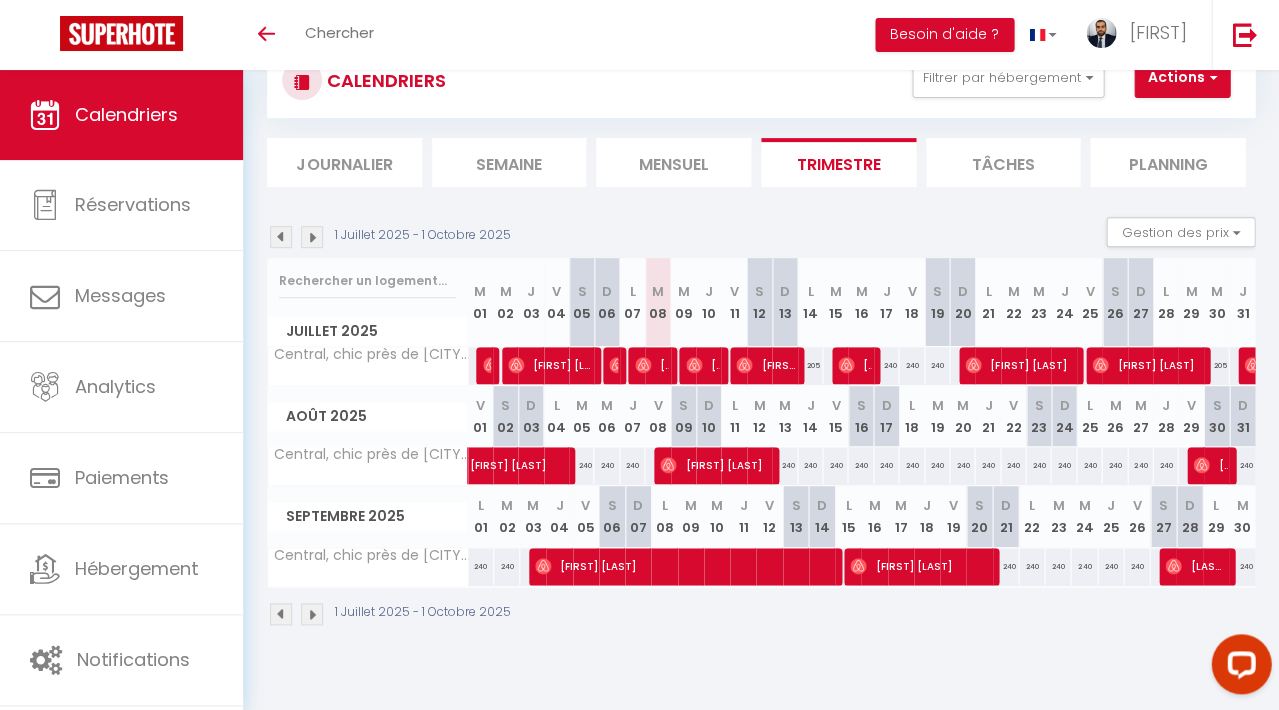 click at bounding box center (312, 237) 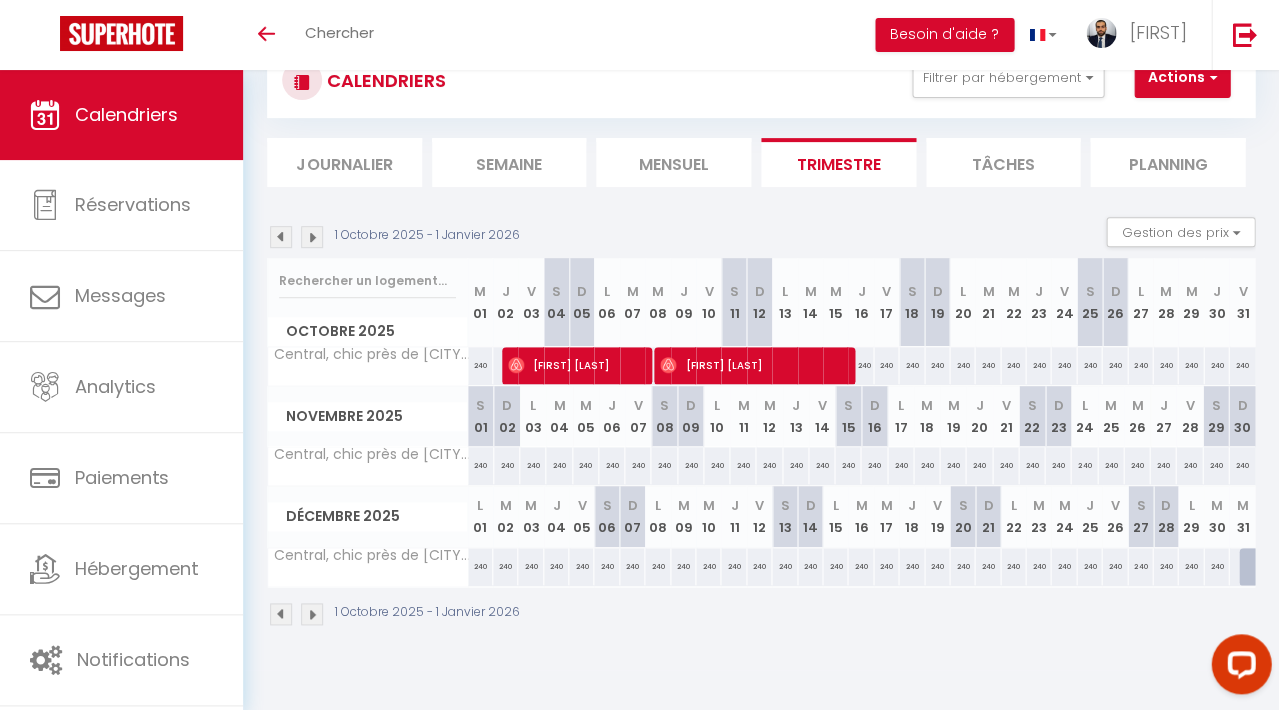 scroll, scrollTop: 70, scrollLeft: 0, axis: vertical 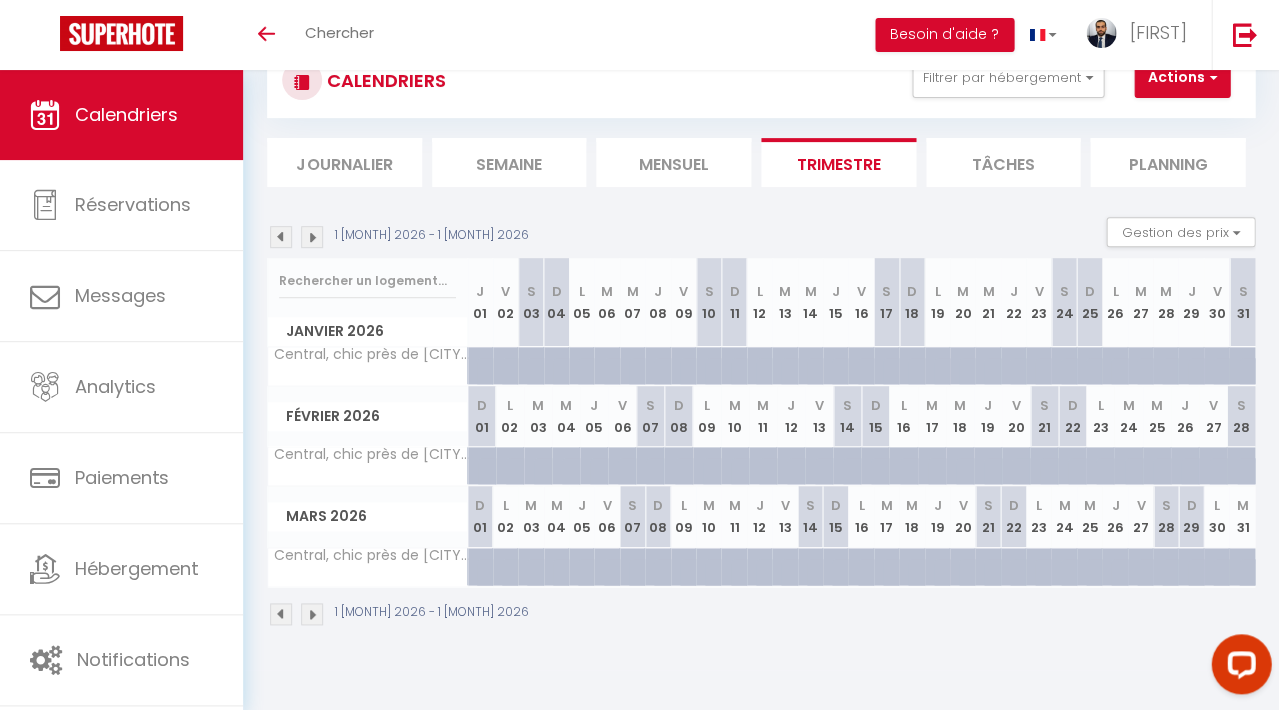 click at bounding box center [281, 237] 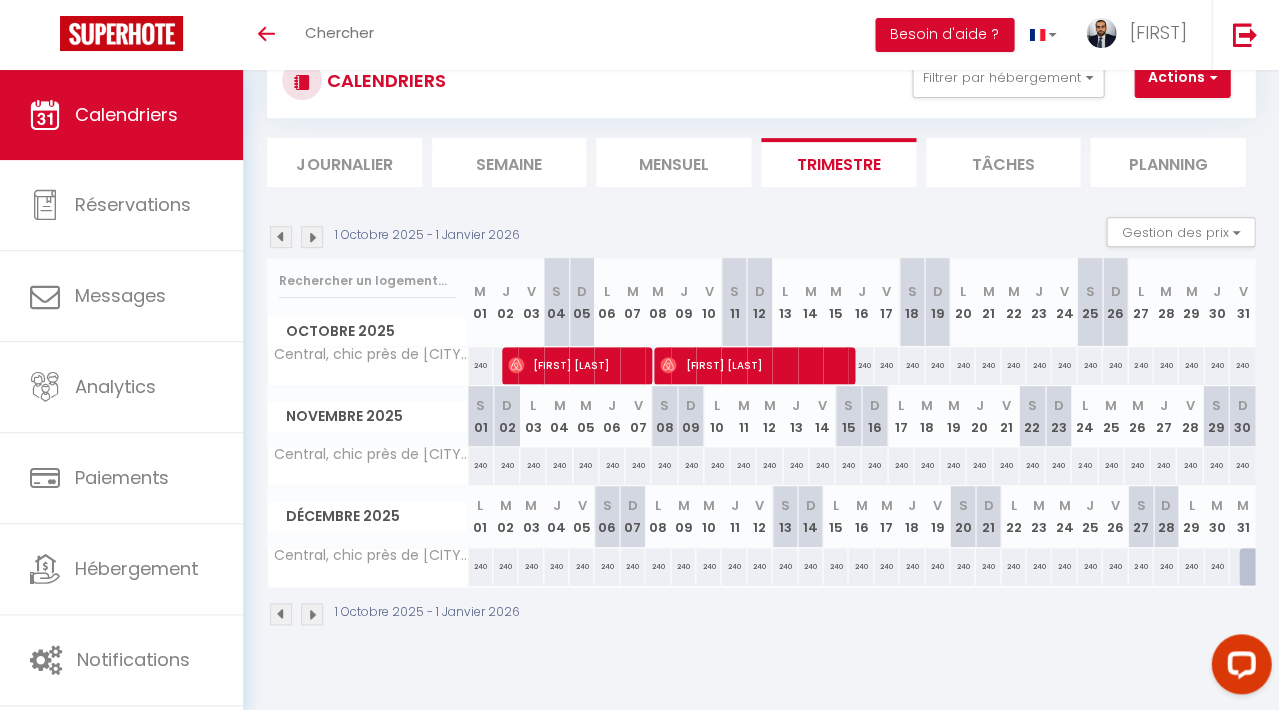 click at bounding box center (281, 237) 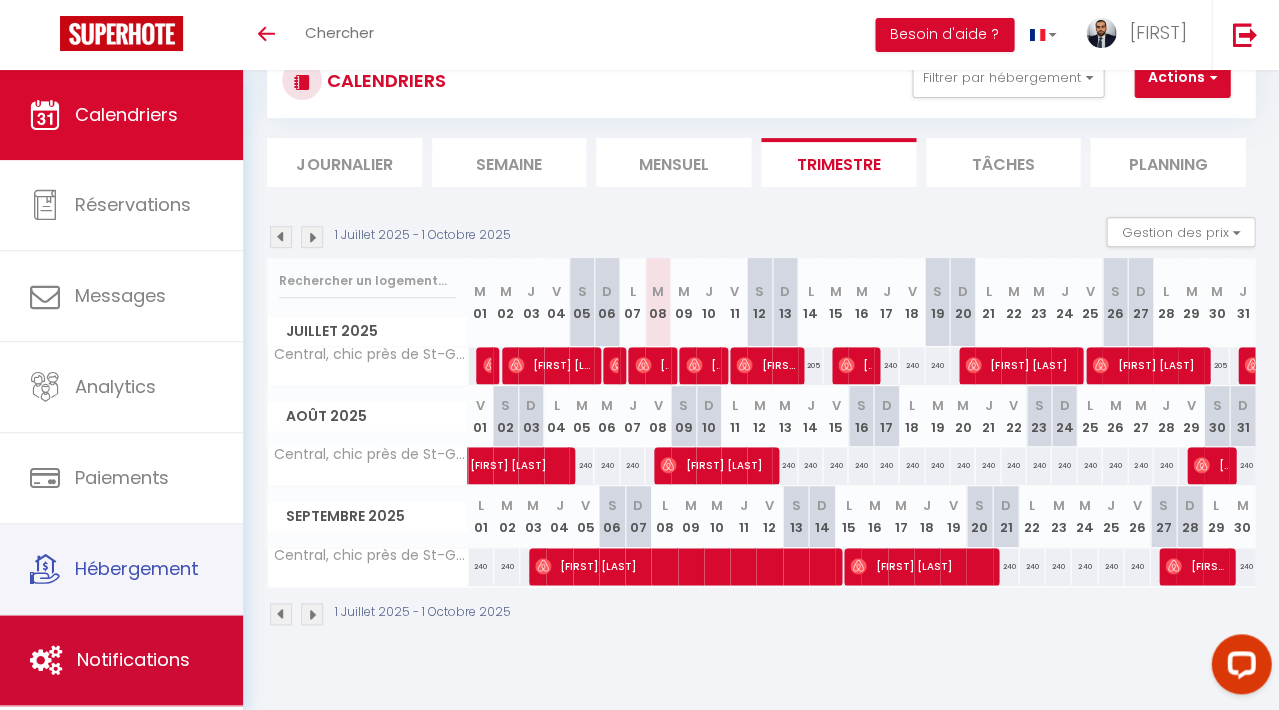 scroll, scrollTop: 70, scrollLeft: 0, axis: vertical 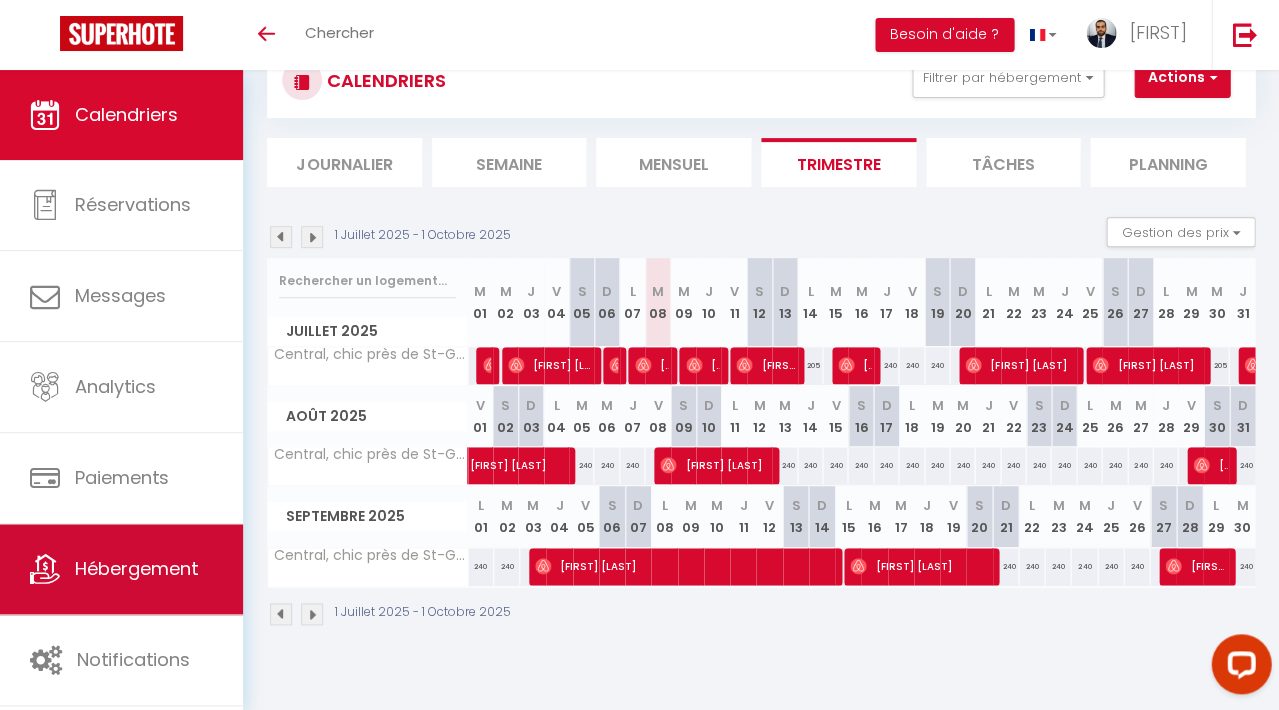 click on "Hébergement" at bounding box center [121, 569] 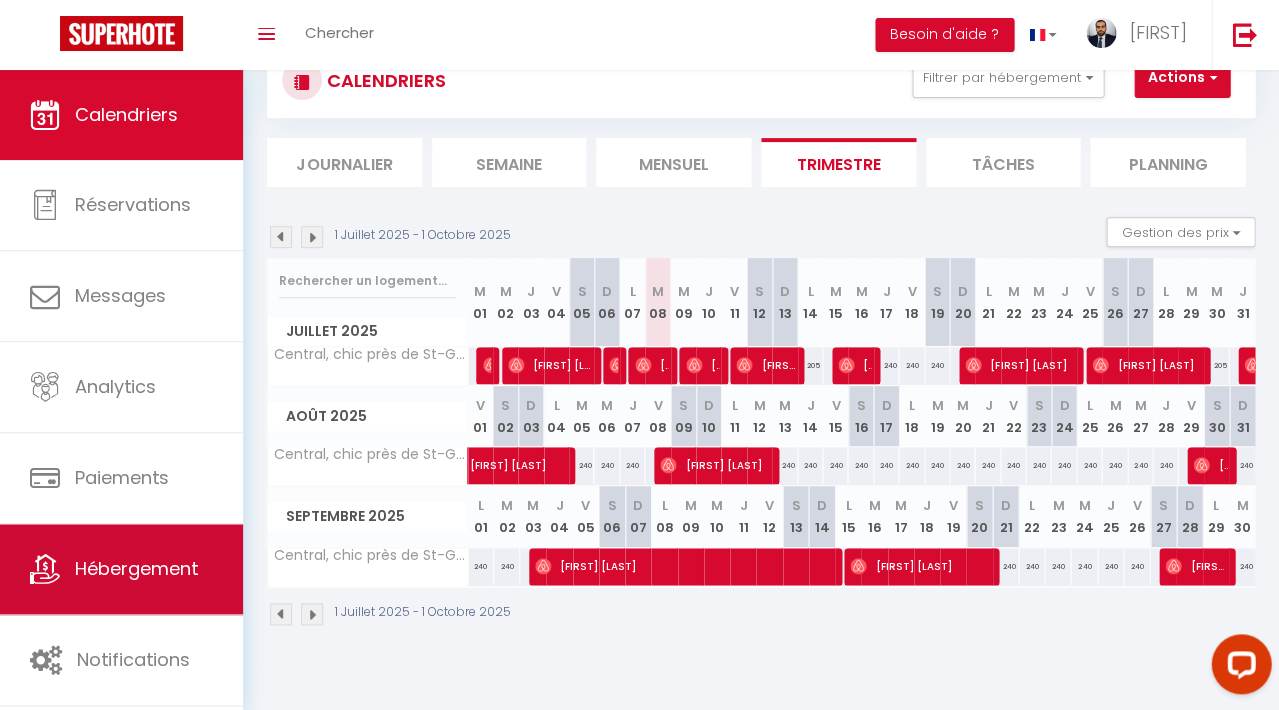 scroll, scrollTop: 0, scrollLeft: 0, axis: both 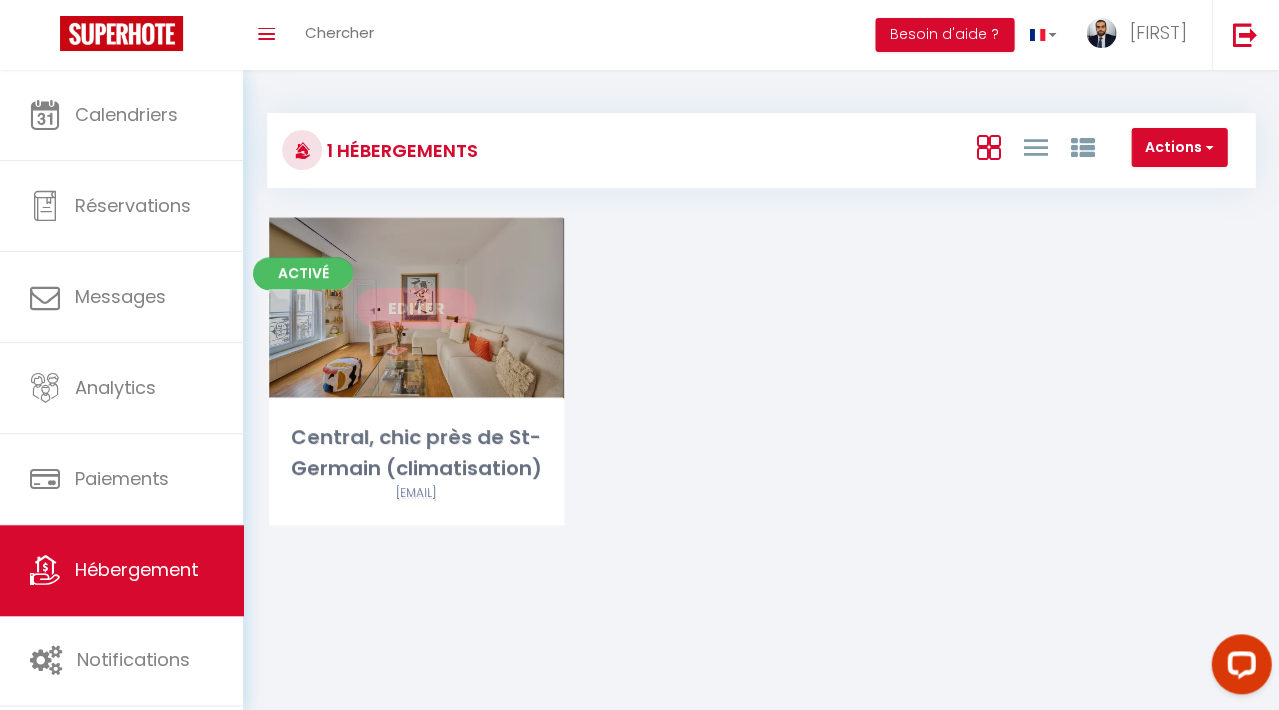click on "Editer" at bounding box center [416, 308] 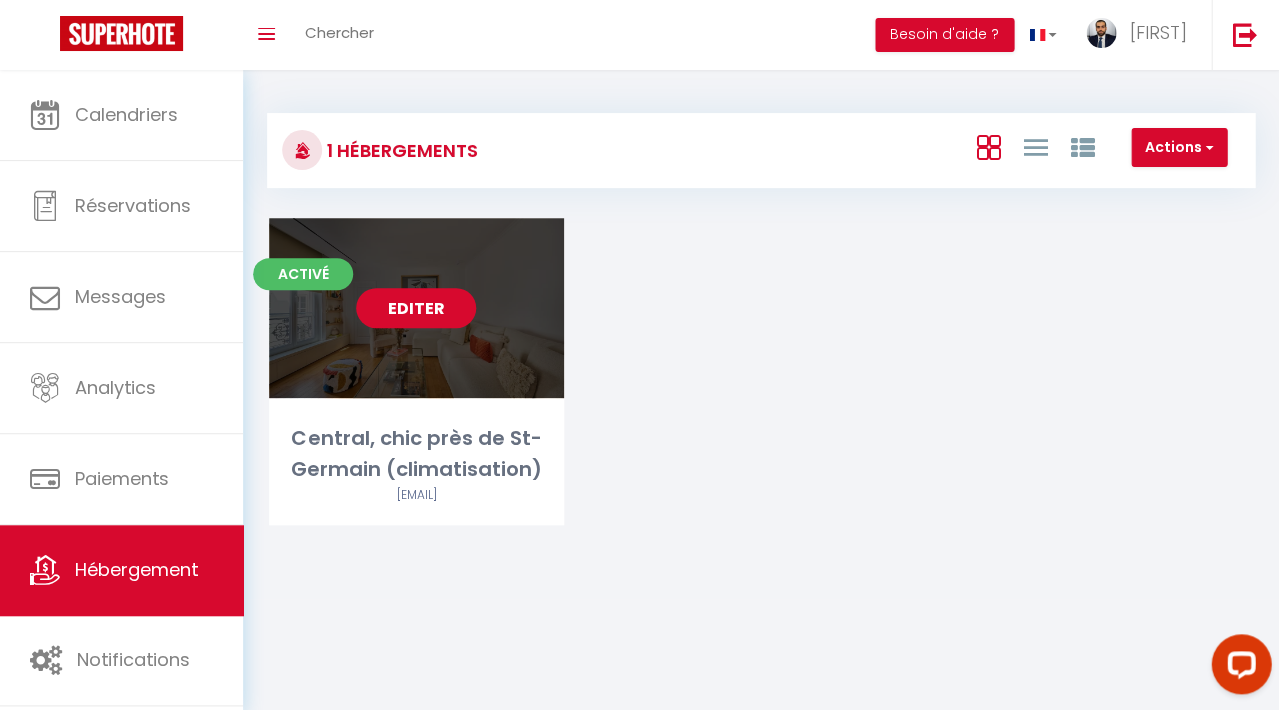 click on "Editer" at bounding box center [416, 308] 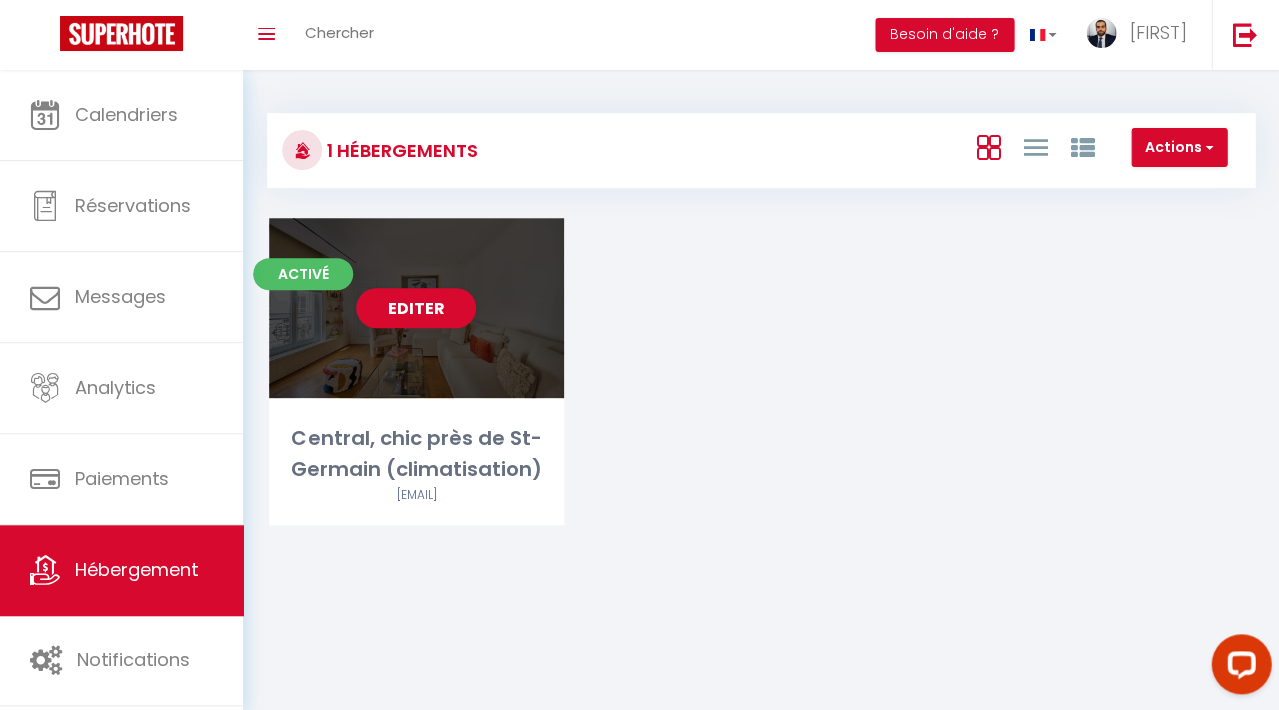 click on "Editer" at bounding box center [416, 308] 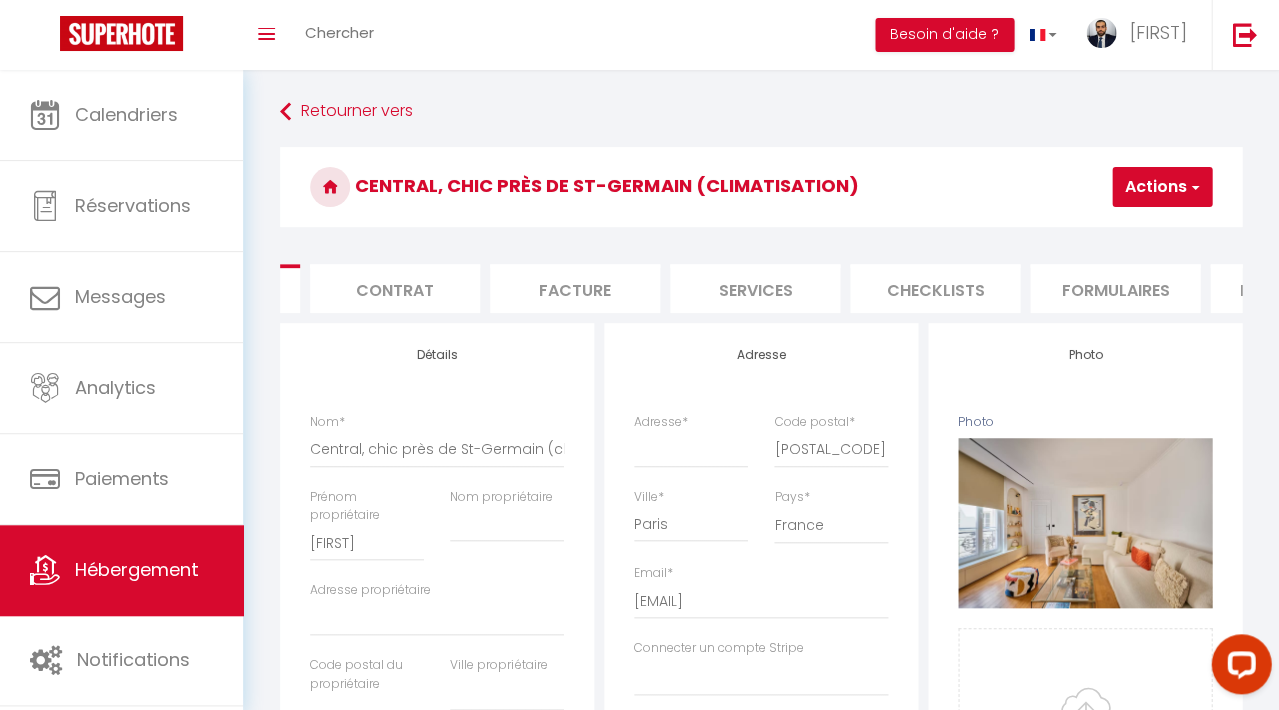 scroll, scrollTop: 0, scrollLeft: 257, axis: horizontal 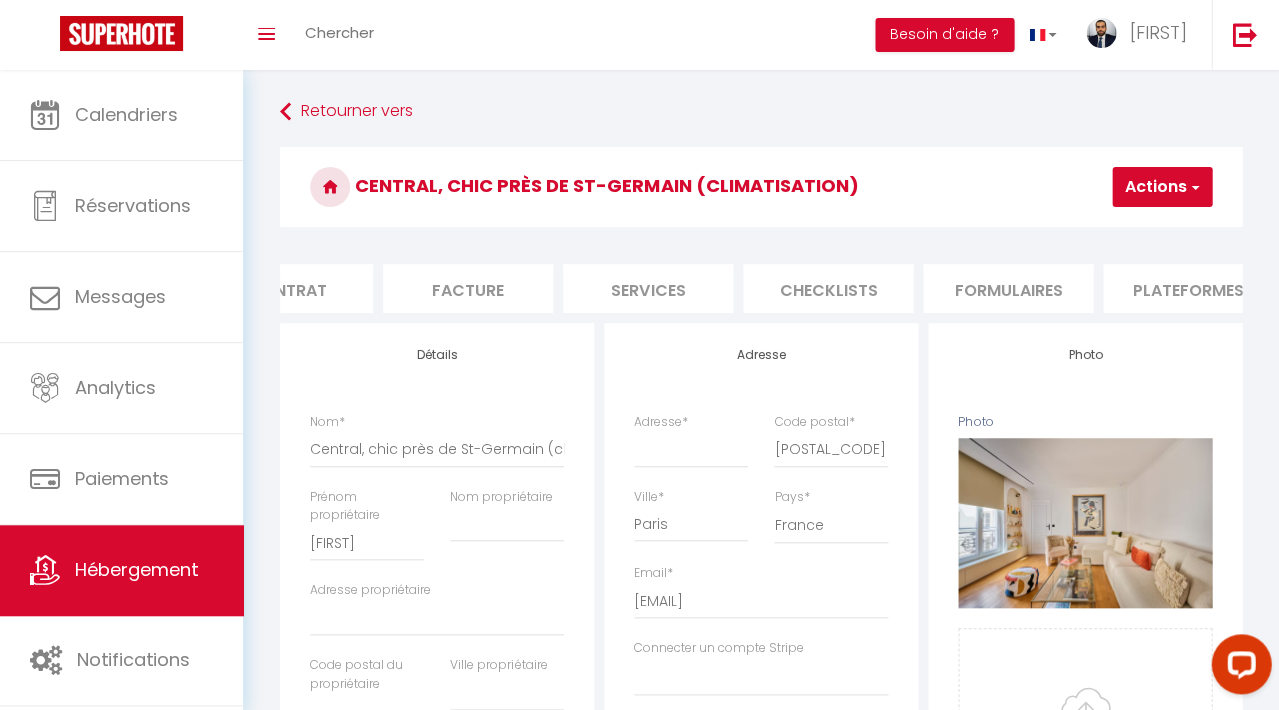 click on "Plateformes" at bounding box center [1188, 288] 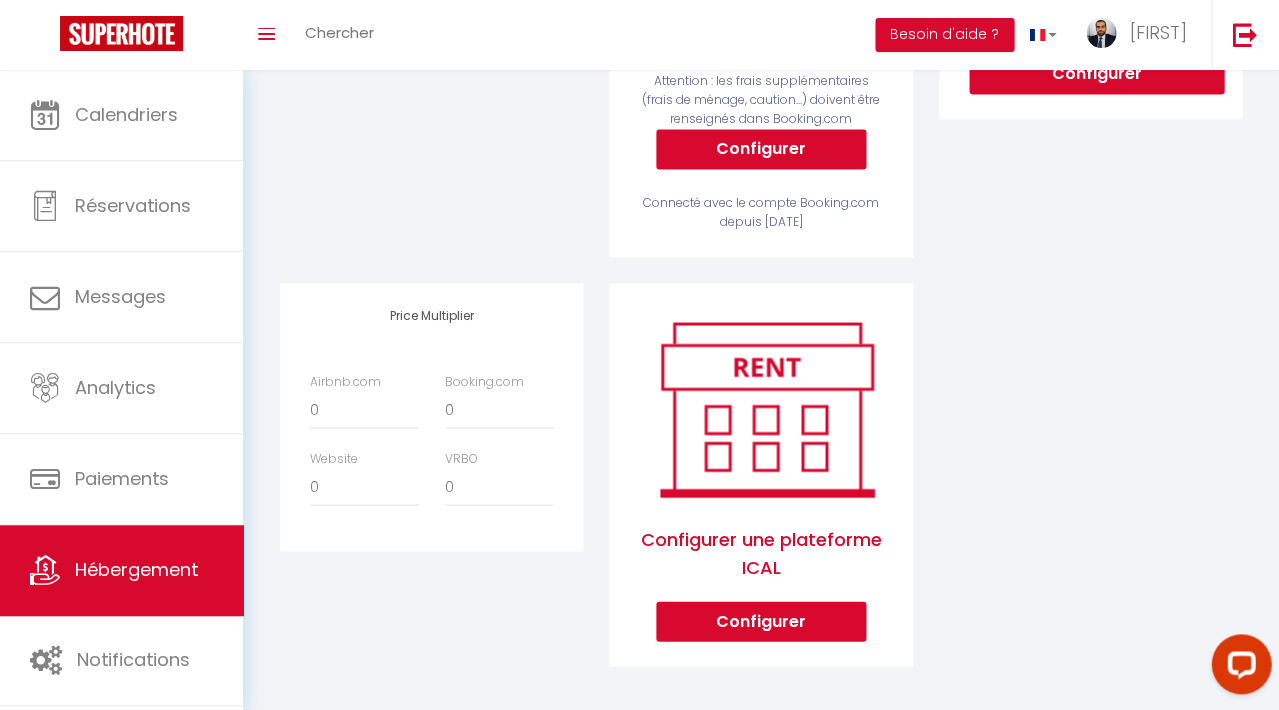scroll, scrollTop: 559, scrollLeft: 0, axis: vertical 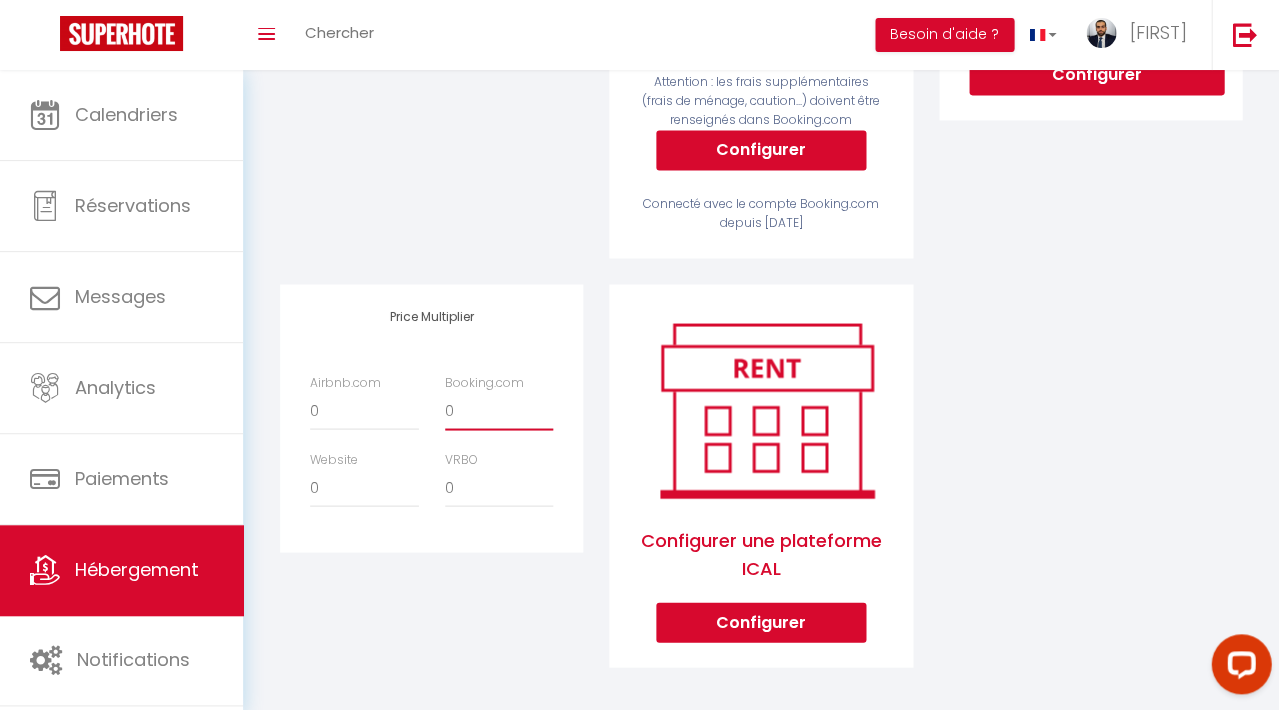 select on "+ 10 %" 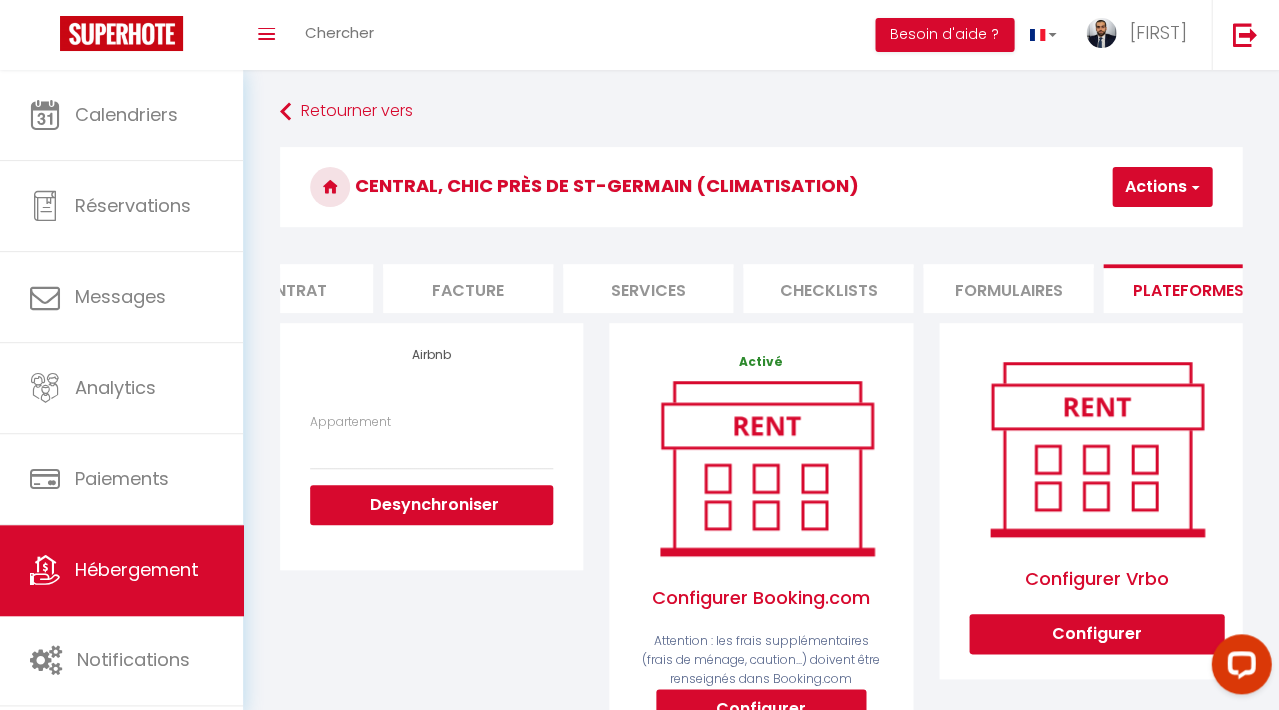scroll, scrollTop: -3, scrollLeft: 0, axis: vertical 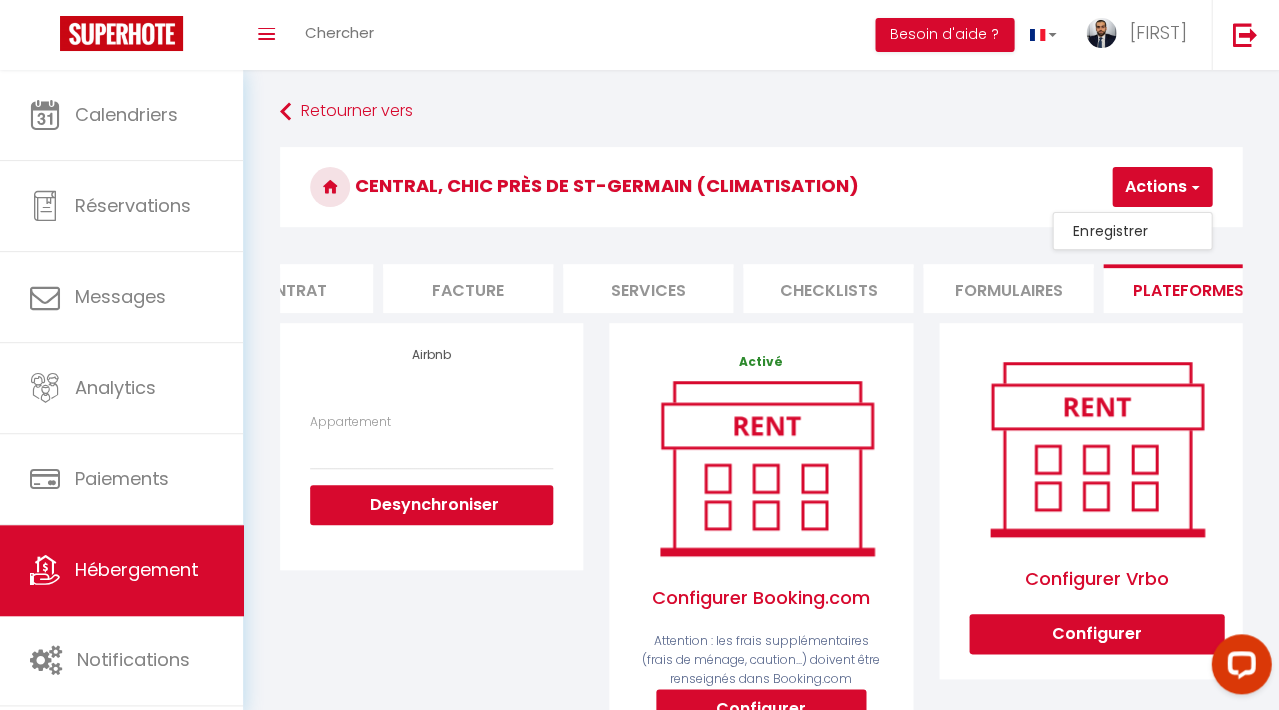 click on "Enregistrer" at bounding box center [1132, 231] 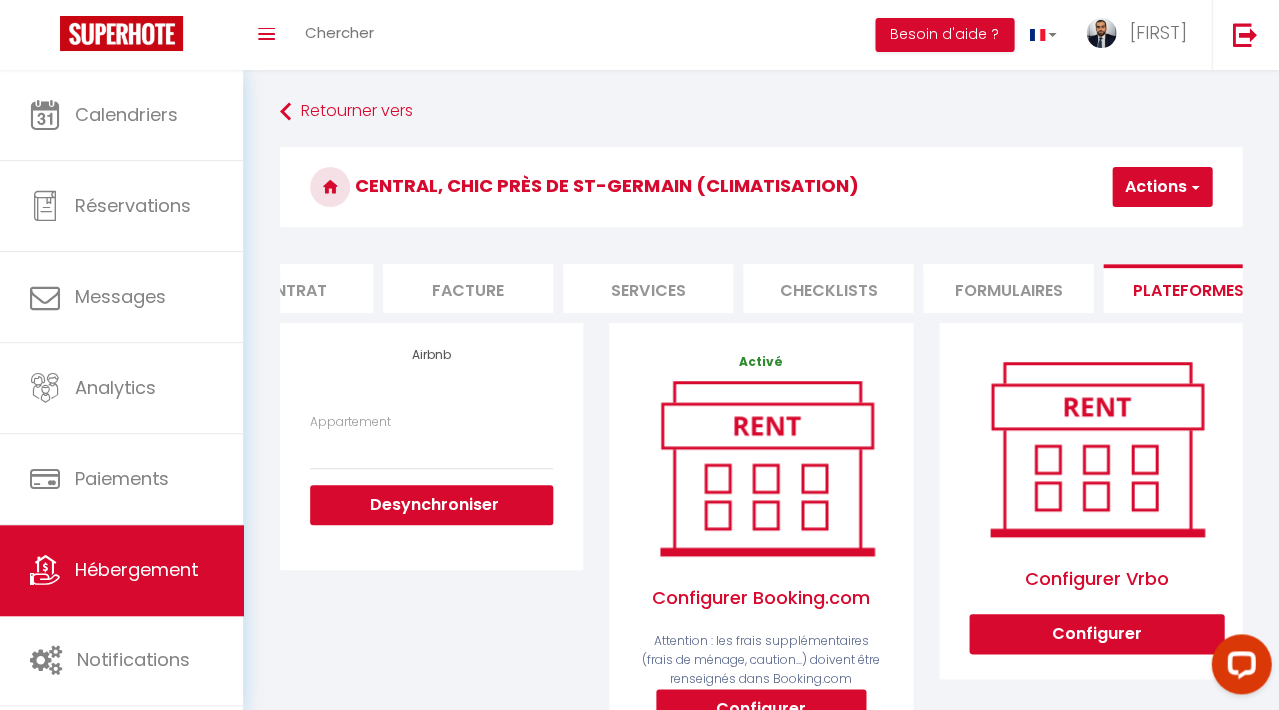 click on "Actions" at bounding box center (1162, 187) 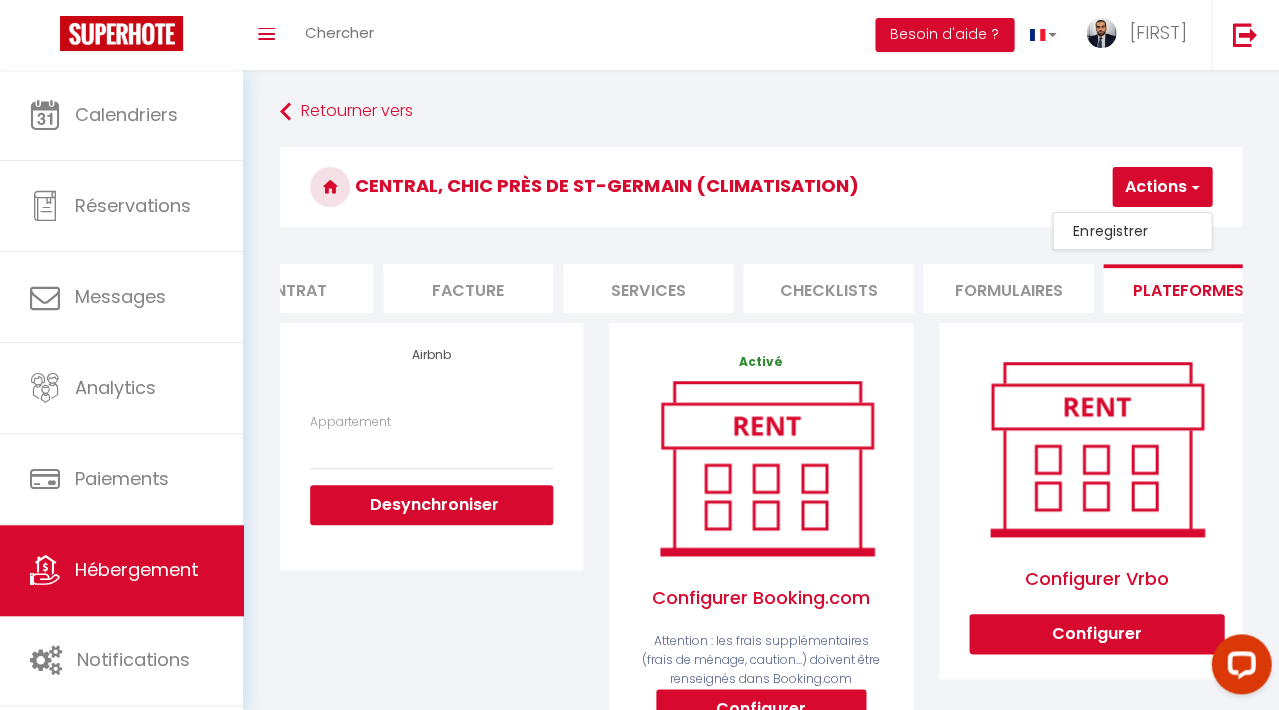 click on "Enregistrer" at bounding box center (1132, 231) 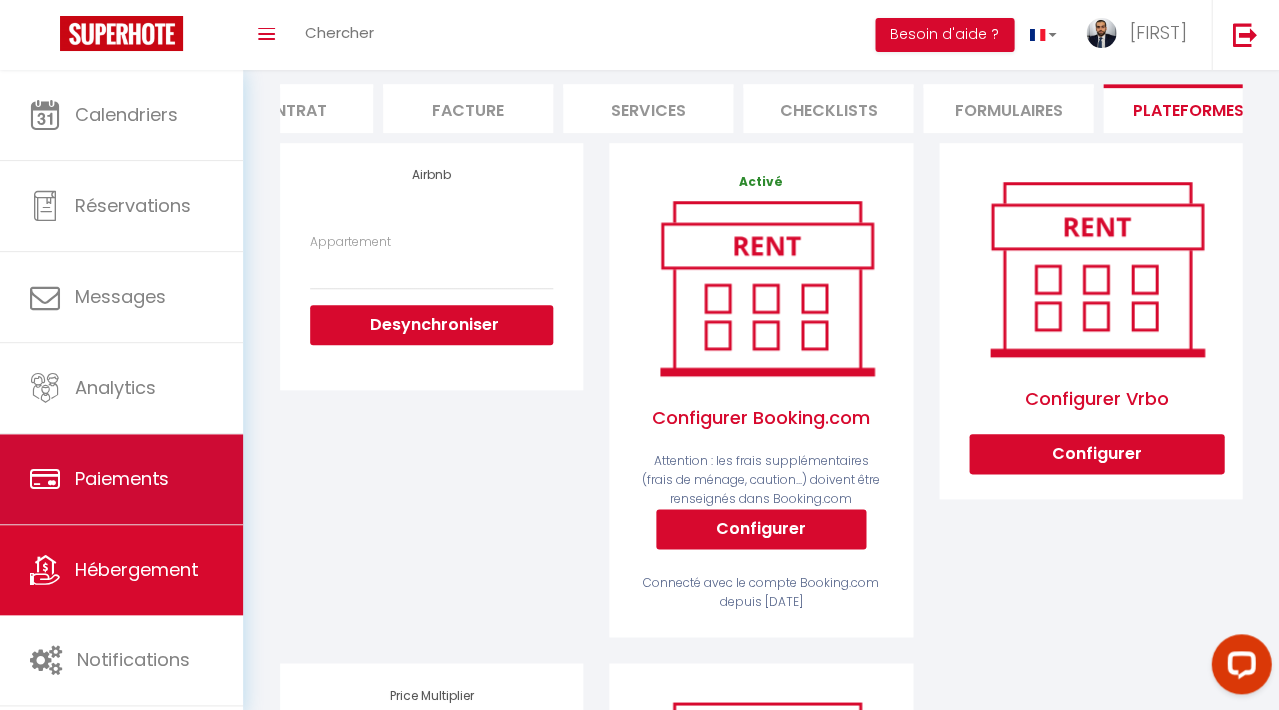 scroll, scrollTop: 358, scrollLeft: 0, axis: vertical 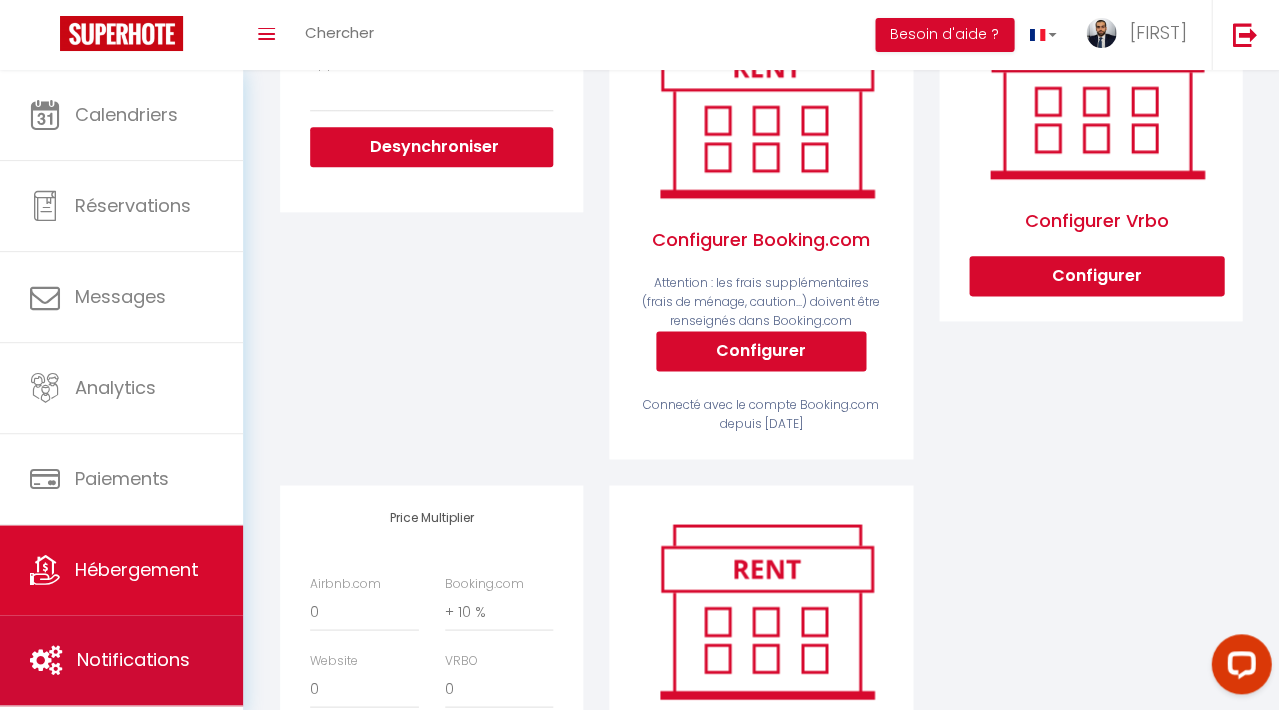 click on "Notifications" at bounding box center (133, 659) 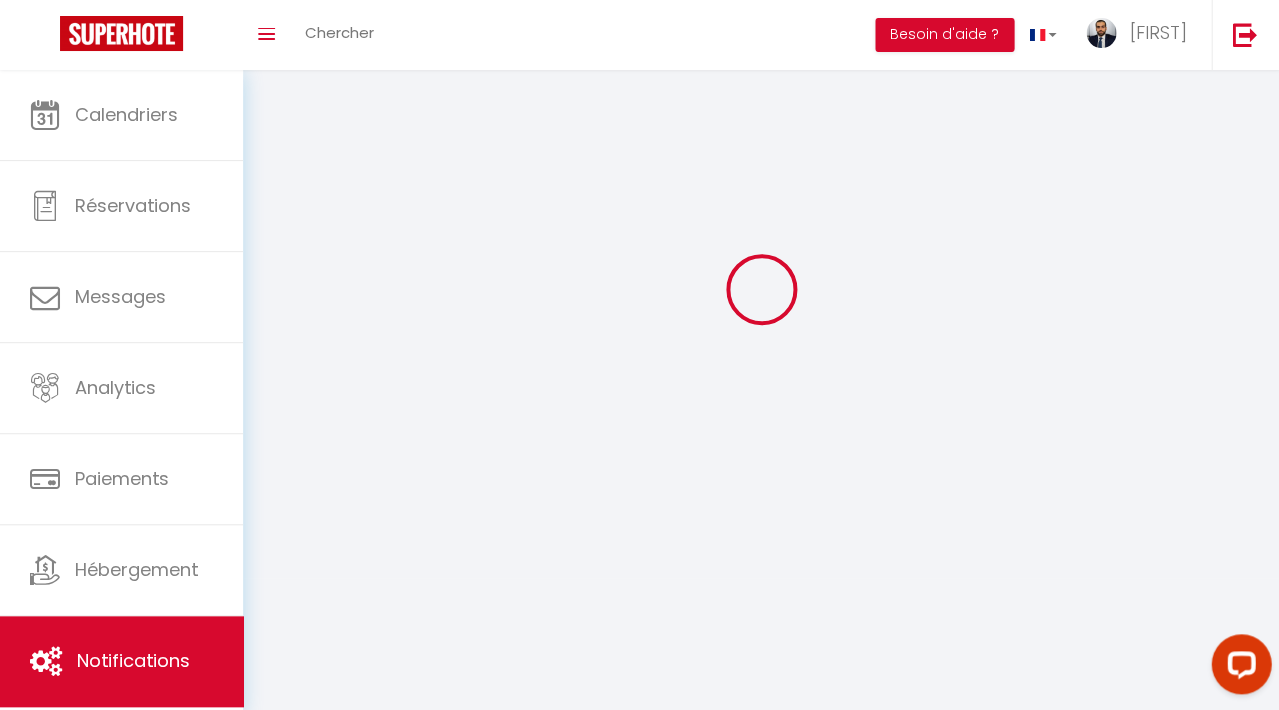 scroll, scrollTop: 0, scrollLeft: 0, axis: both 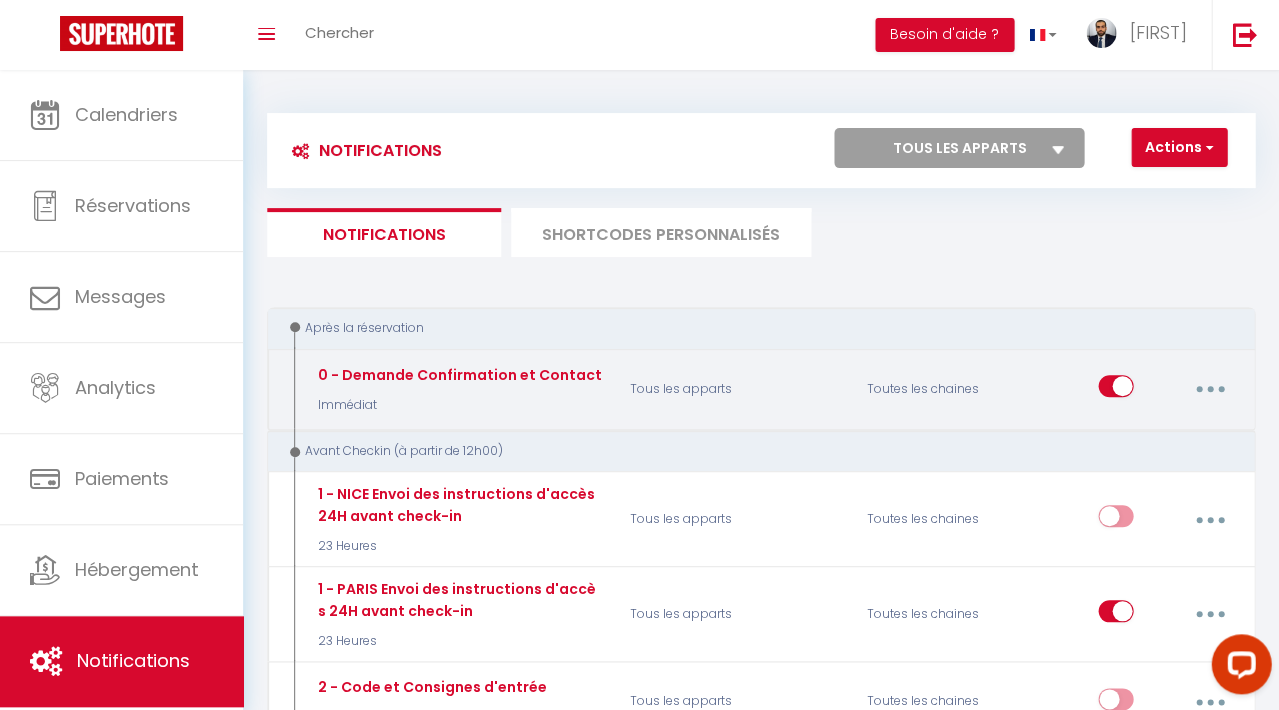 click at bounding box center (1209, 389) 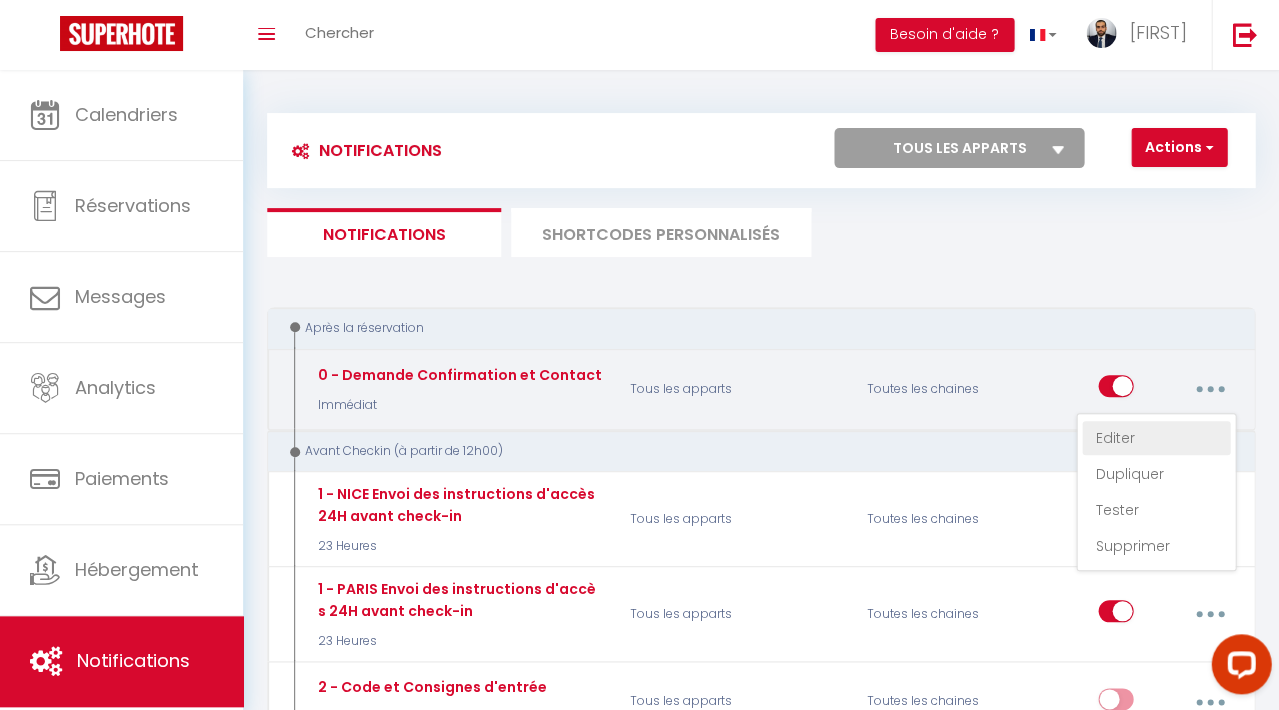 click on "Editer" at bounding box center [1156, 438] 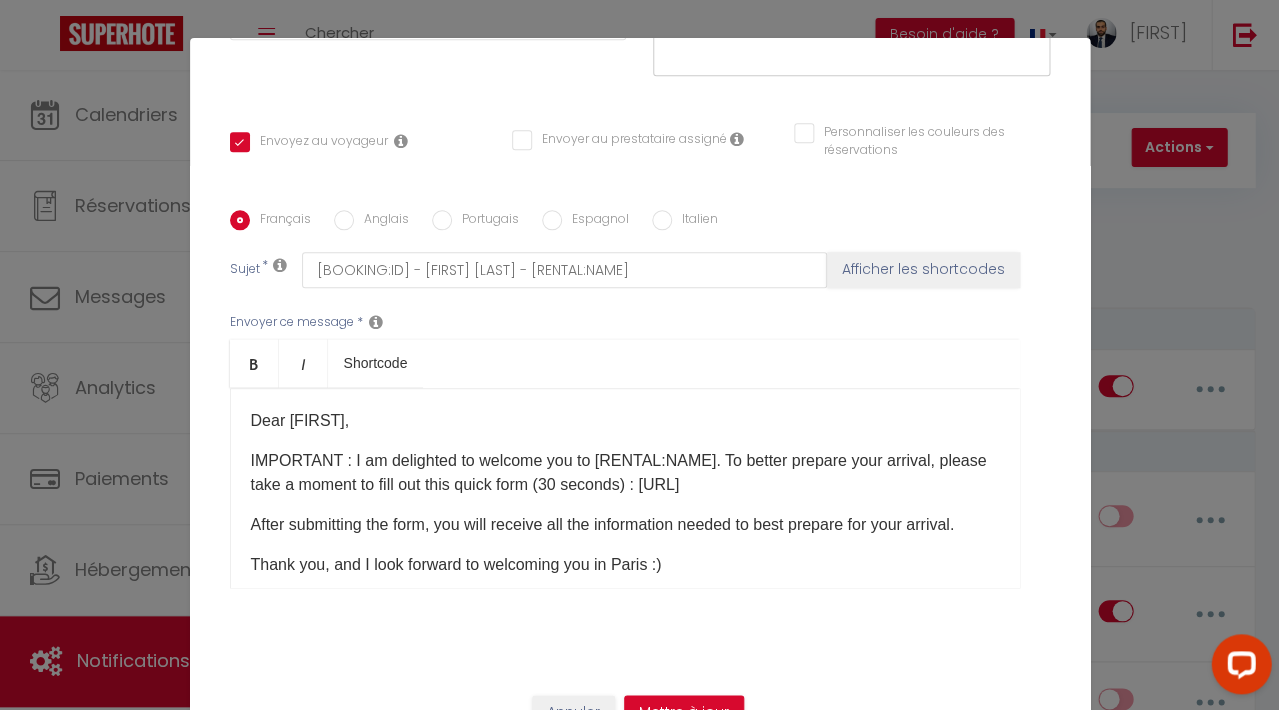 scroll, scrollTop: 381, scrollLeft: 0, axis: vertical 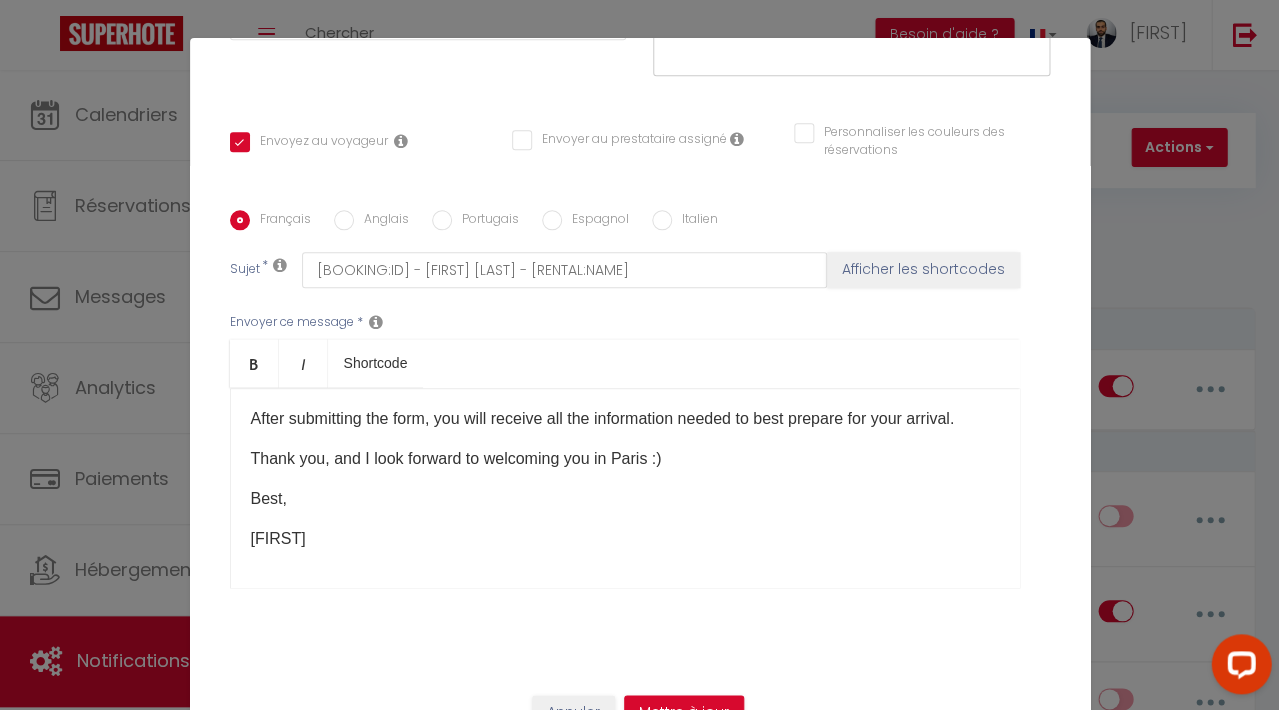 click on "Annuler" at bounding box center (573, 712) 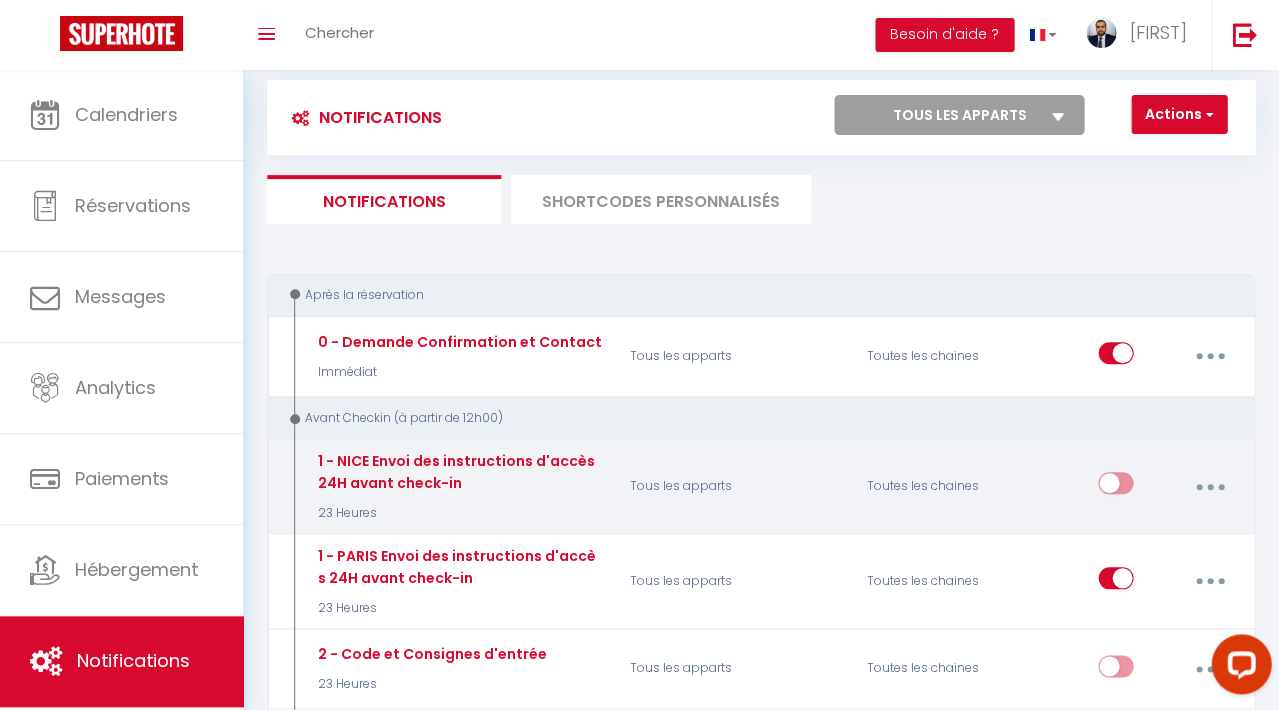 scroll, scrollTop: 66, scrollLeft: 0, axis: vertical 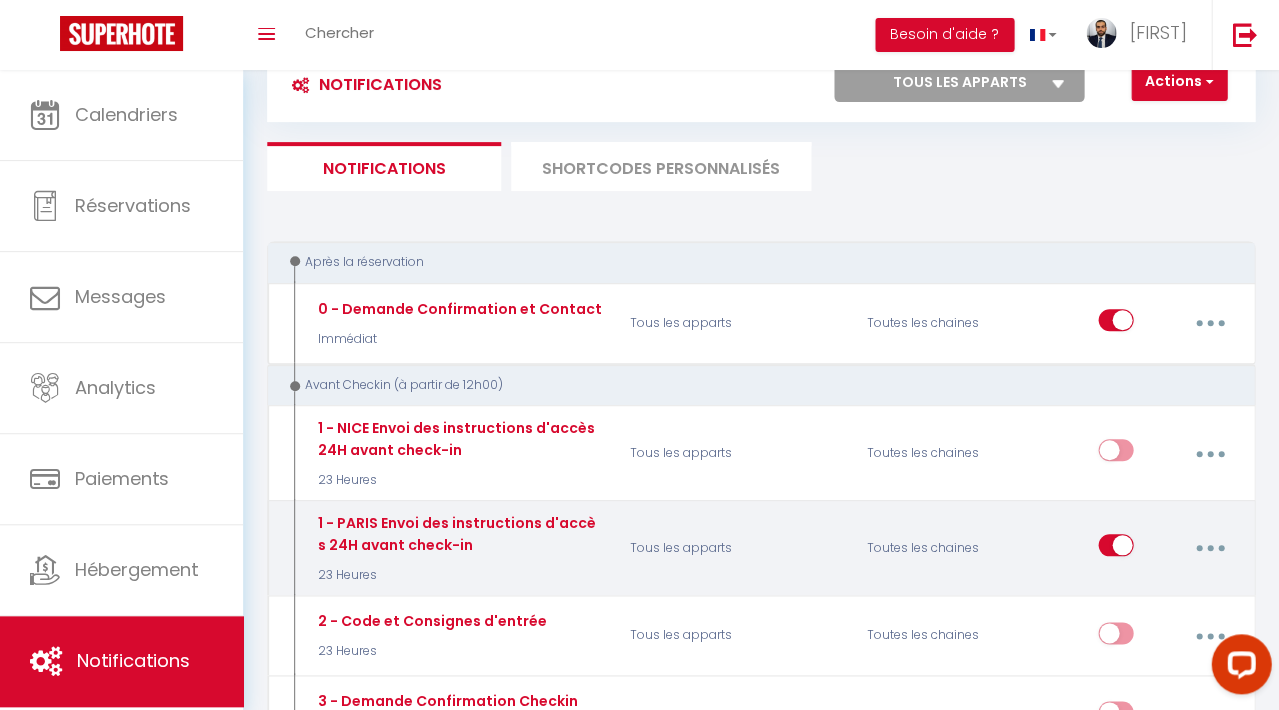 click at bounding box center [1209, 323] 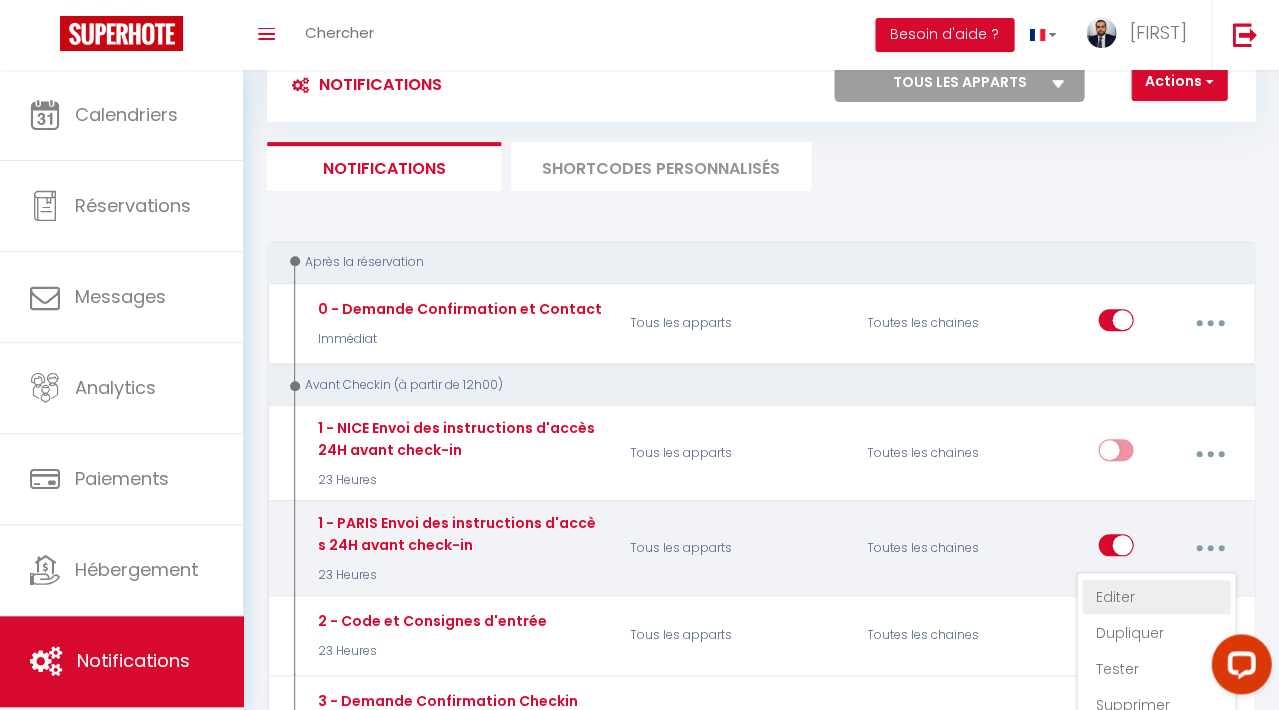 click on "Editer" at bounding box center [1156, 597] 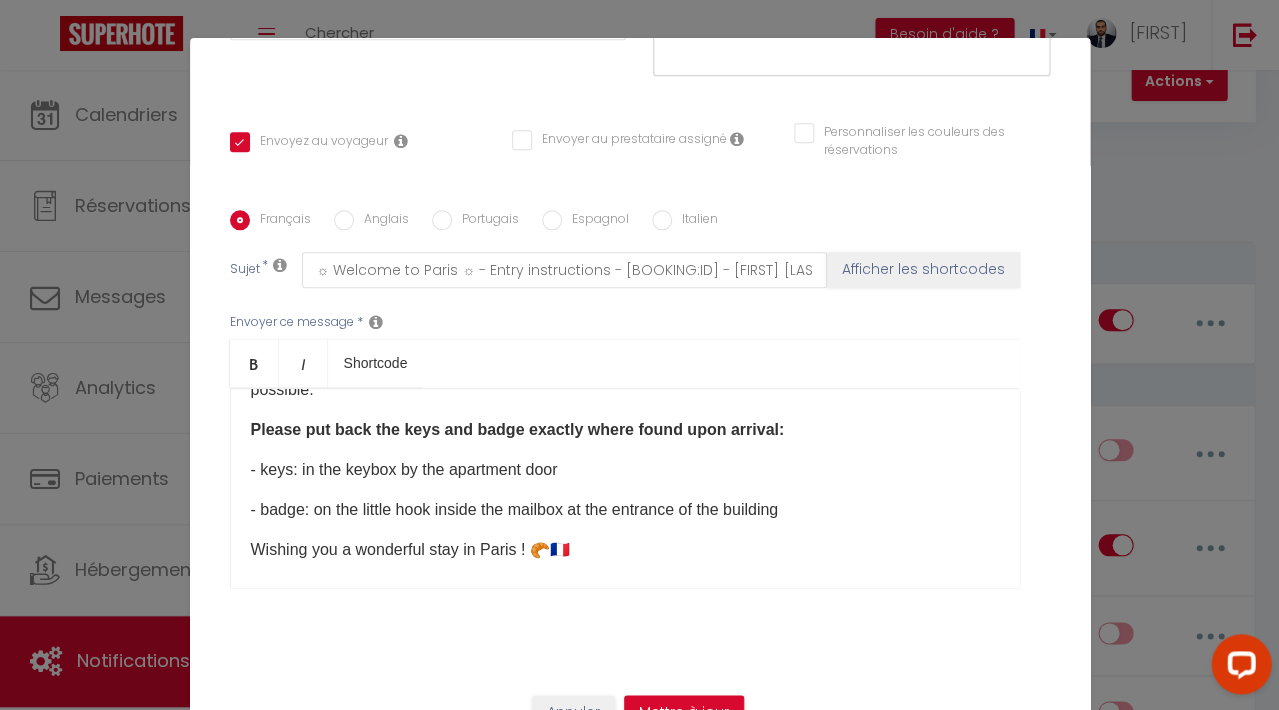 scroll, scrollTop: 911, scrollLeft: 0, axis: vertical 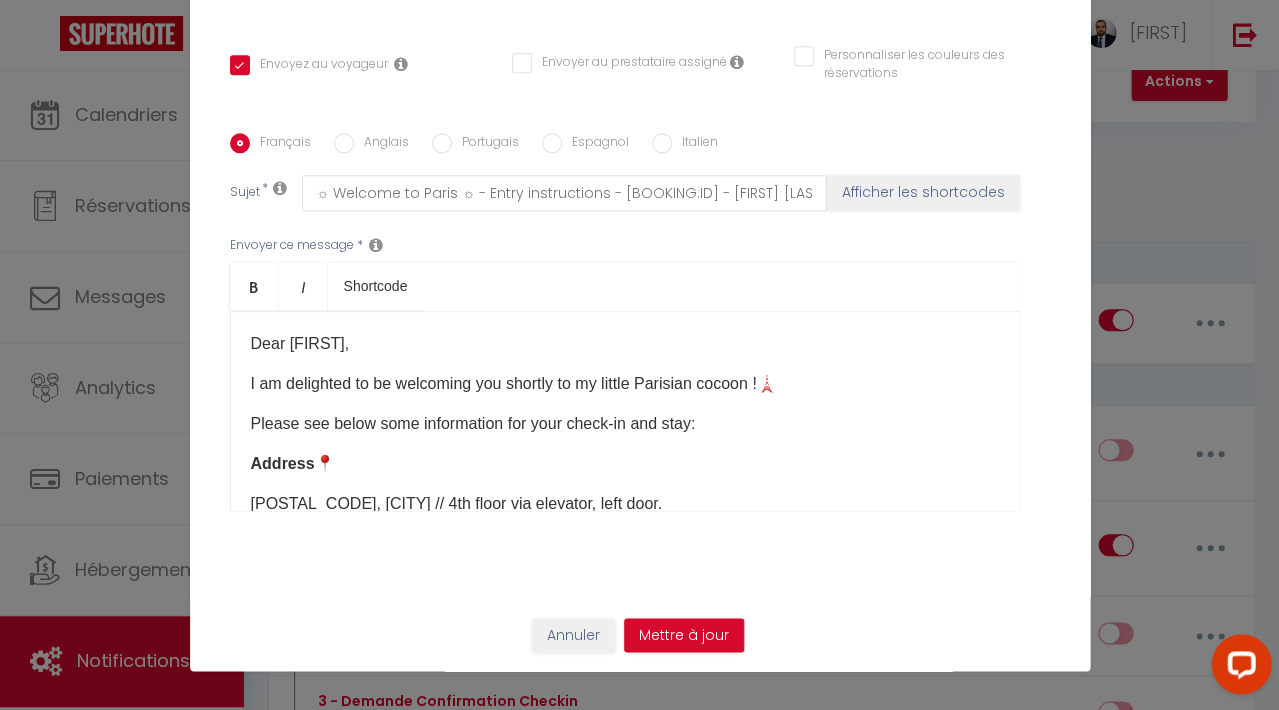 click on "Annuler" at bounding box center [573, 635] 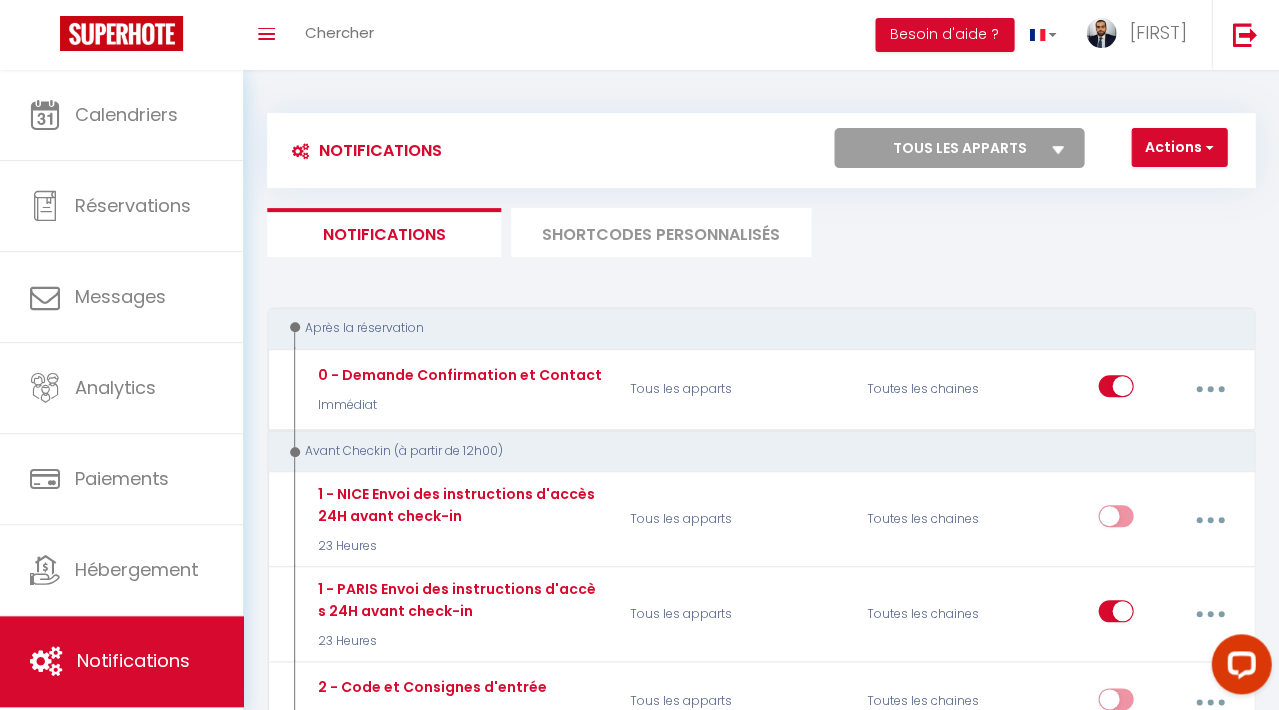 scroll, scrollTop: 0, scrollLeft: 0, axis: both 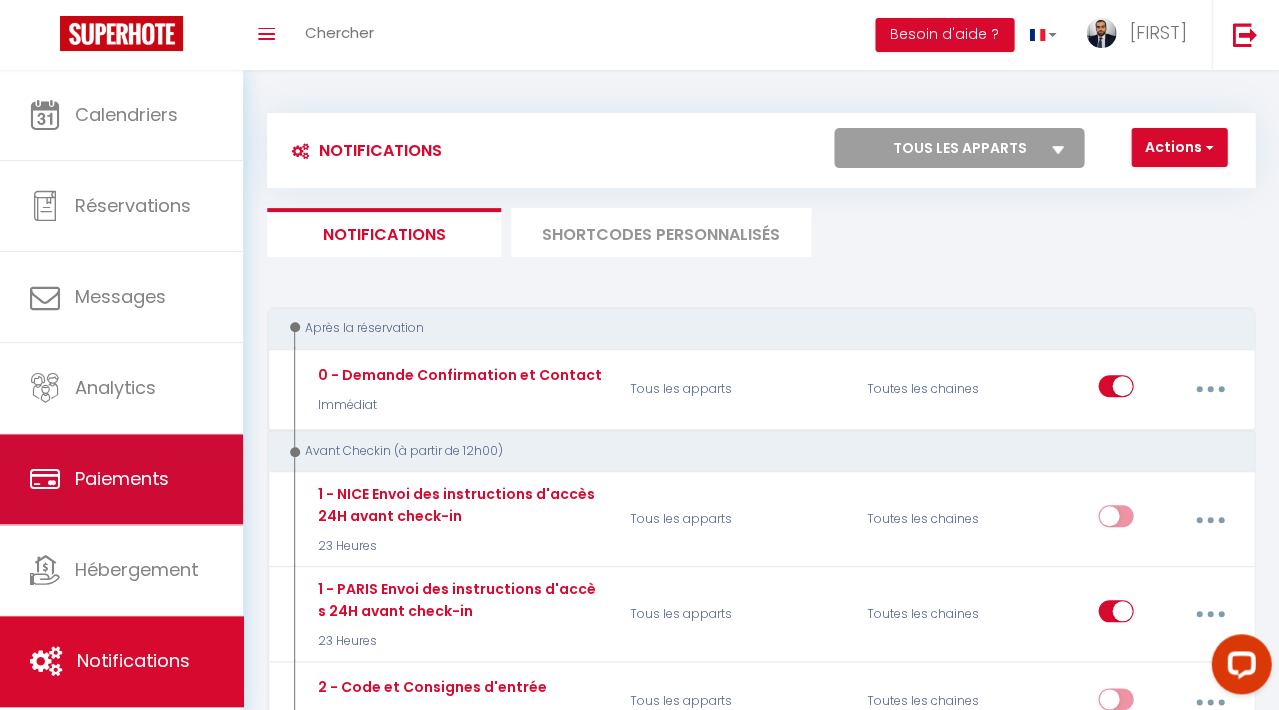 click on "Paiements" at bounding box center (121, 479) 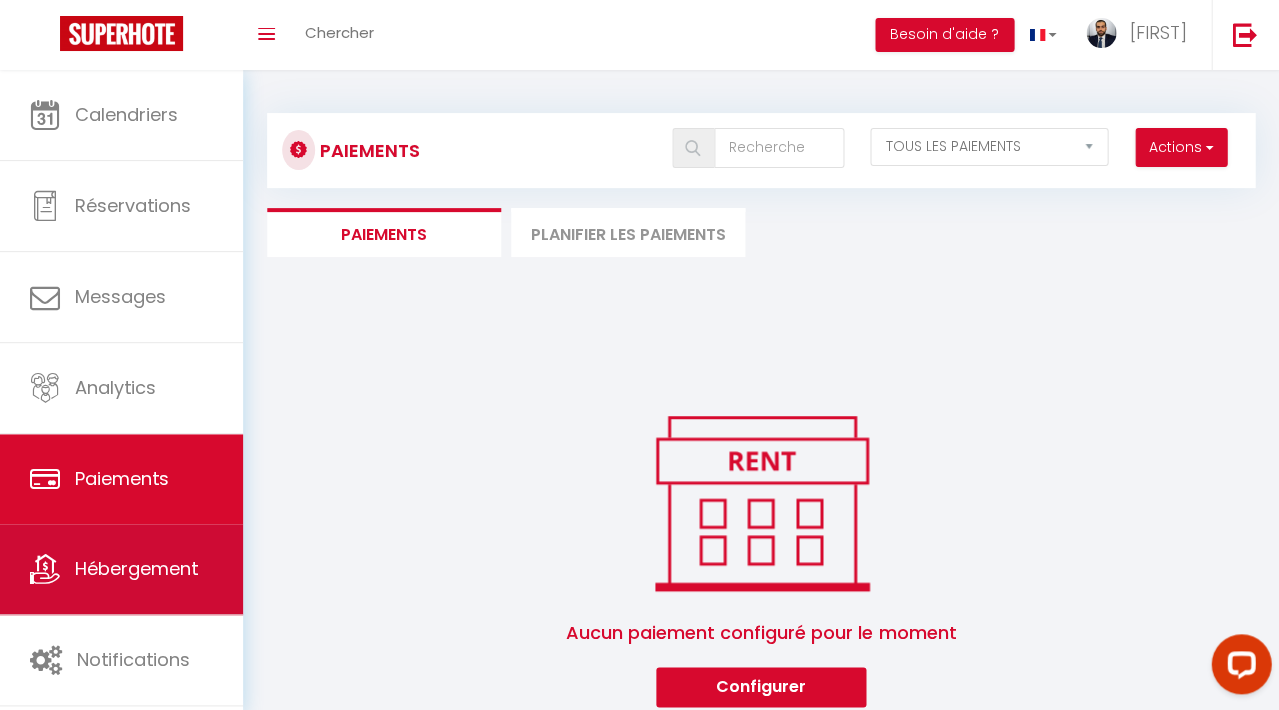 click on "Hébergement" at bounding box center (136, 568) 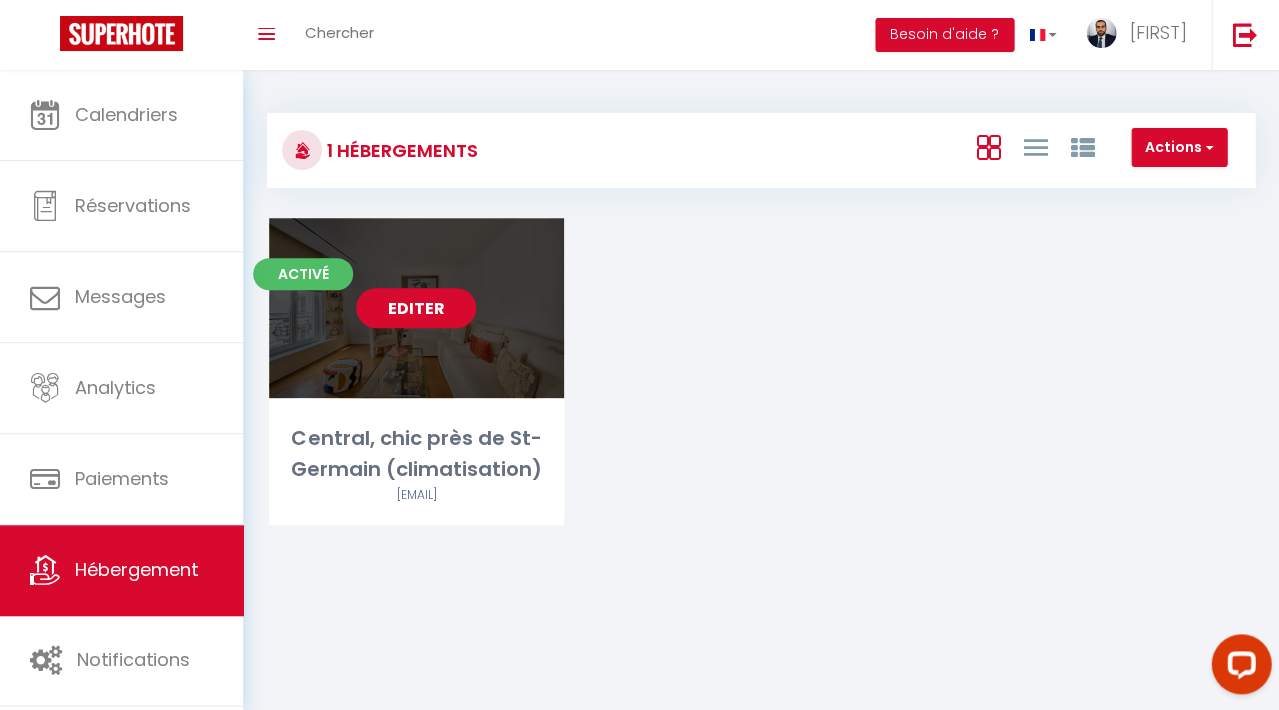 click on "Editer" at bounding box center [416, 308] 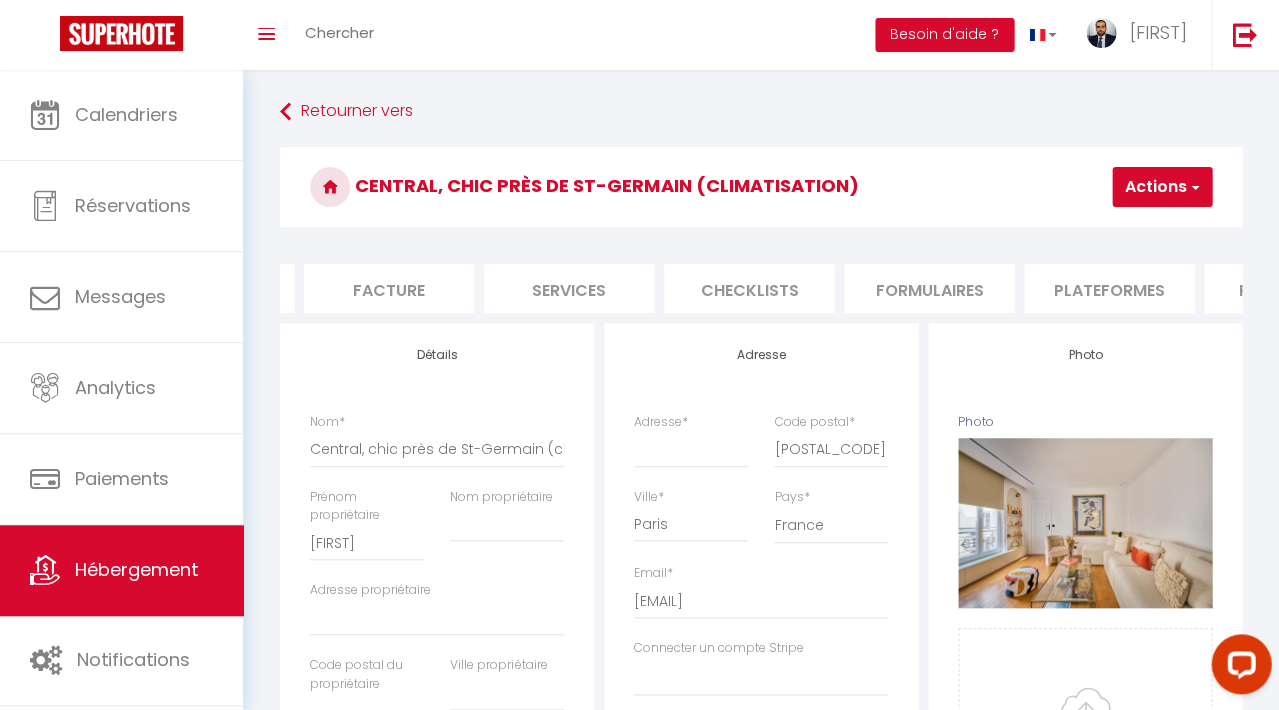 scroll, scrollTop: 0, scrollLeft: 390, axis: horizontal 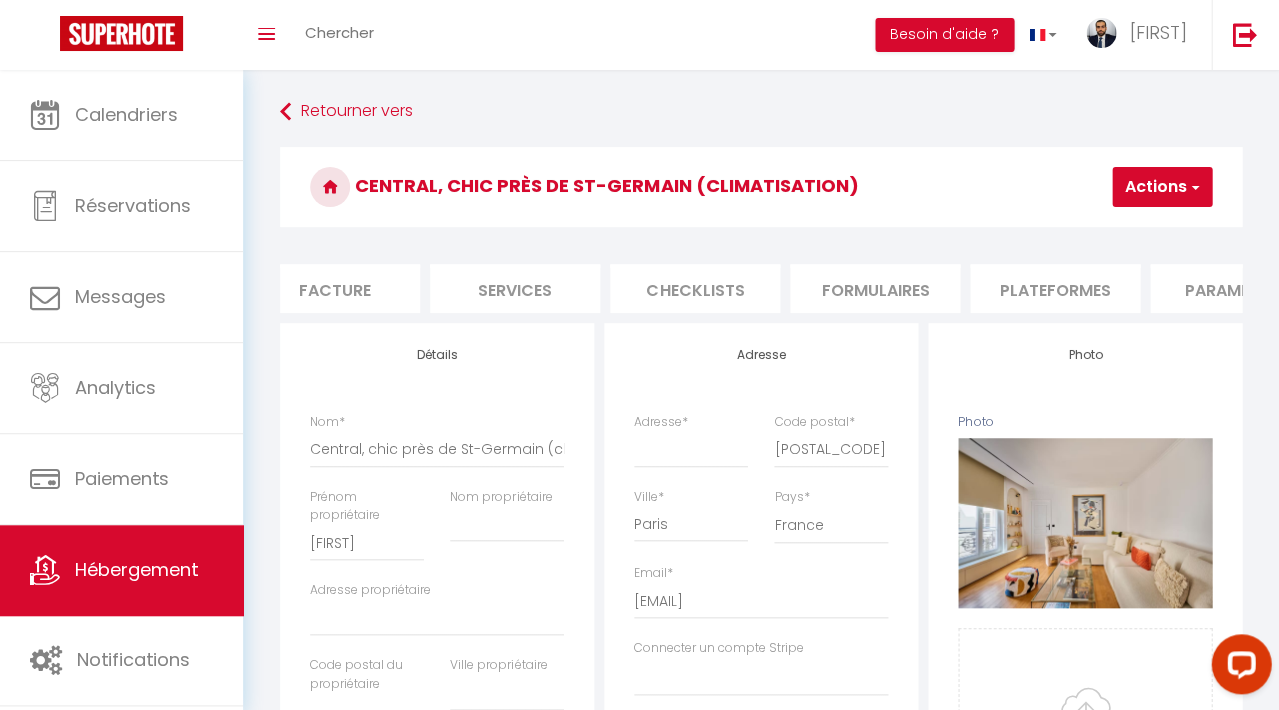 click on "Formulaires" at bounding box center [875, 288] 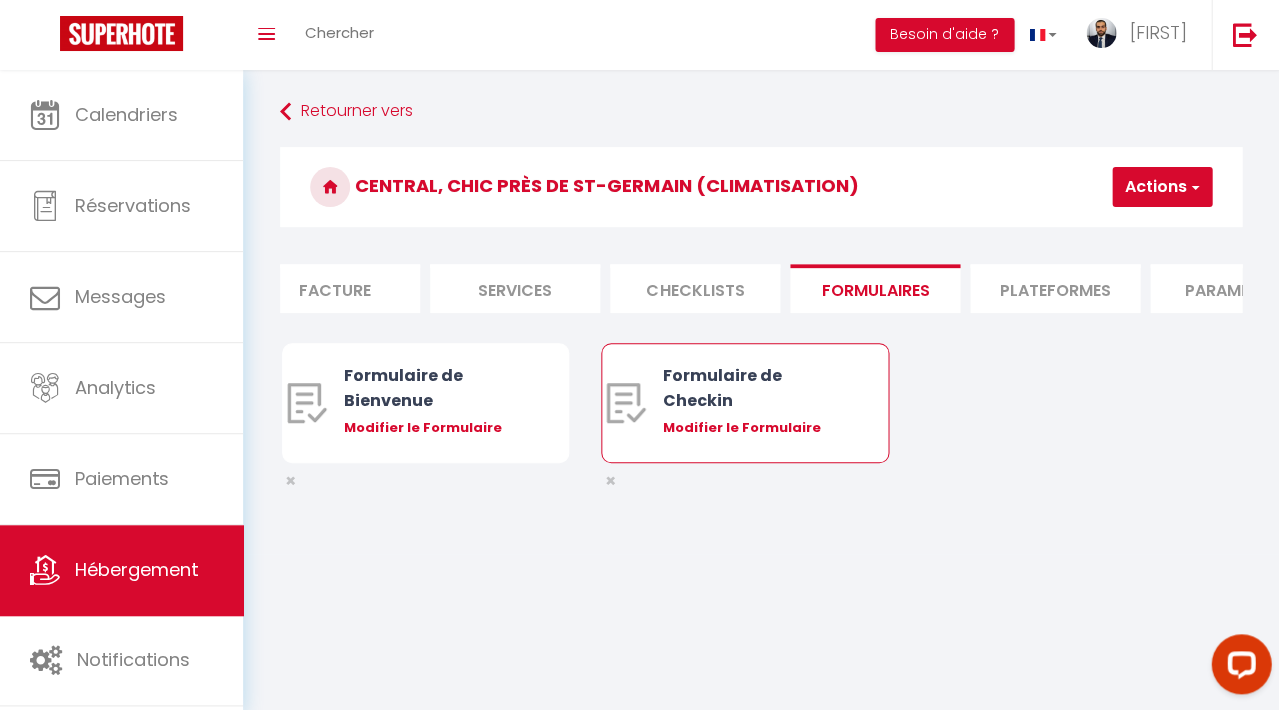 click on "Modifier le Formulaire" at bounding box center [438, 428] 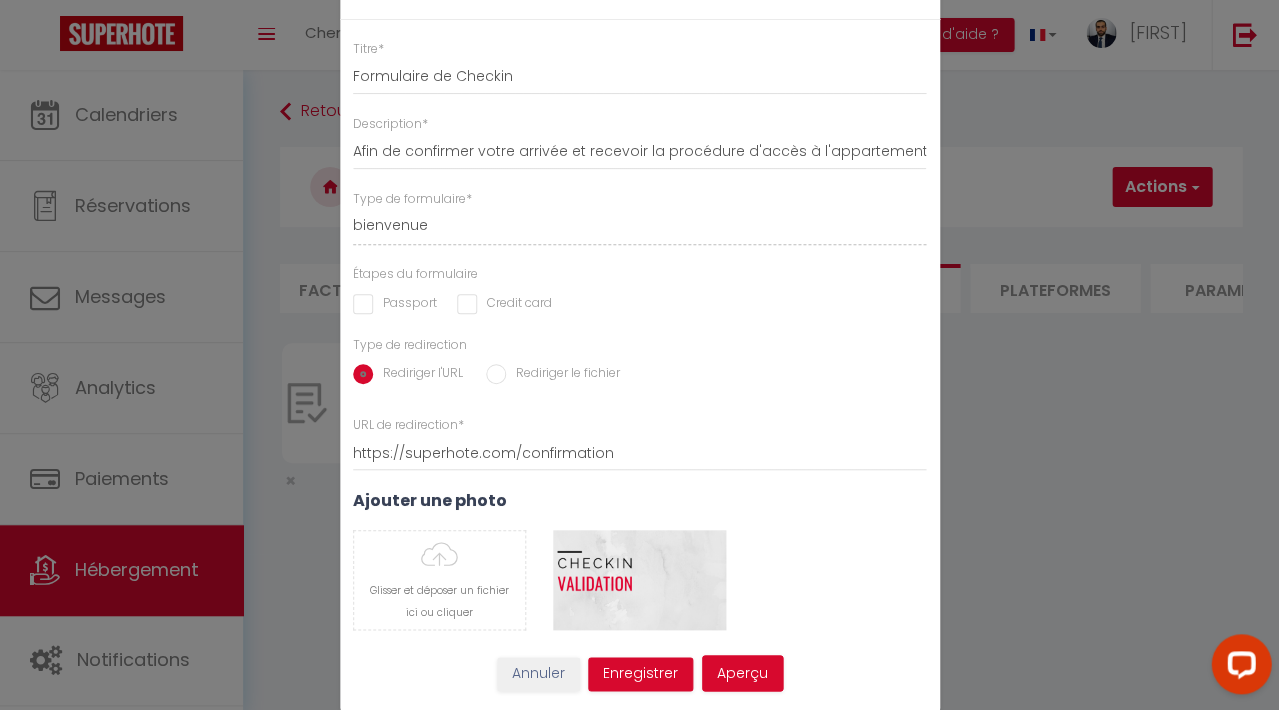 scroll, scrollTop: 26, scrollLeft: 0, axis: vertical 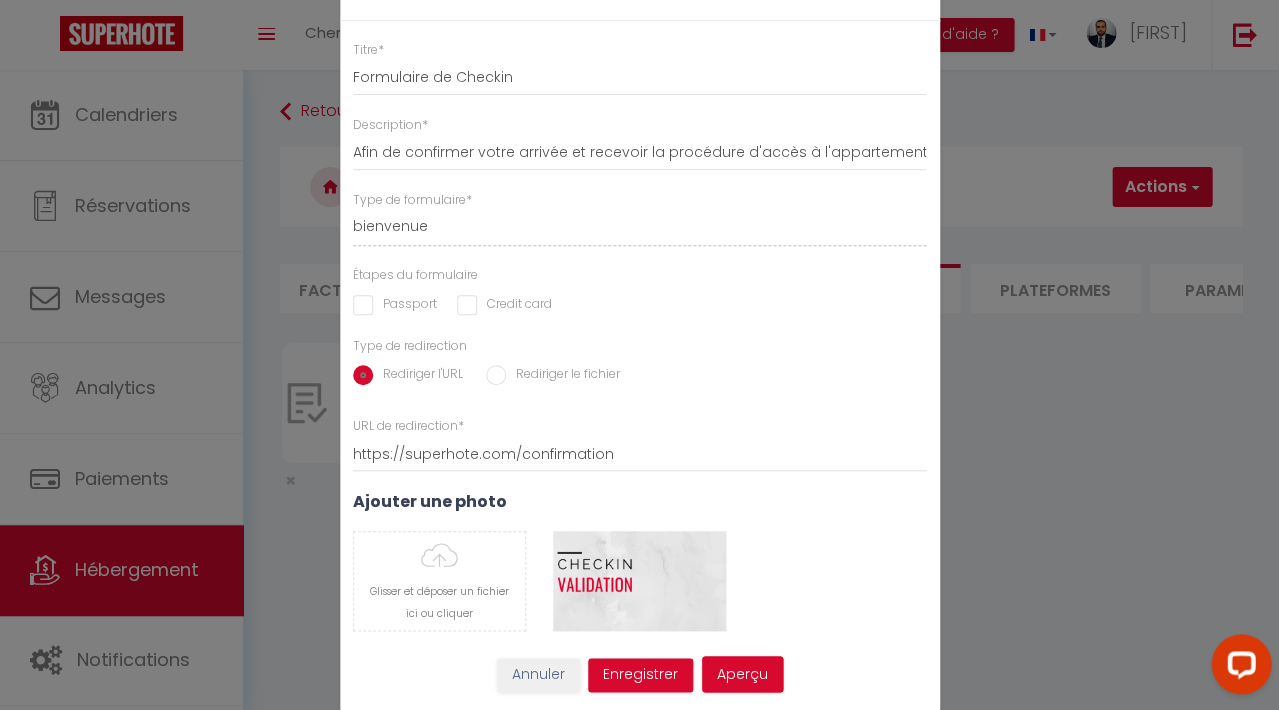 click on "Annuler" at bounding box center [538, 675] 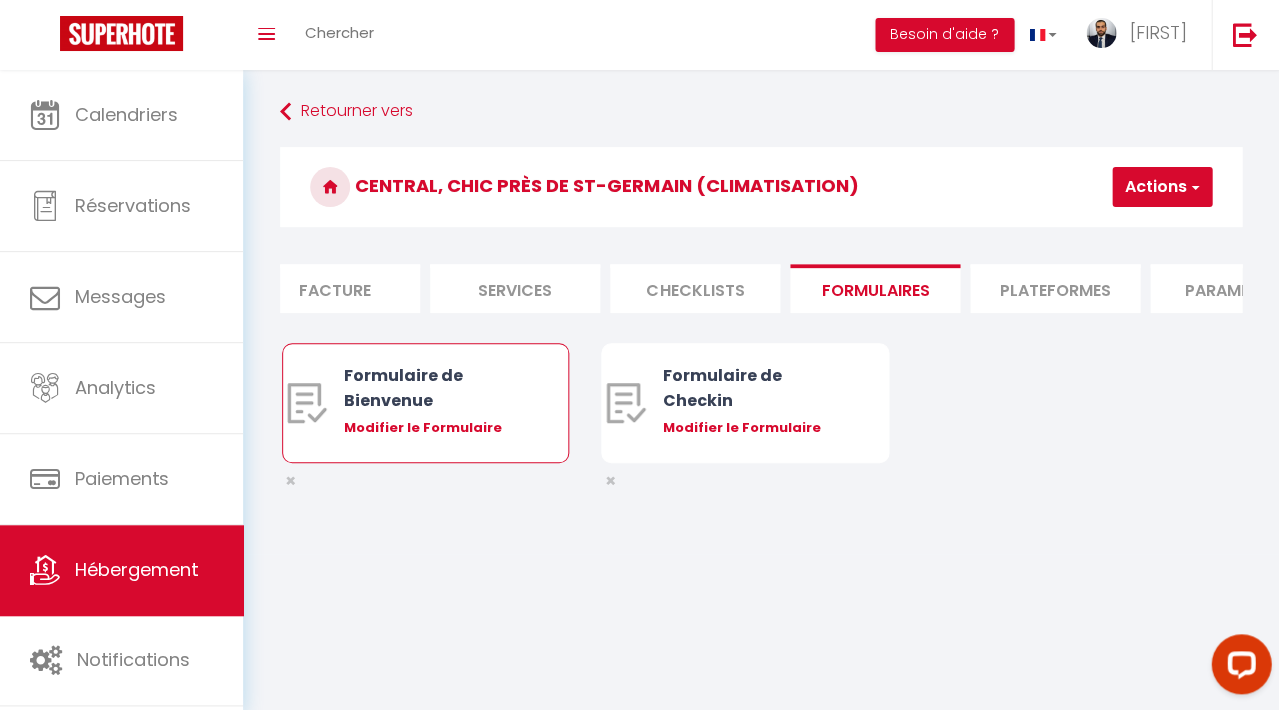 click on "Modifier le Formulaire" at bounding box center [438, 428] 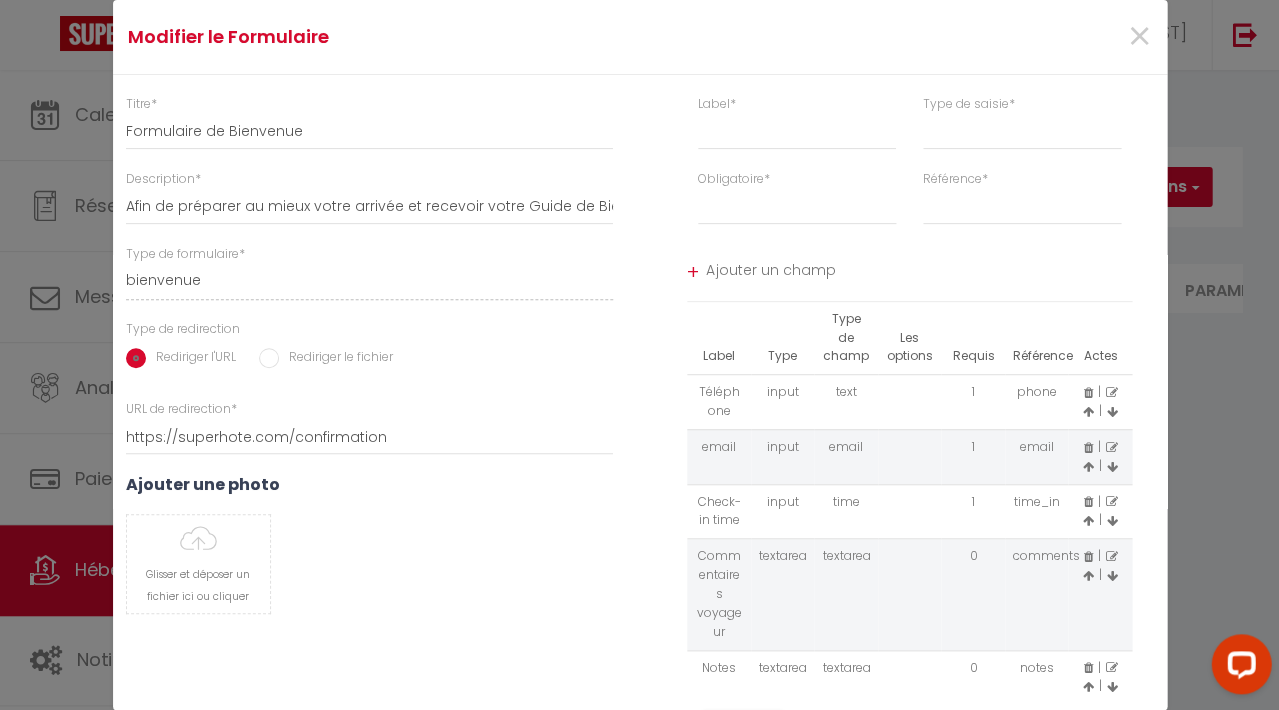 scroll, scrollTop: 0, scrollLeft: 0, axis: both 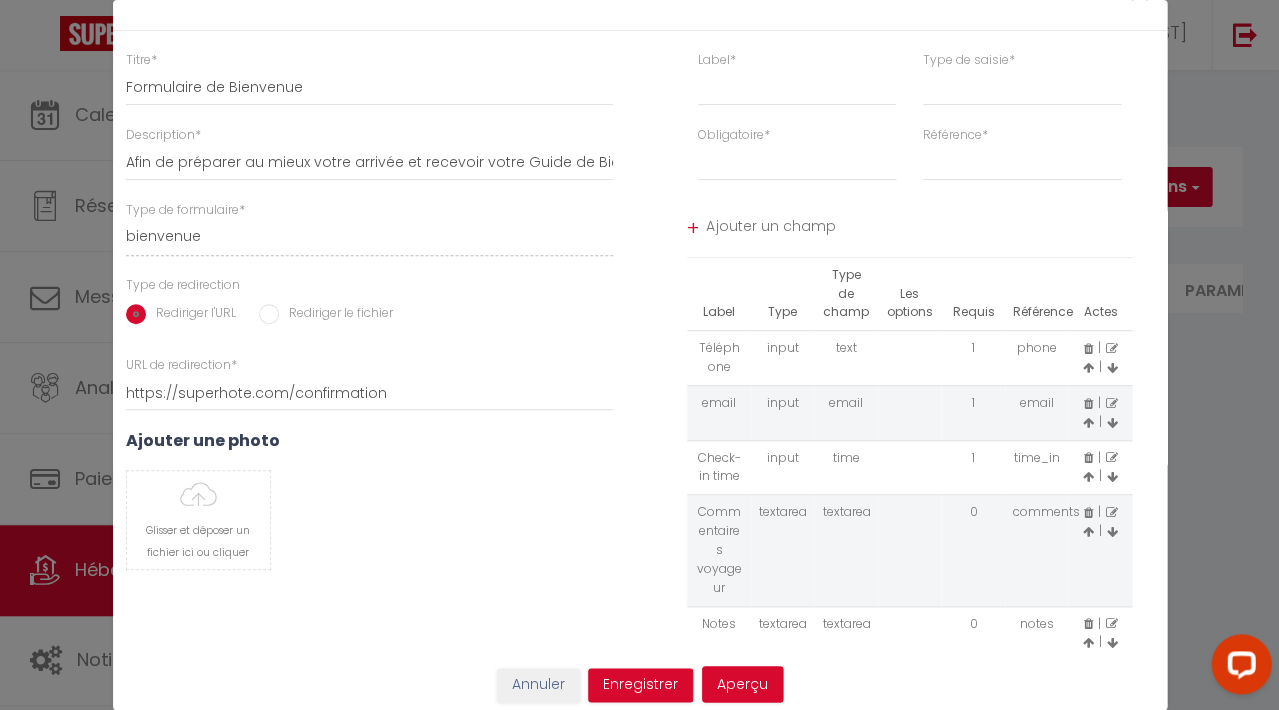 click on "Annuler" at bounding box center (538, 685) 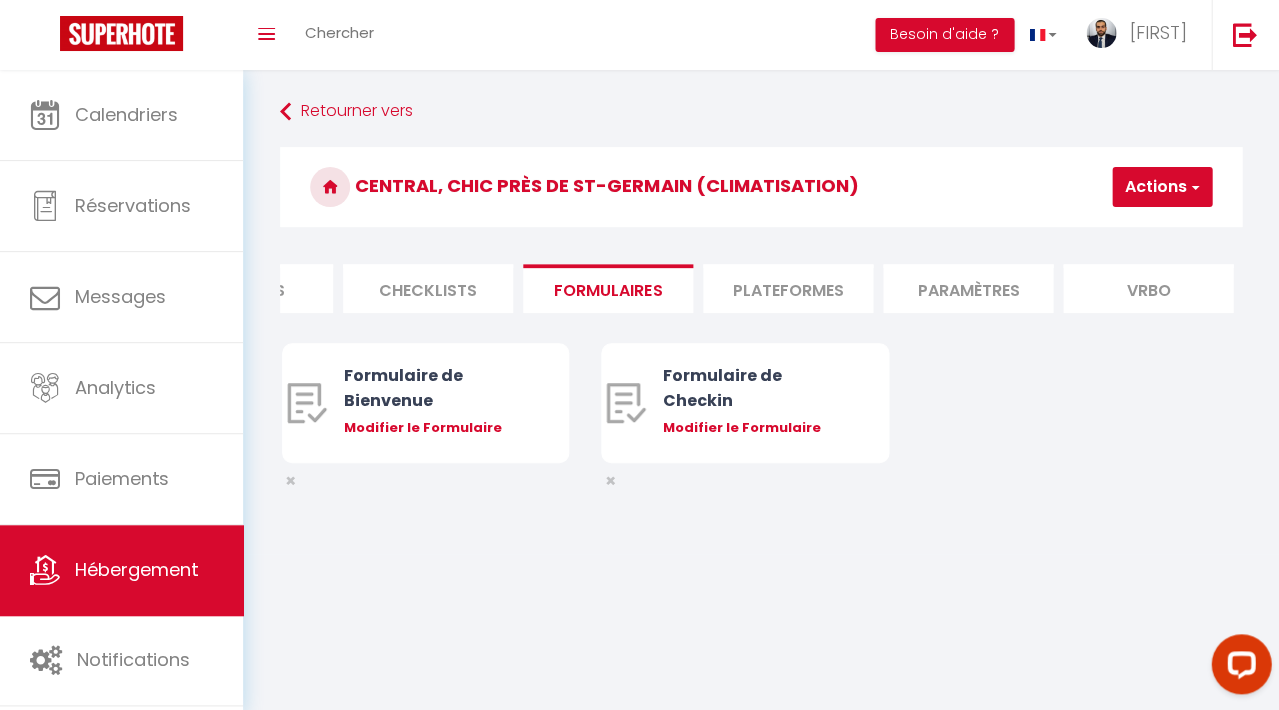 scroll, scrollTop: 0, scrollLeft: 659, axis: horizontal 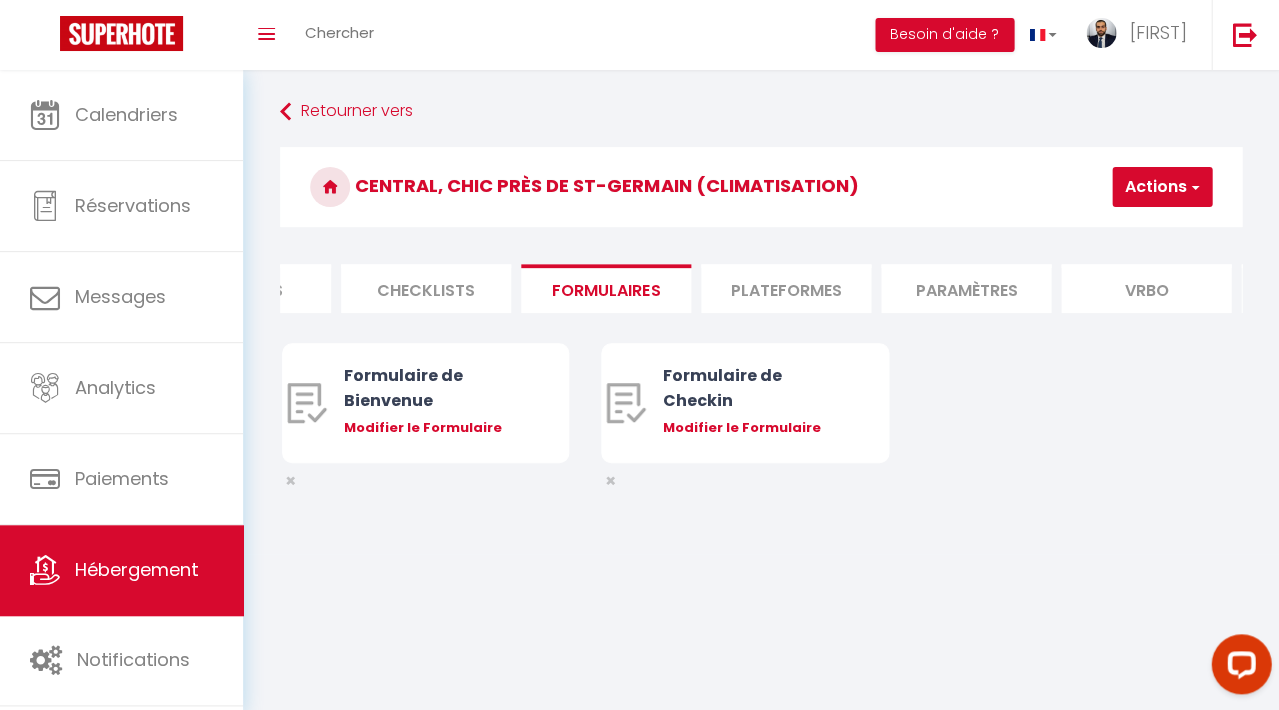 click on "Plateformes" at bounding box center [786, 288] 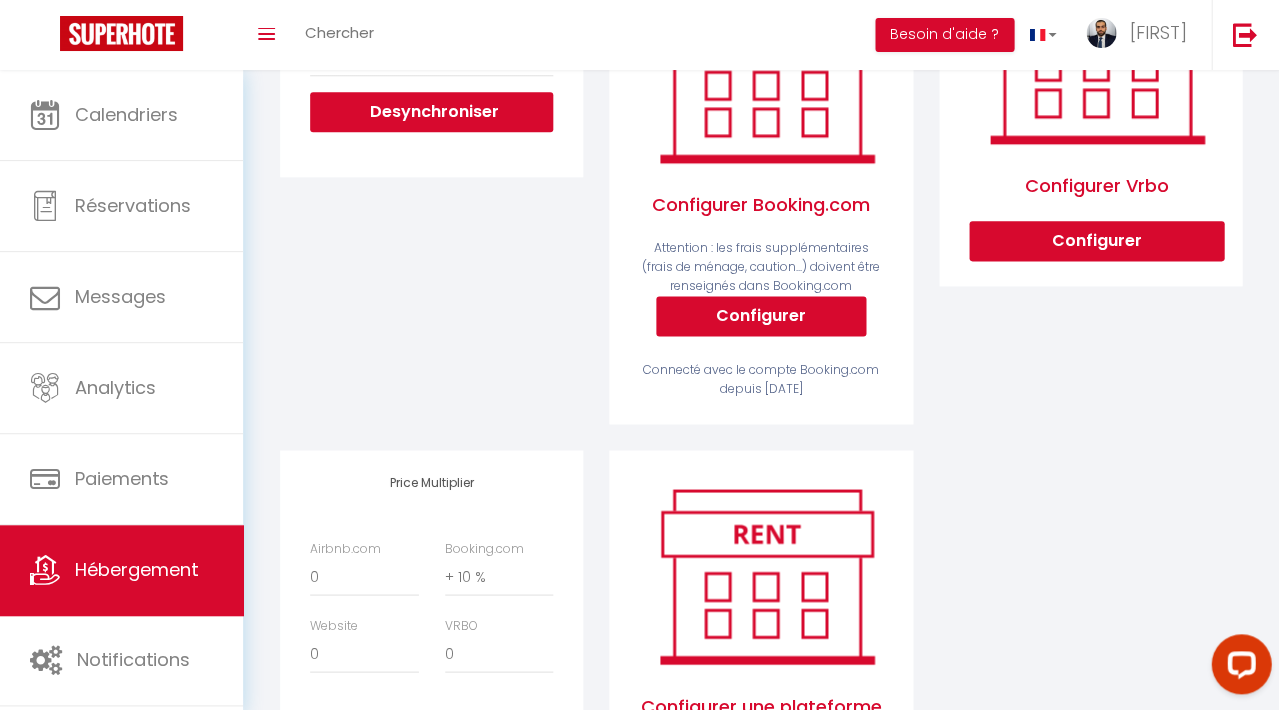 scroll, scrollTop: 405, scrollLeft: 0, axis: vertical 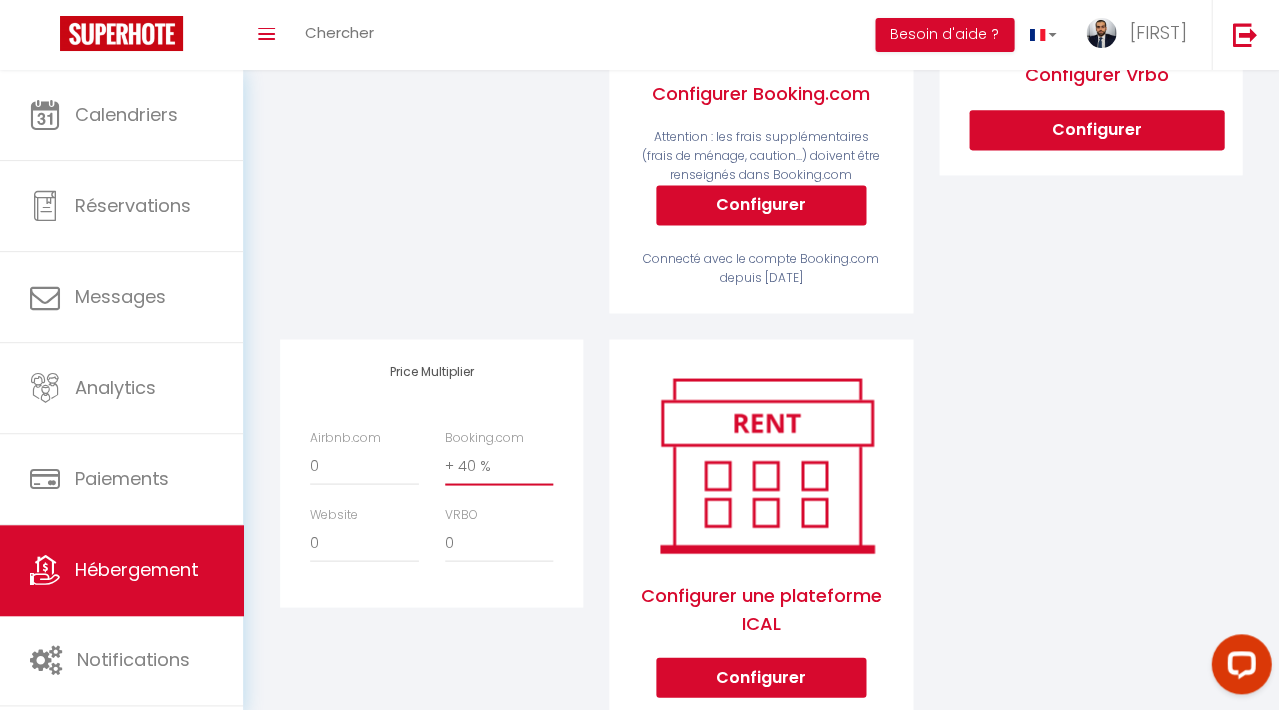 select on "+ 50 %" 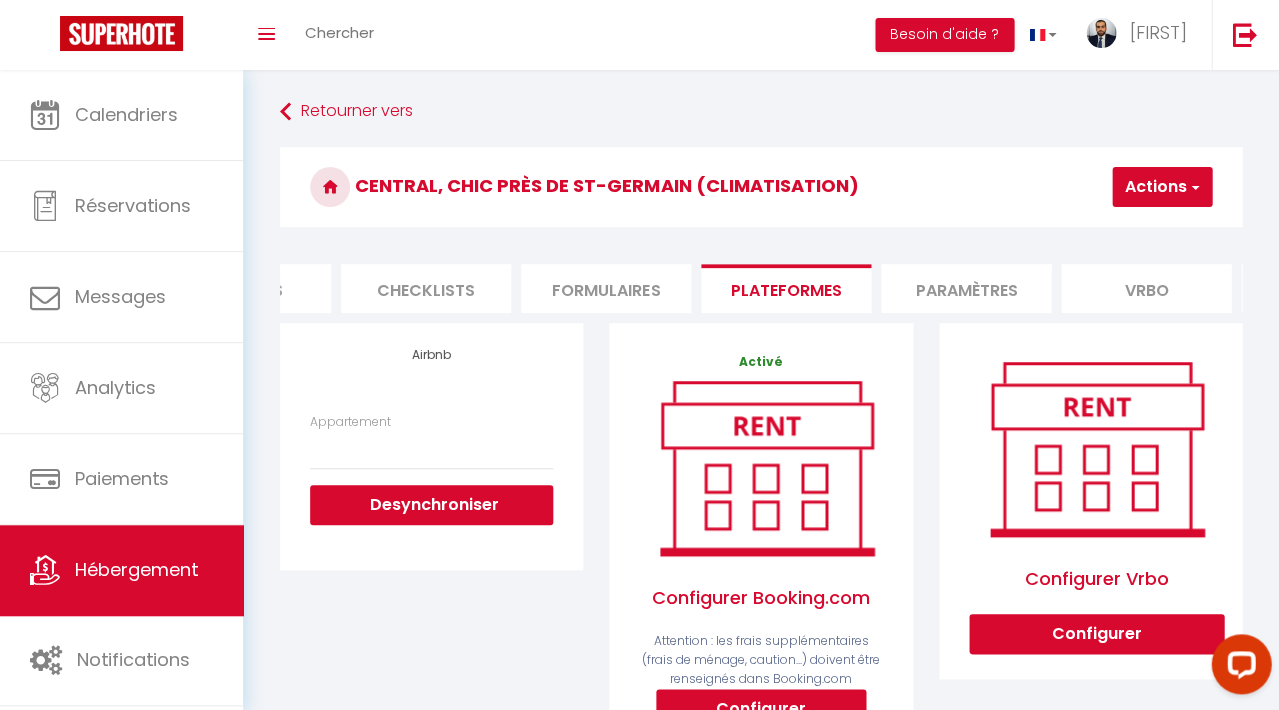 scroll, scrollTop: 0, scrollLeft: 0, axis: both 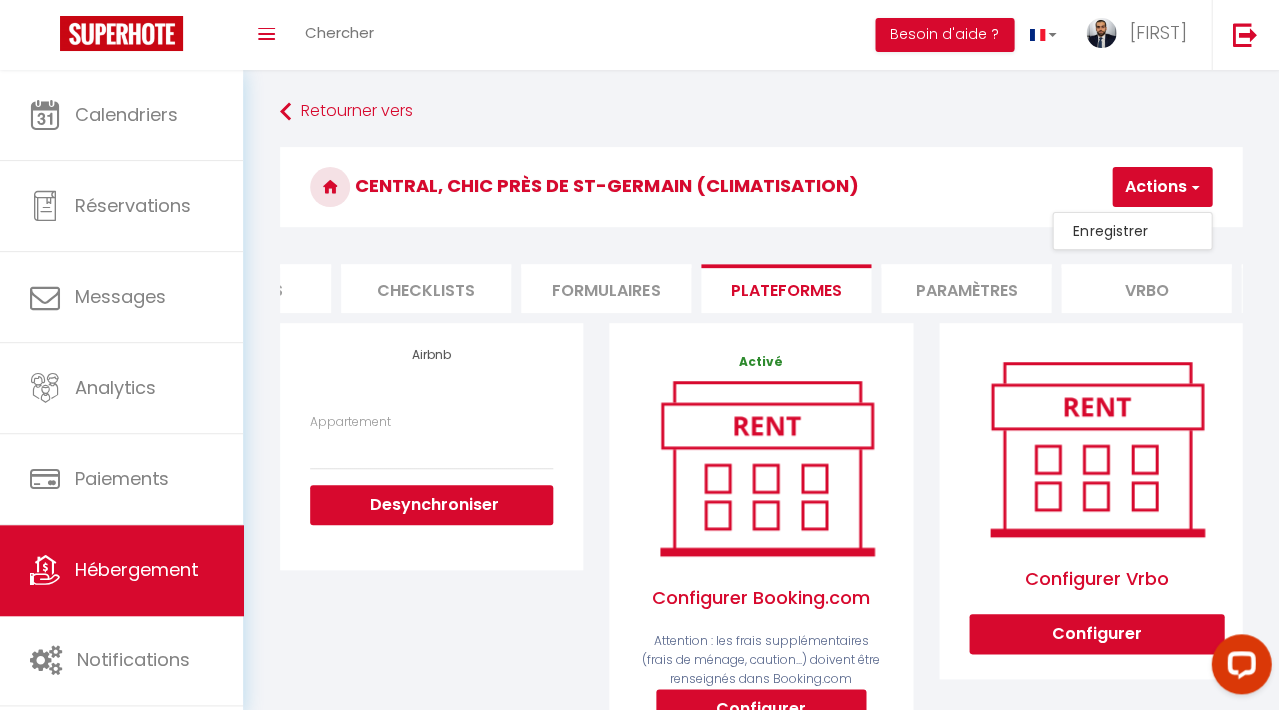 click on "Enregistrer" at bounding box center (1132, 231) 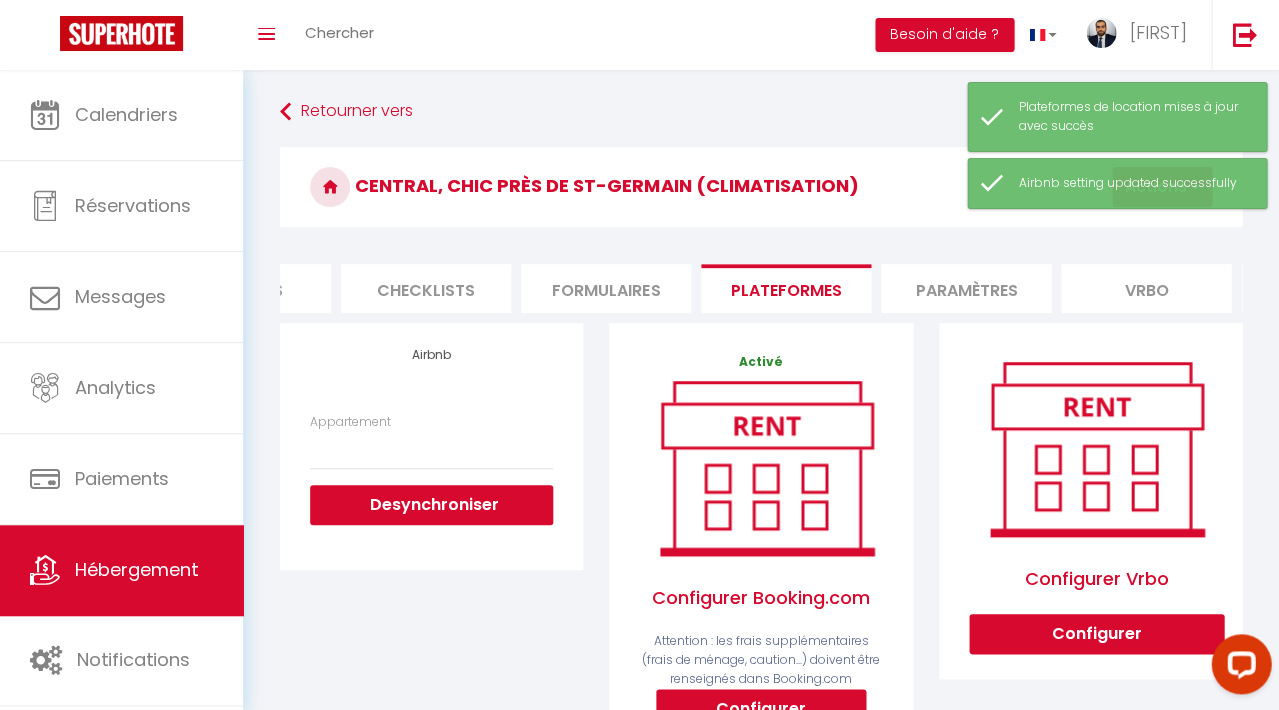 click on "Paramètres" at bounding box center [966, 288] 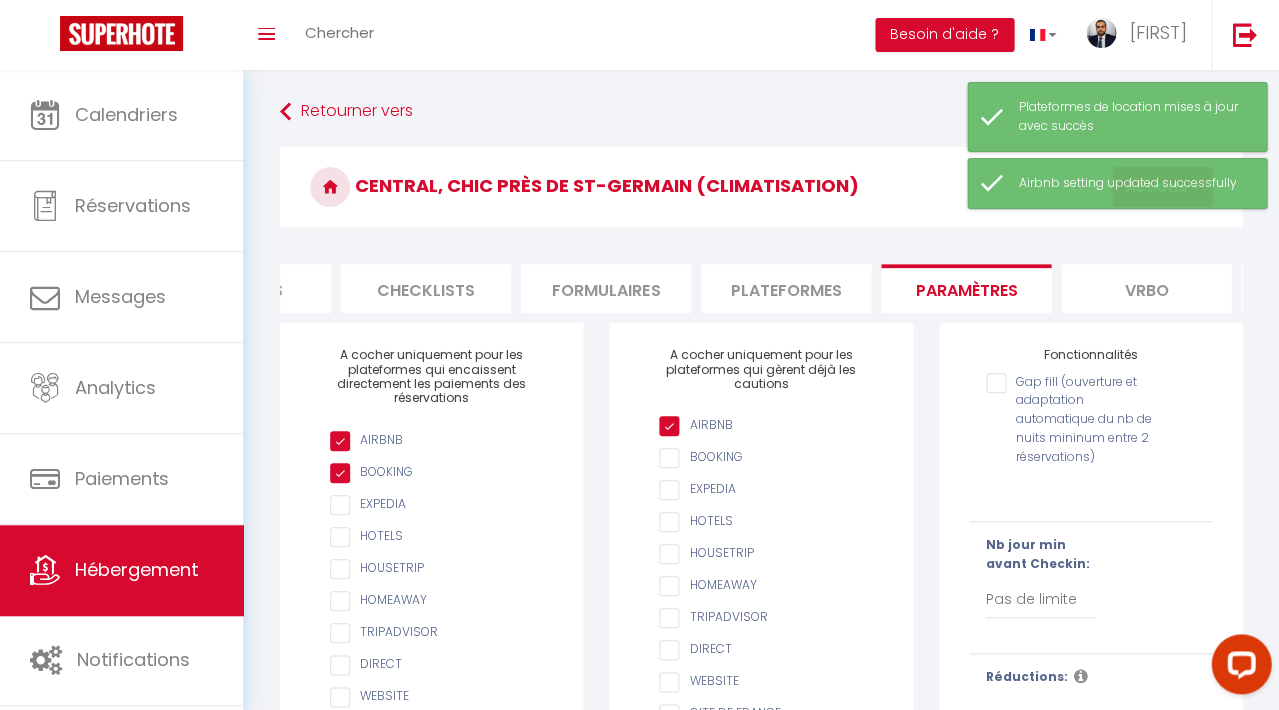 click on "Vrbo" at bounding box center (1146, 288) 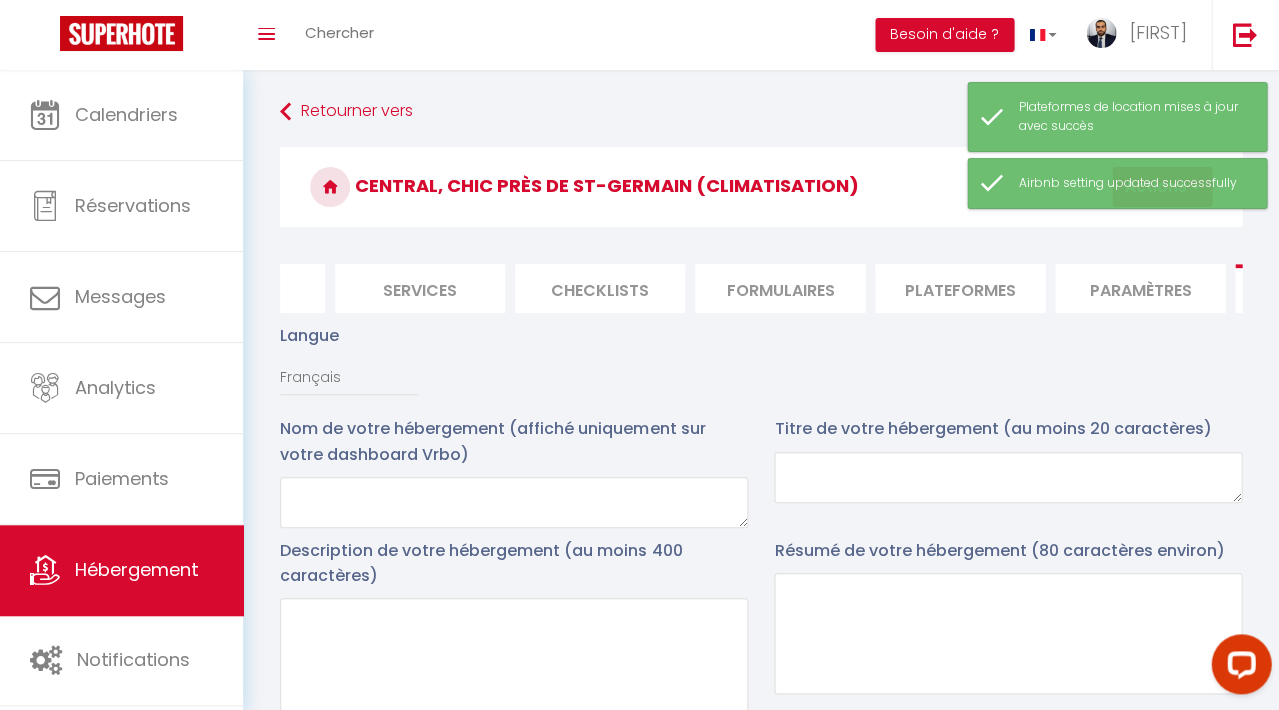 scroll, scrollTop: 0, scrollLeft: 401, axis: horizontal 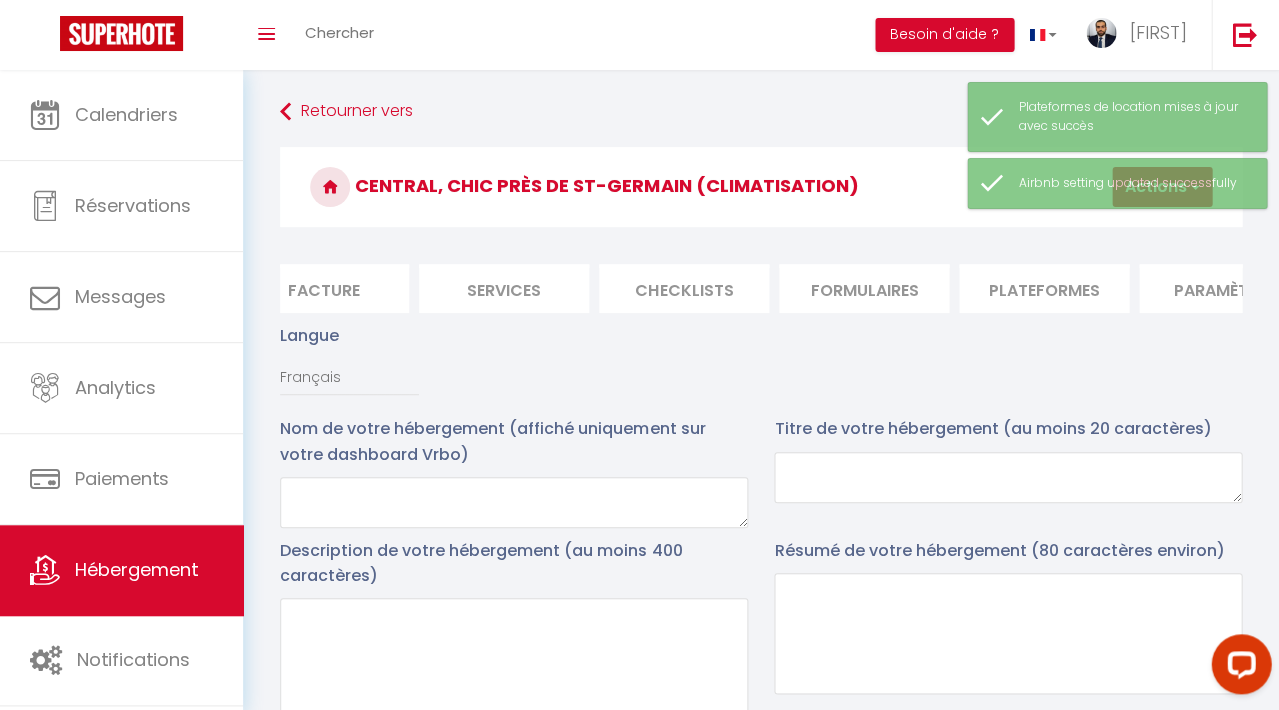 click on "Checklists" at bounding box center [684, 288] 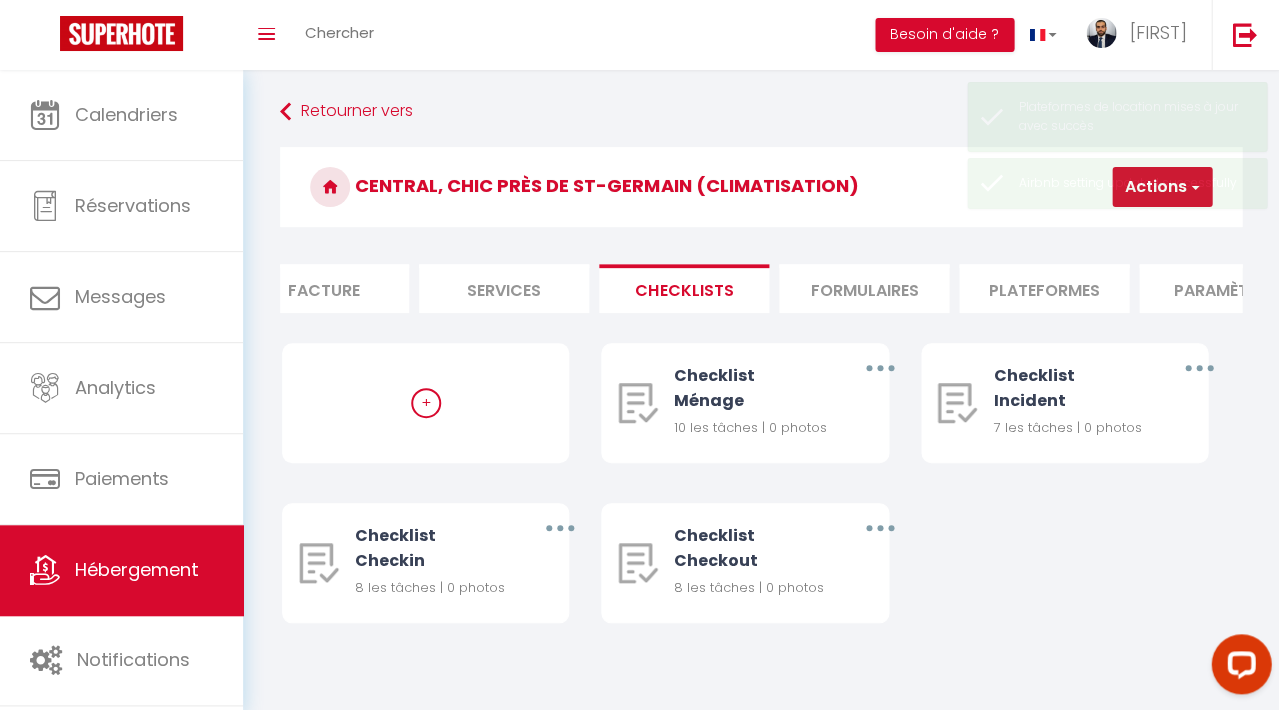click on "Services" at bounding box center (504, 288) 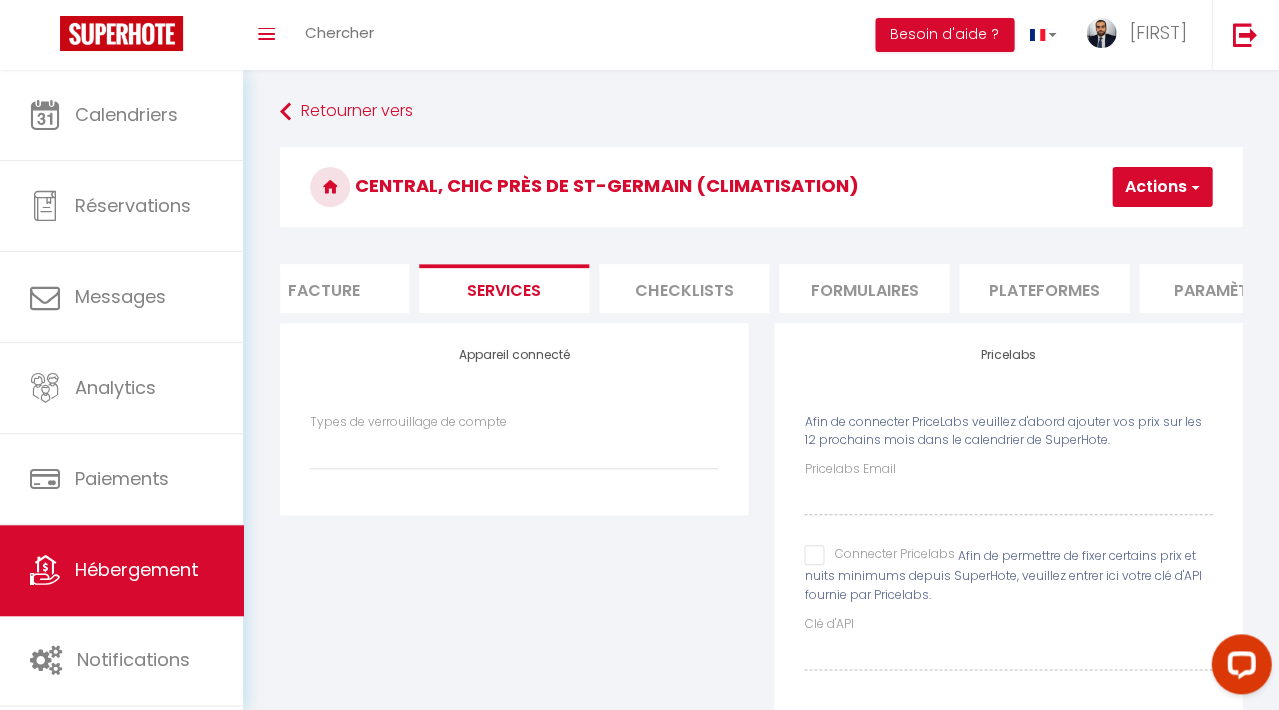 click on "Services" at bounding box center (504, 288) 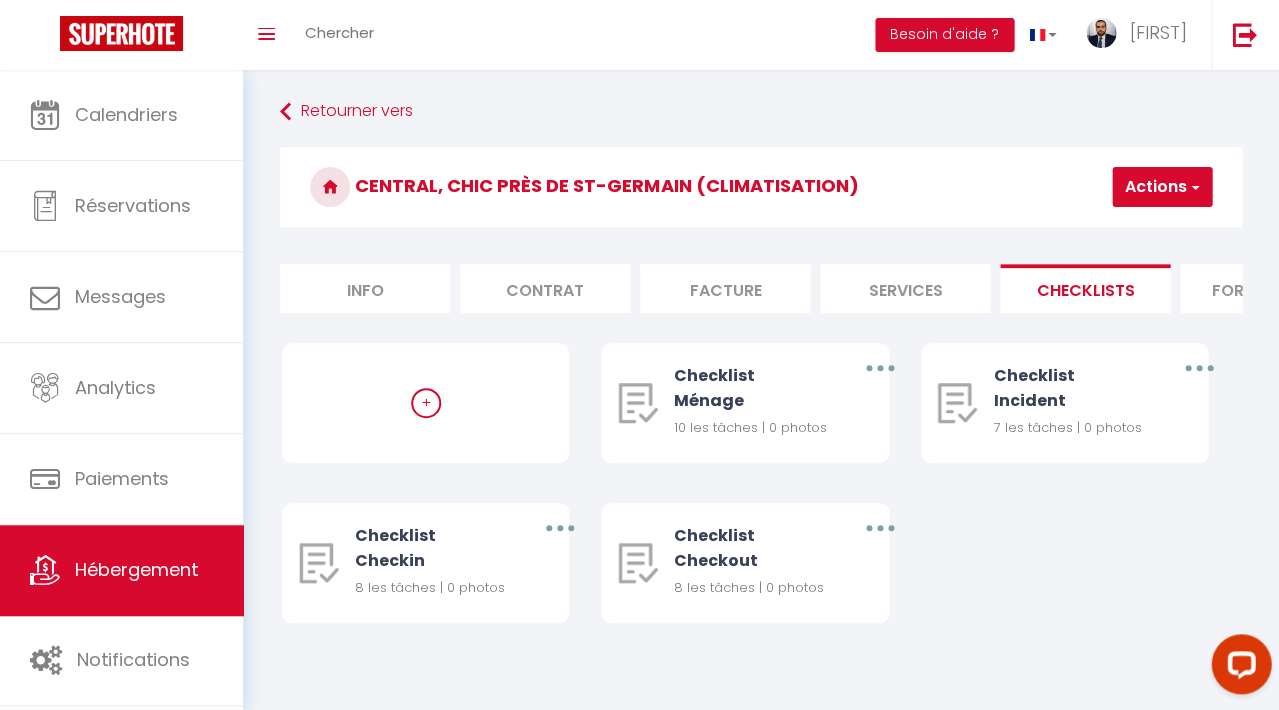 scroll, scrollTop: 0, scrollLeft: 0, axis: both 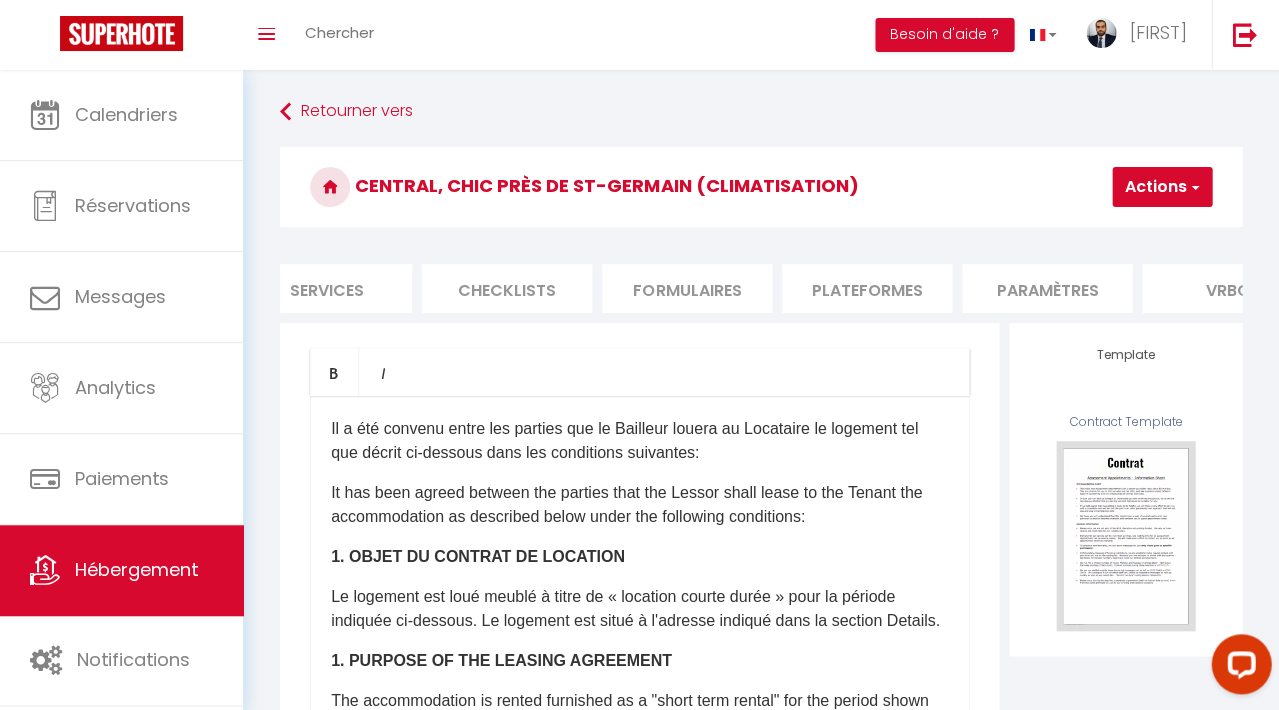 click on "Formulaires" at bounding box center [687, 288] 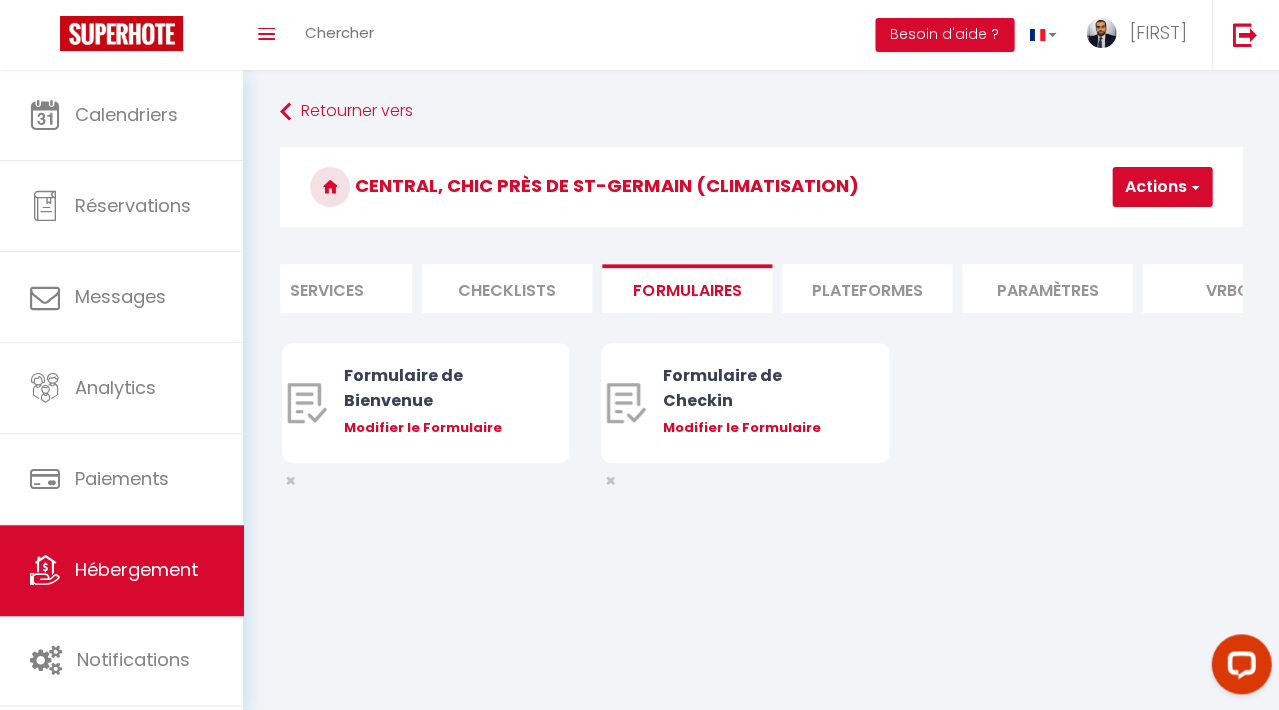 click on "Plateformes" at bounding box center [867, 288] 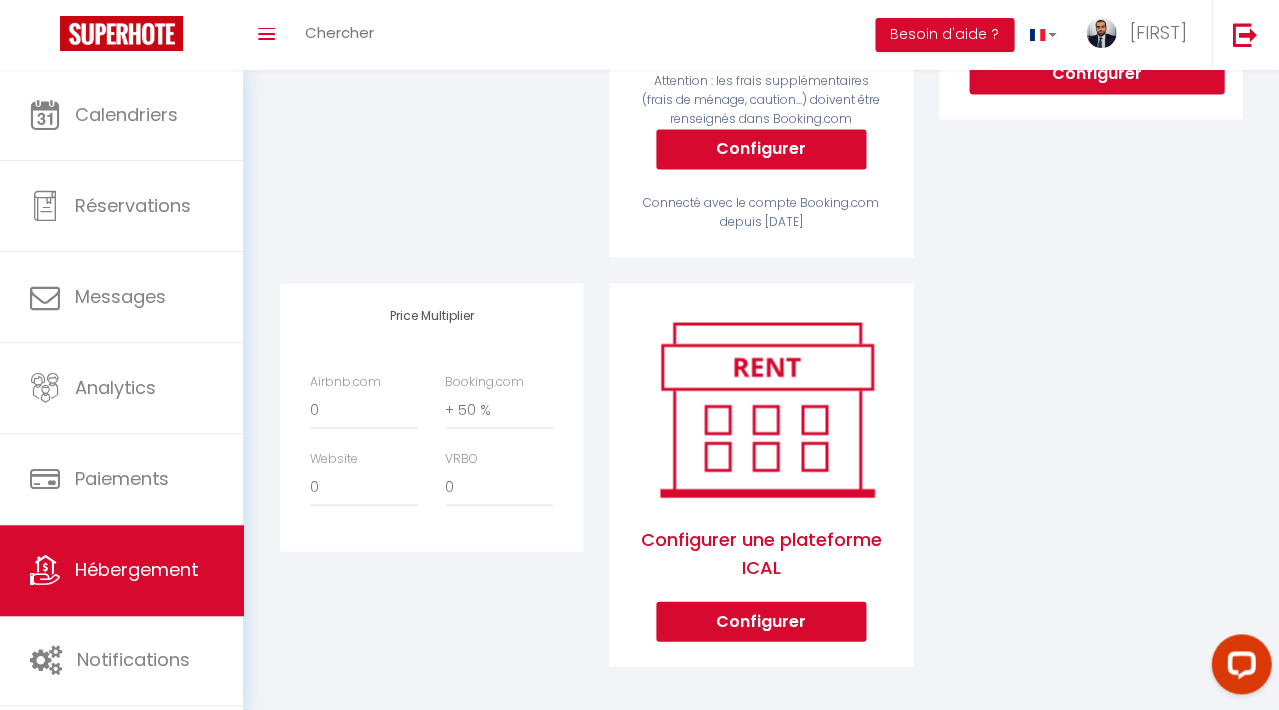 scroll, scrollTop: 559, scrollLeft: 0, axis: vertical 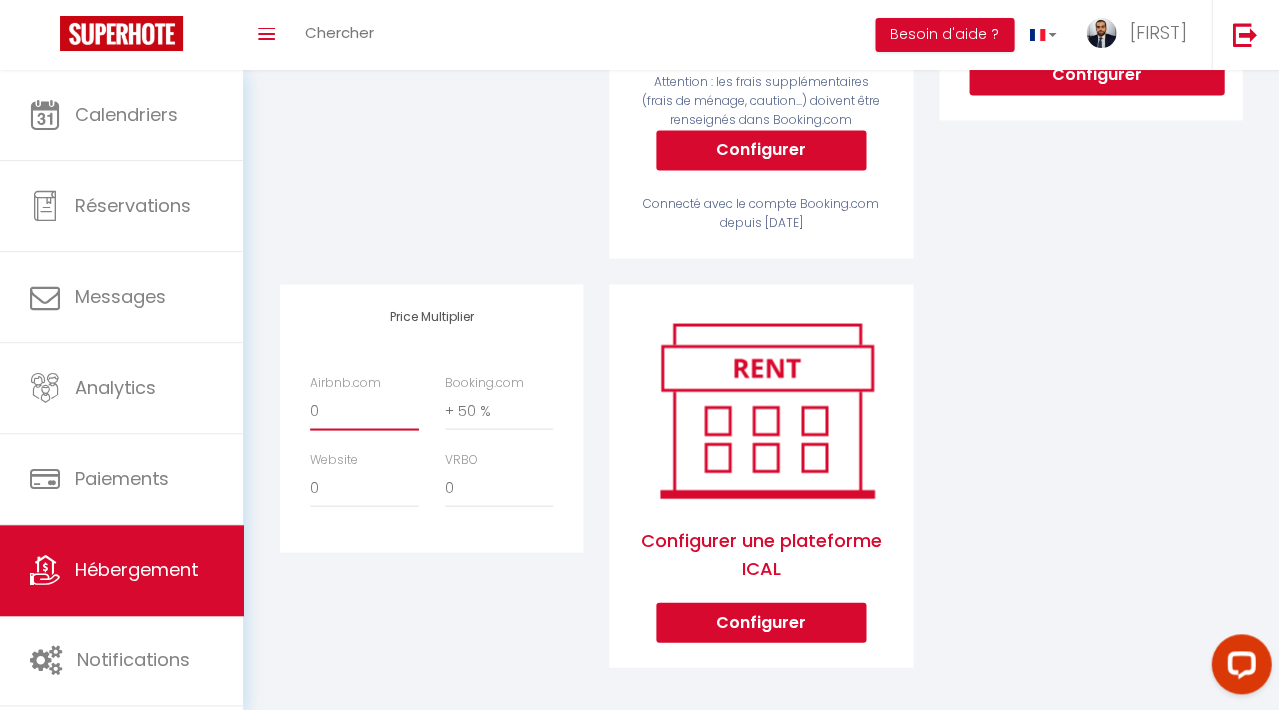 select on "+ 15 %" 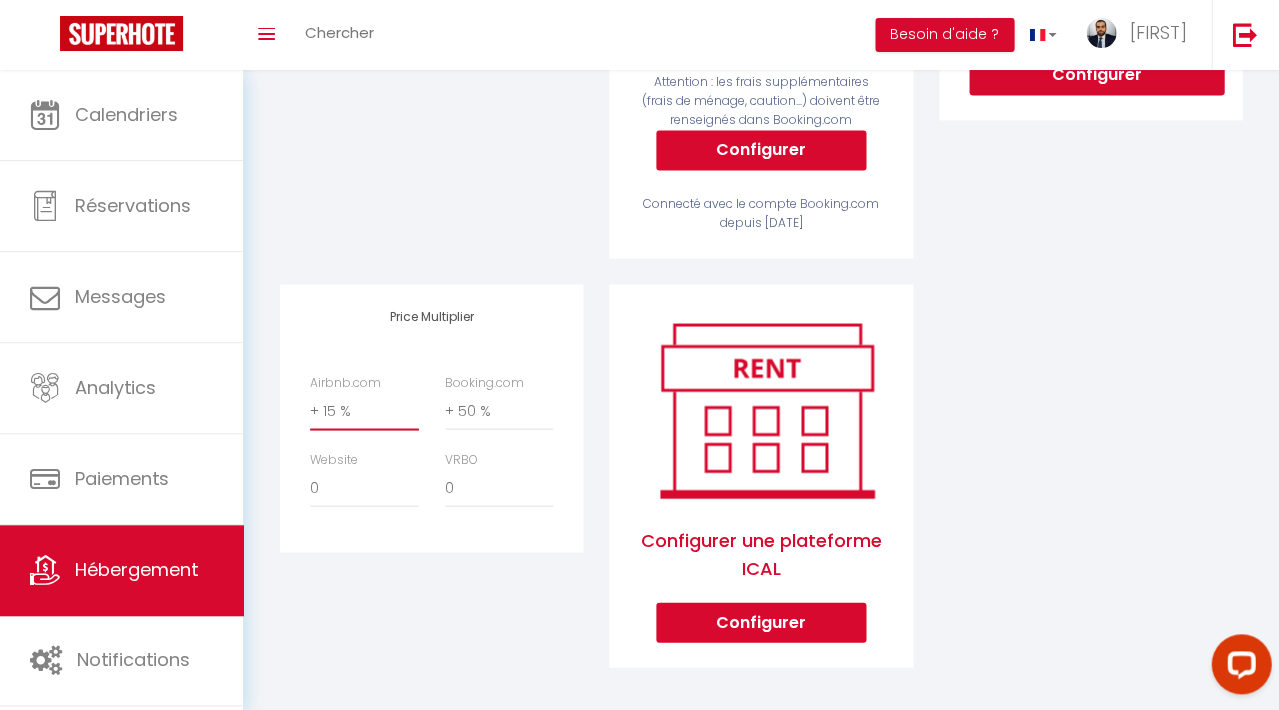click on "Airbnb
Appartement
Central, chic près de St-Germain (climatisation) - [EMAIL]
Desynchroniser" at bounding box center [431, 24] 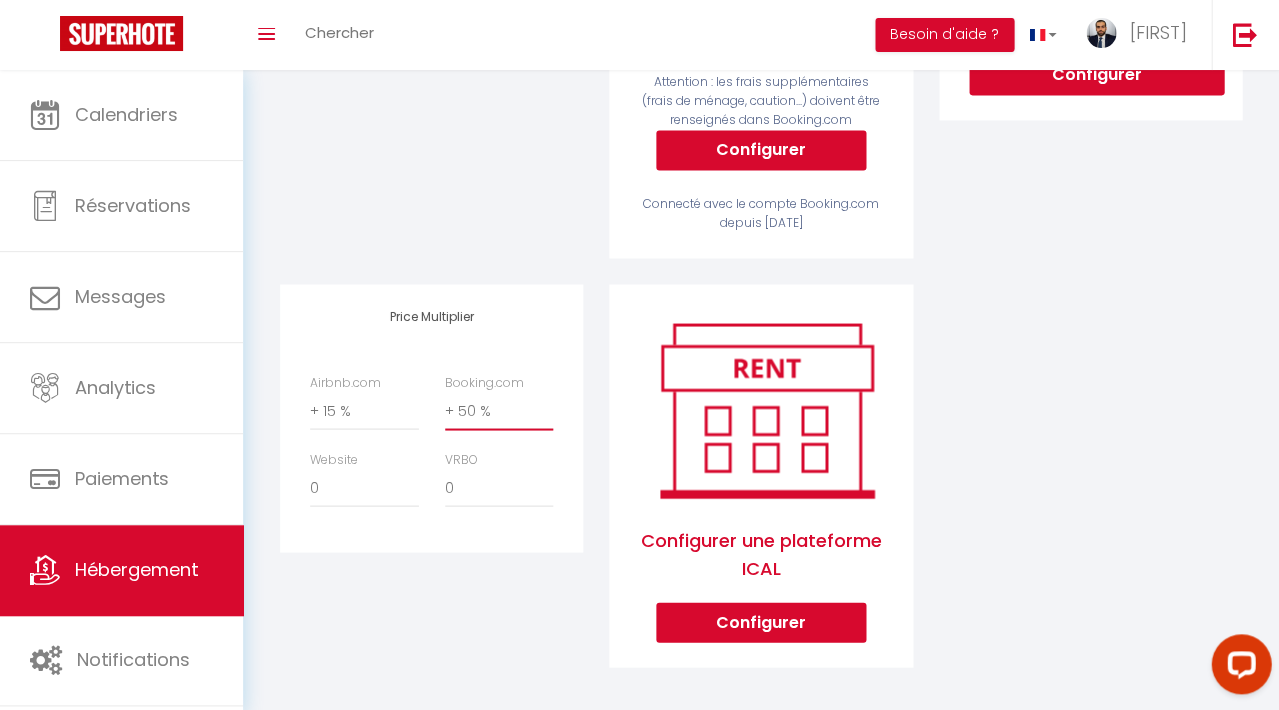 select on "+ 35 %" 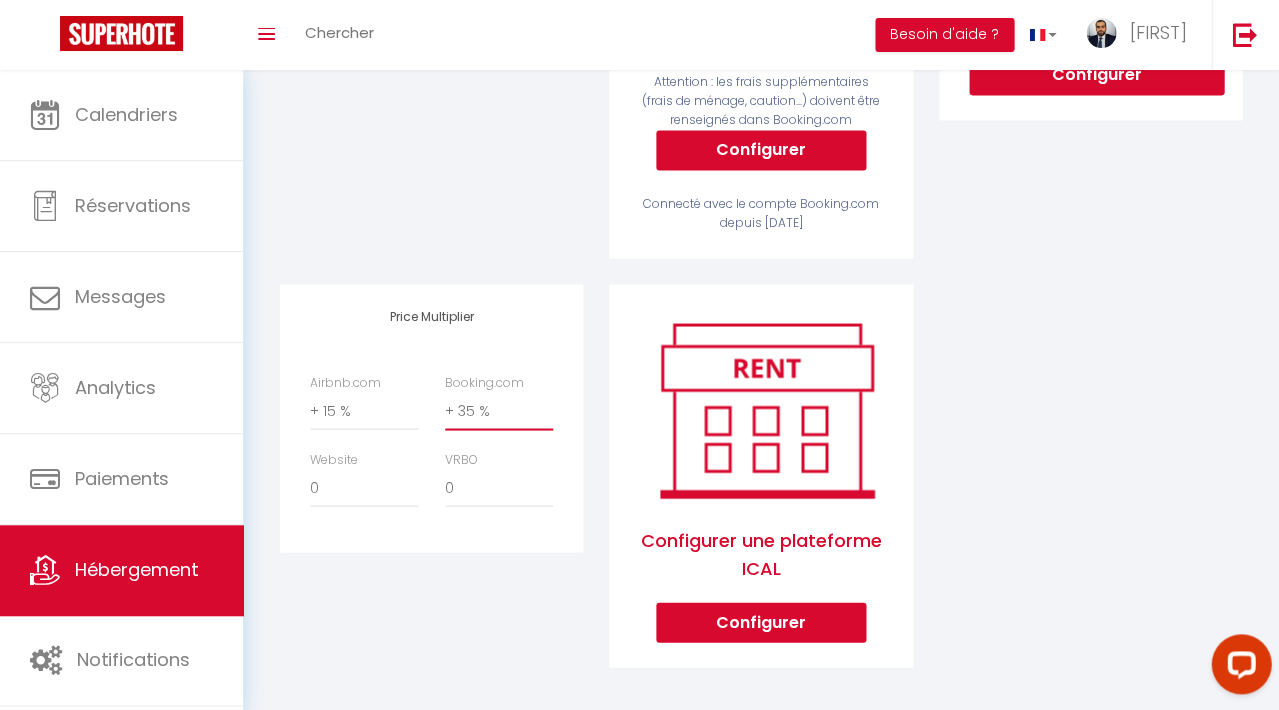 click on "Airbnb
Appartement
Central, chic près de St-Germain (climatisation) - [EMAIL]
Desynchroniser" at bounding box center (431, 24) 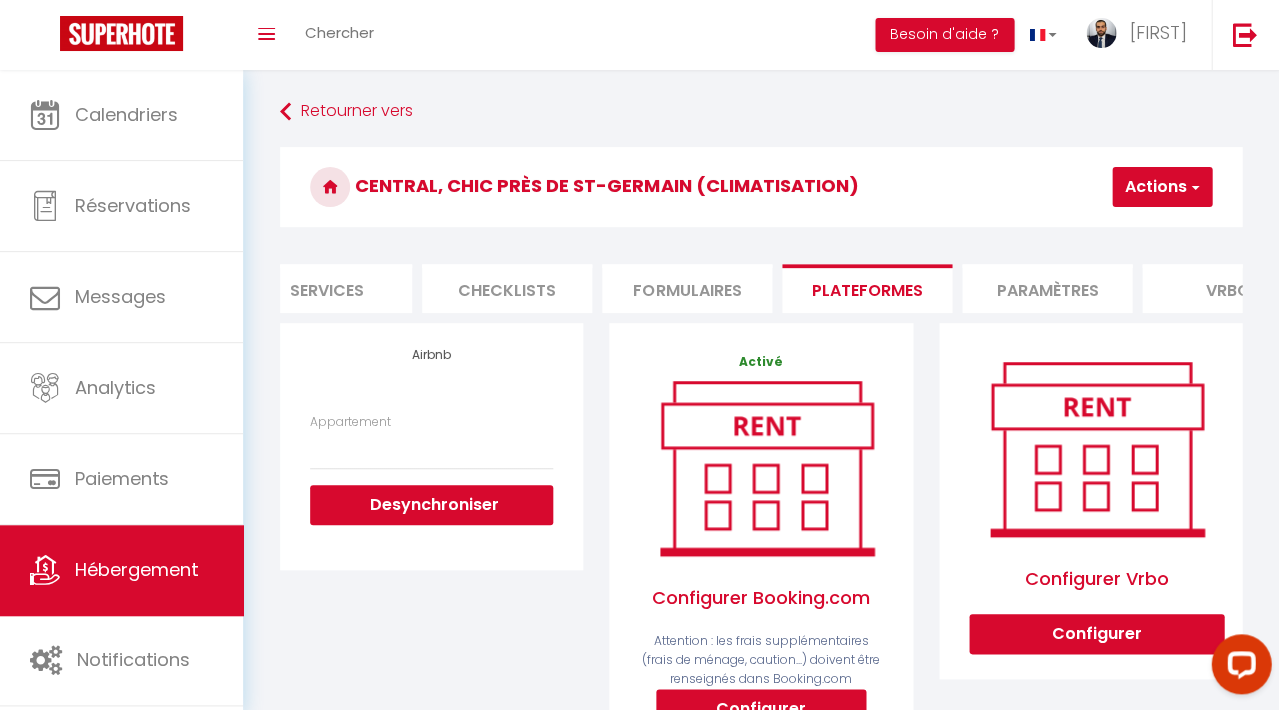 scroll, scrollTop: 0, scrollLeft: 0, axis: both 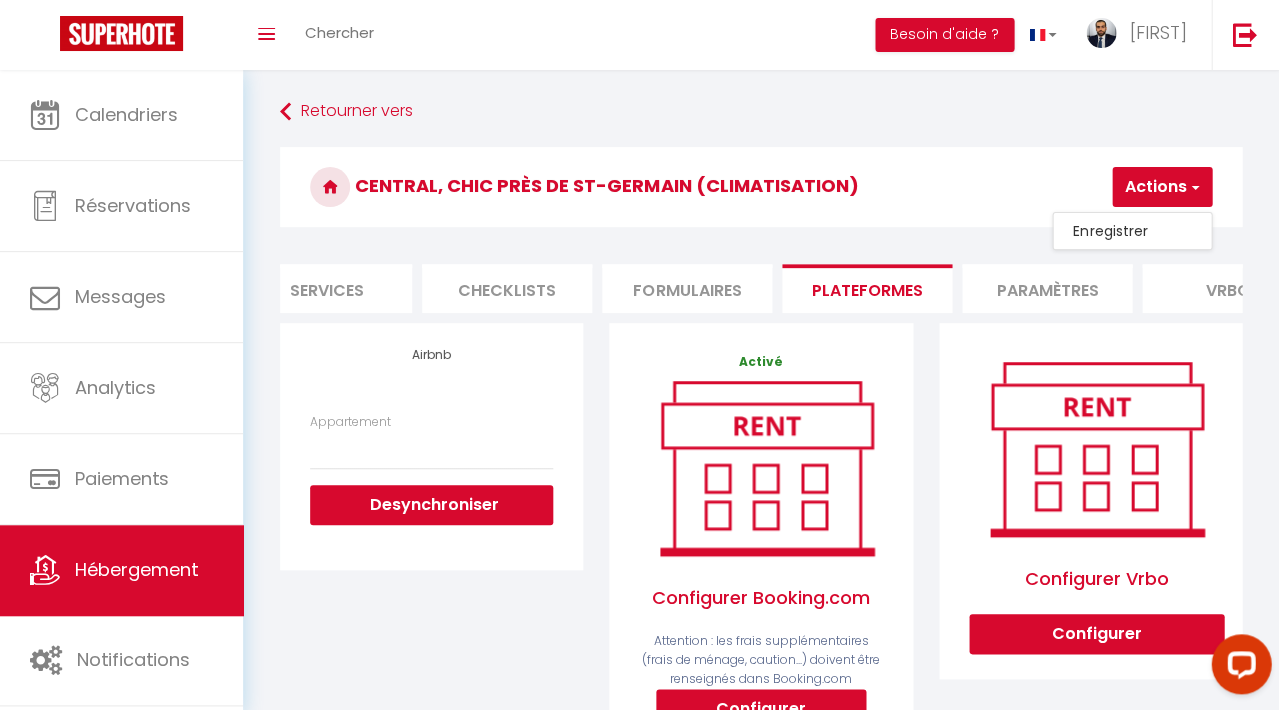 click on "Enregistrer" at bounding box center (1132, 231) 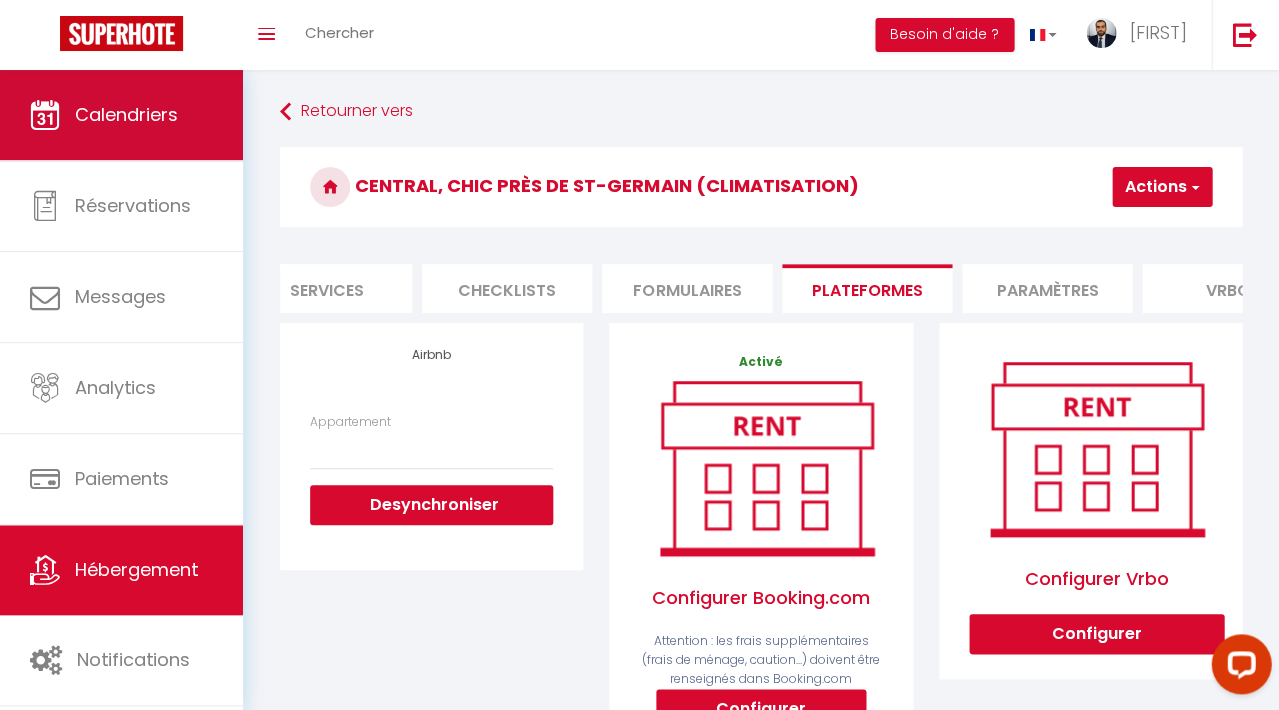 scroll, scrollTop: -2, scrollLeft: 0, axis: vertical 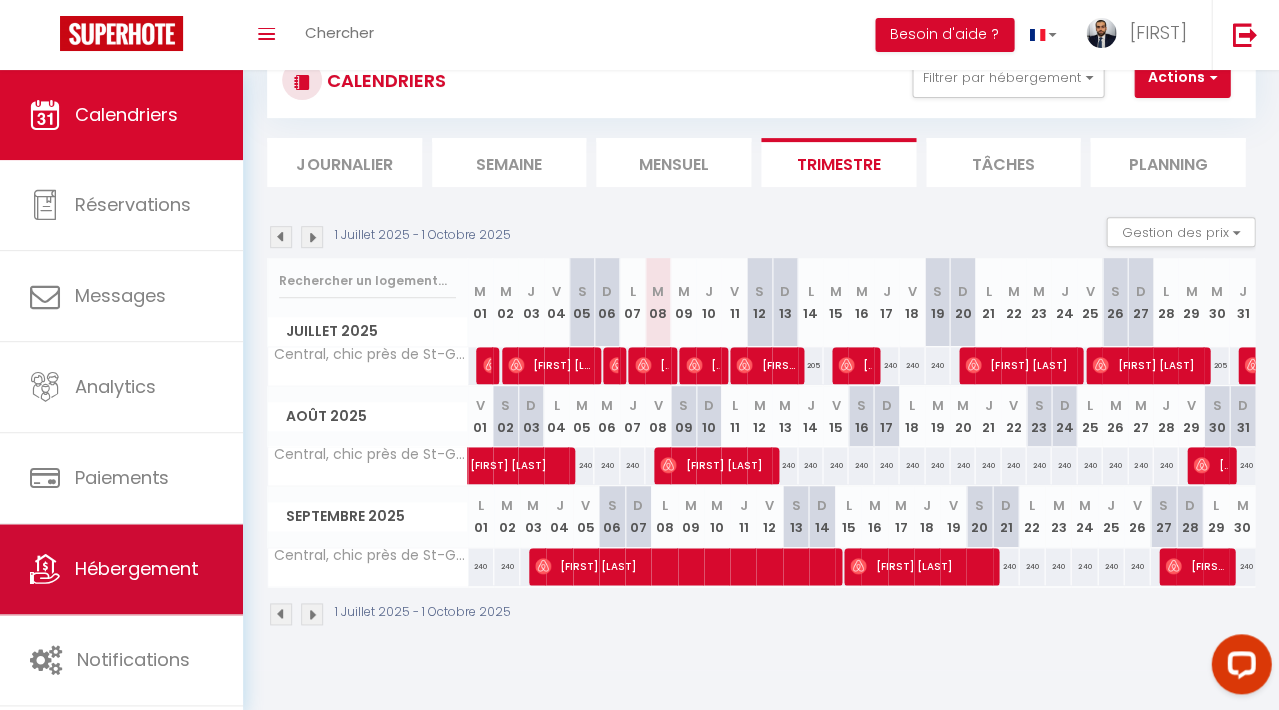 click on "Hébergement" at bounding box center (121, 569) 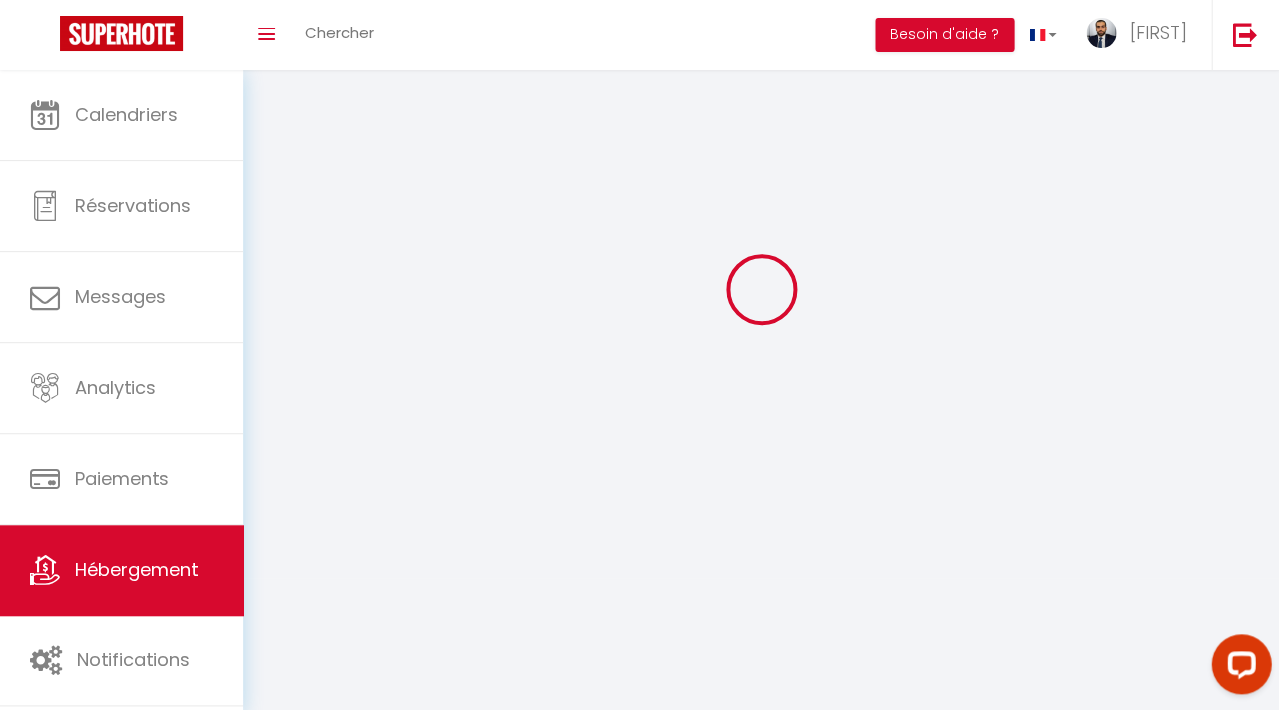 scroll, scrollTop: 0, scrollLeft: 0, axis: both 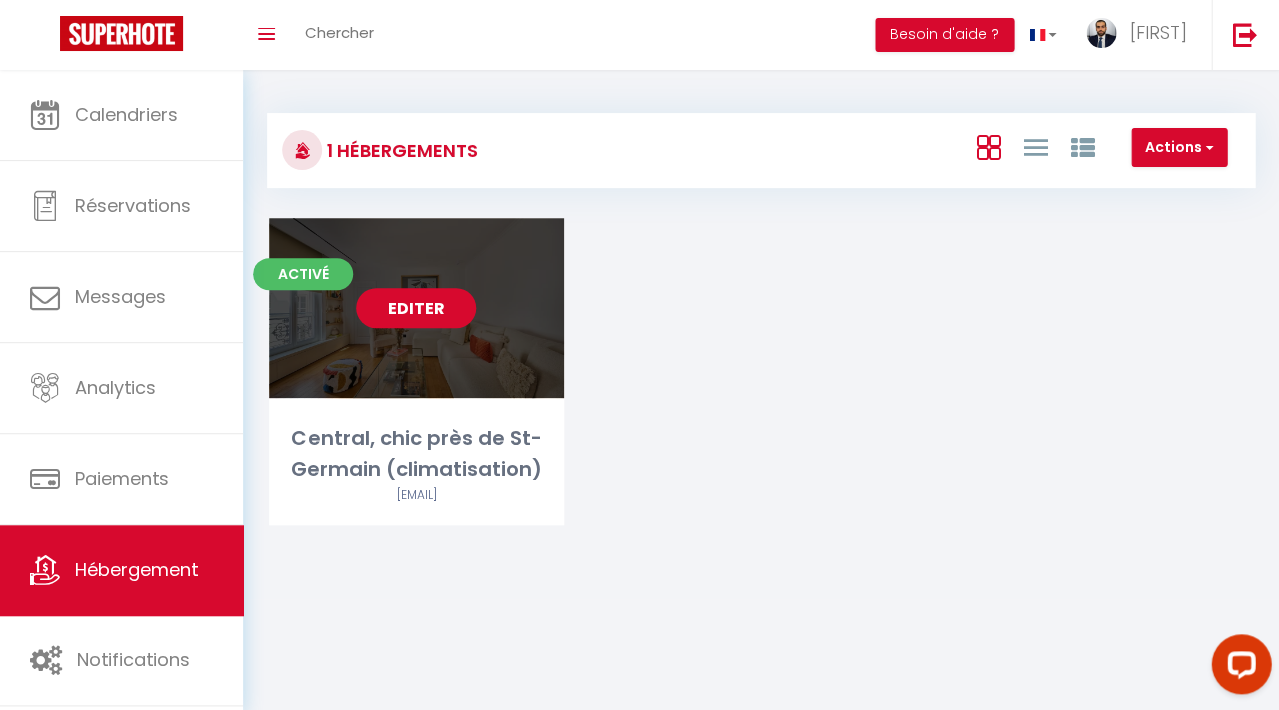 click on "Editer" at bounding box center [416, 308] 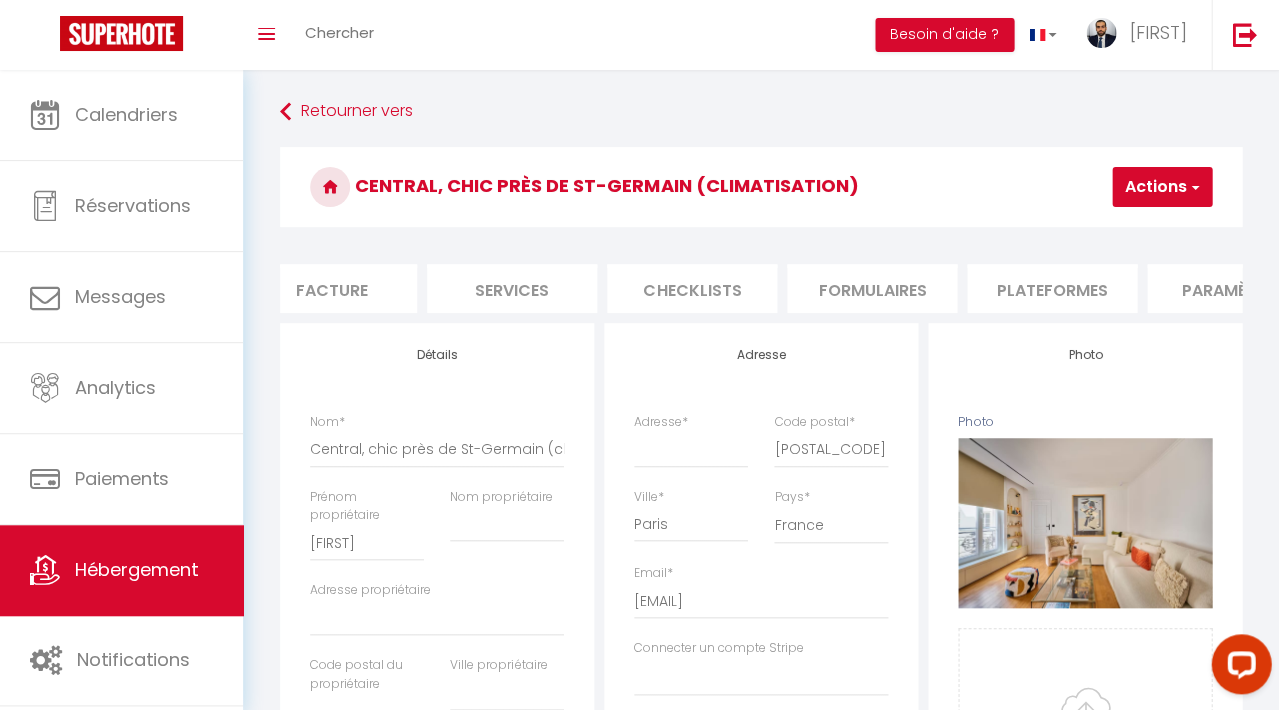 scroll, scrollTop: 0, scrollLeft: 393, axis: horizontal 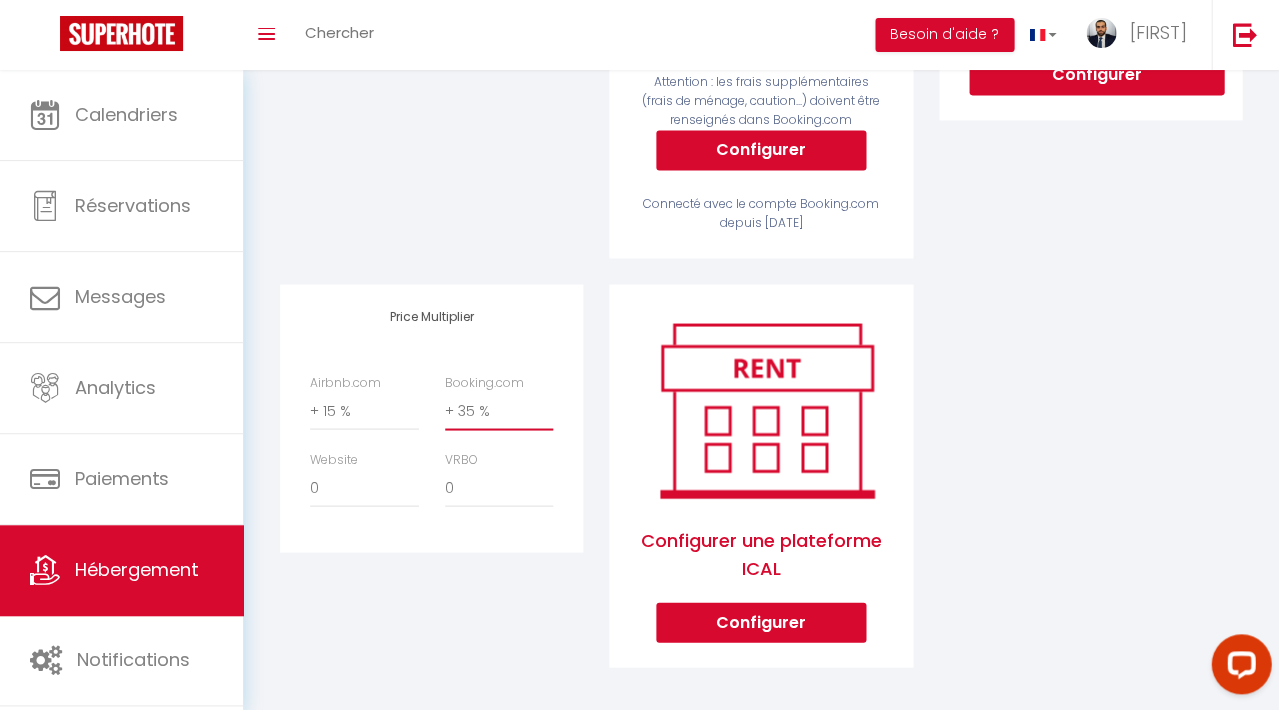 select on "+ 65 %" 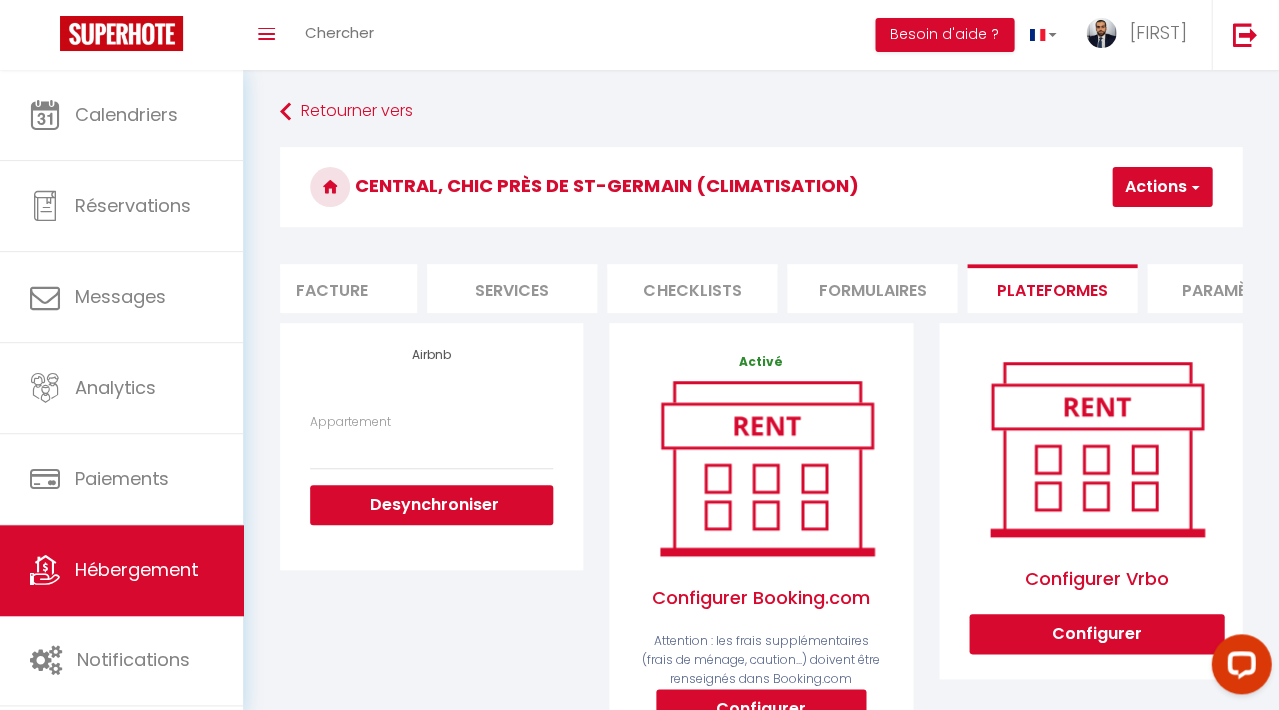 scroll, scrollTop: -2, scrollLeft: 0, axis: vertical 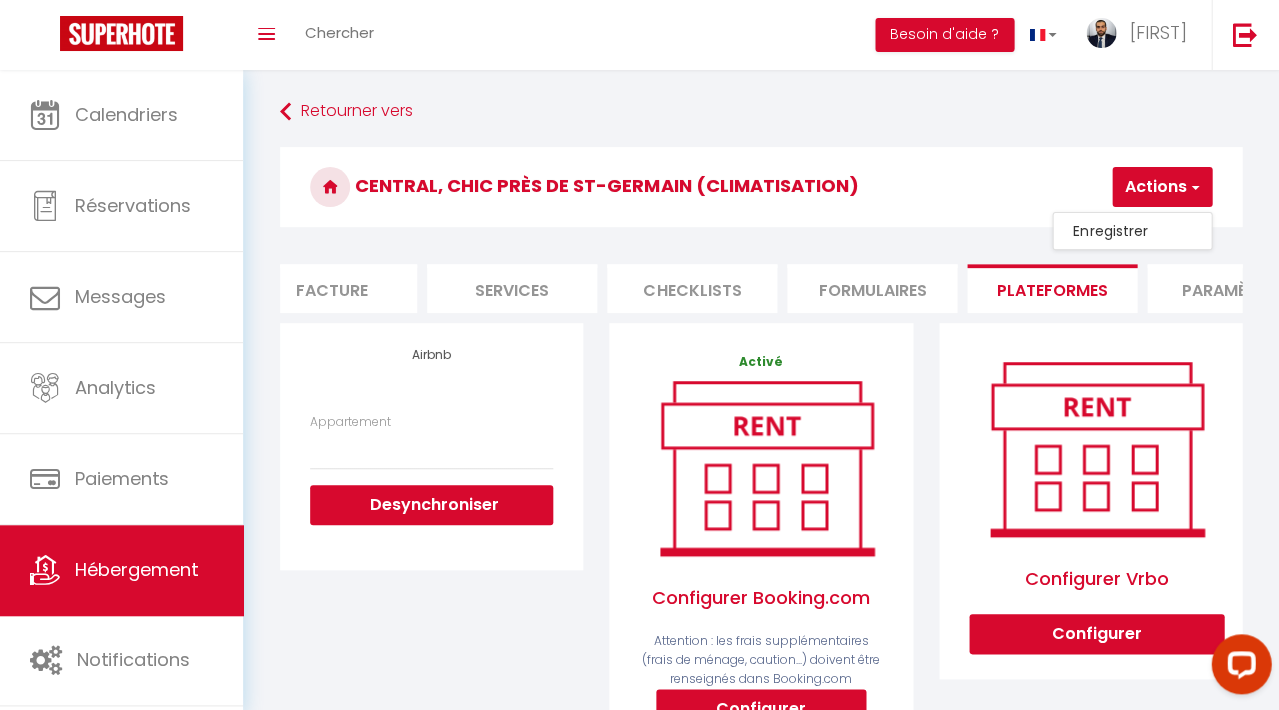 click on "Enregistrer" at bounding box center [1132, 231] 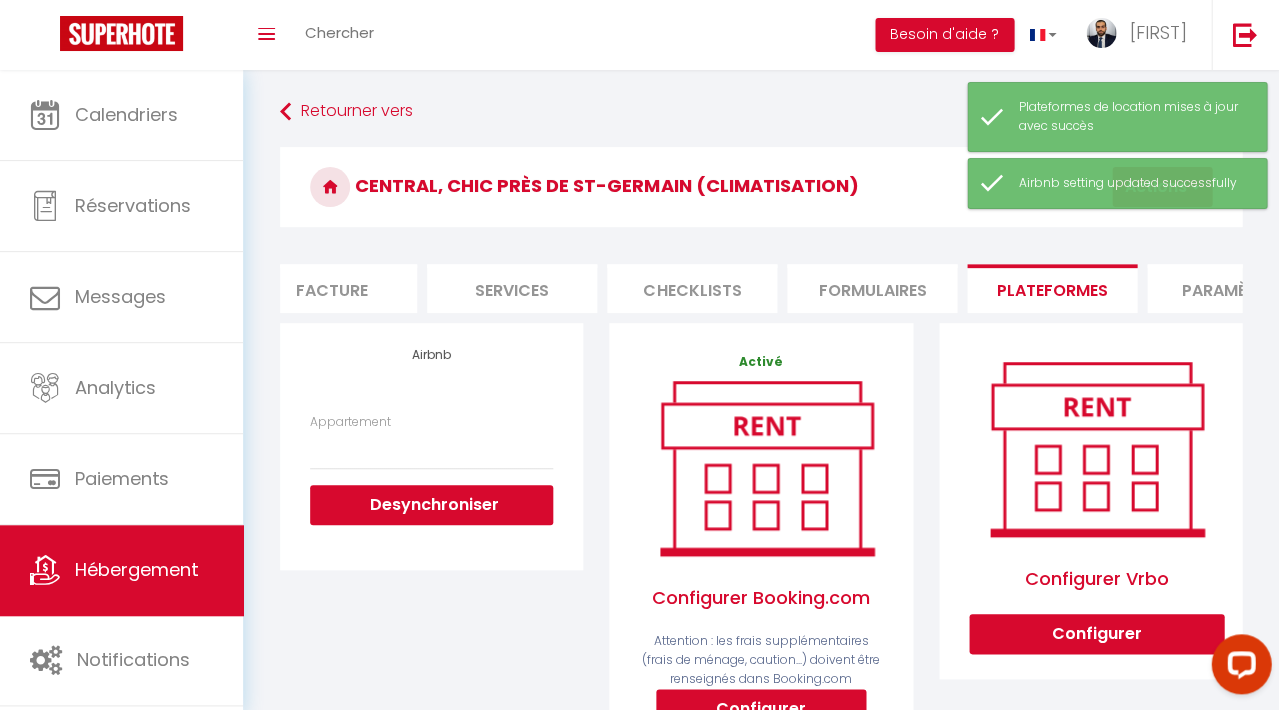 click on "Central, chic près de St-Germain (climatisation)" at bounding box center [761, 187] 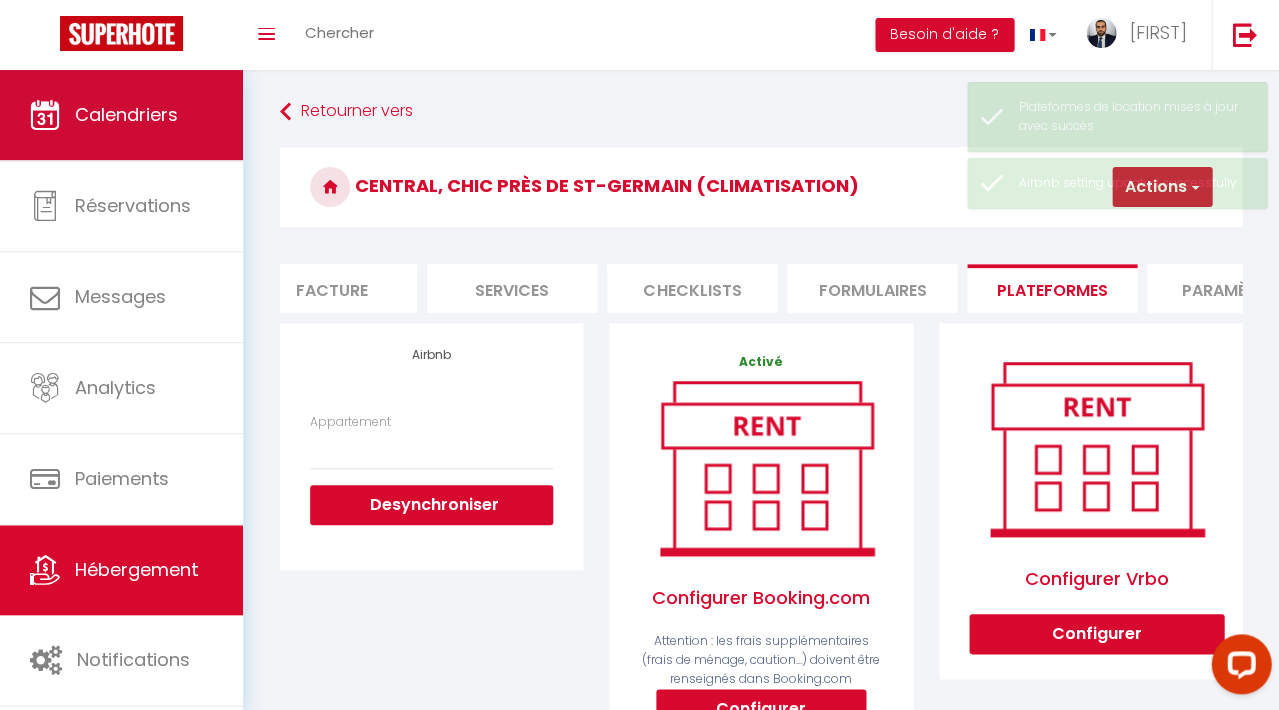 click on "Calendriers" at bounding box center [121, 115] 